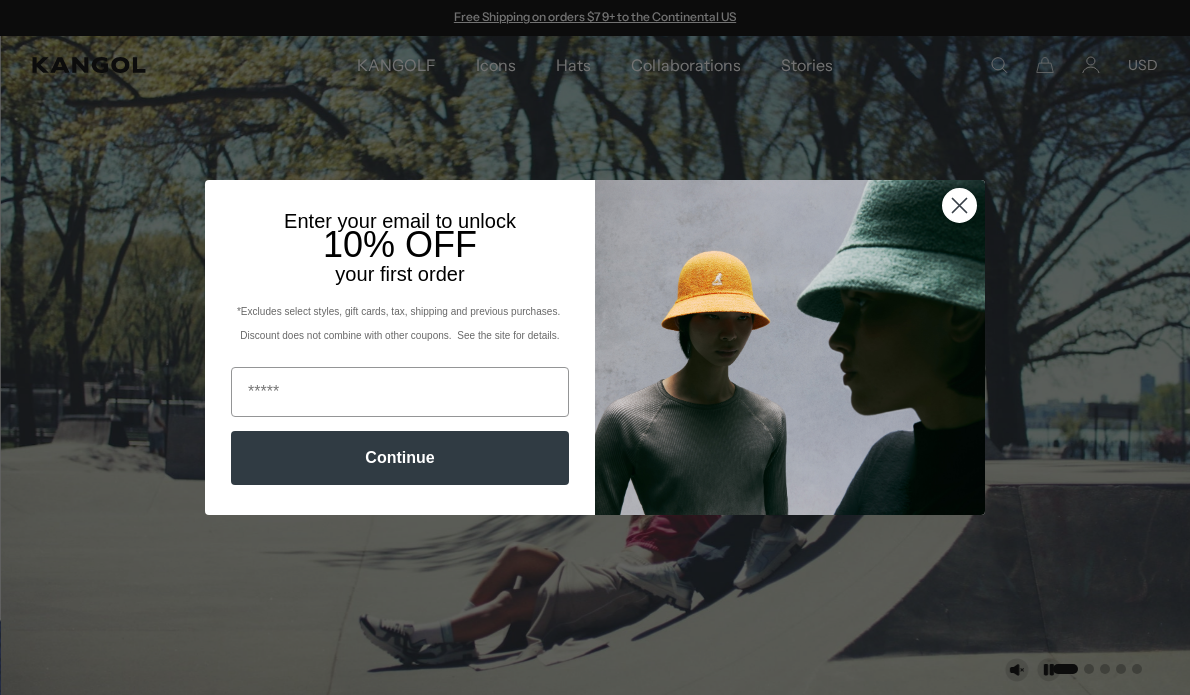 scroll, scrollTop: 0, scrollLeft: 0, axis: both 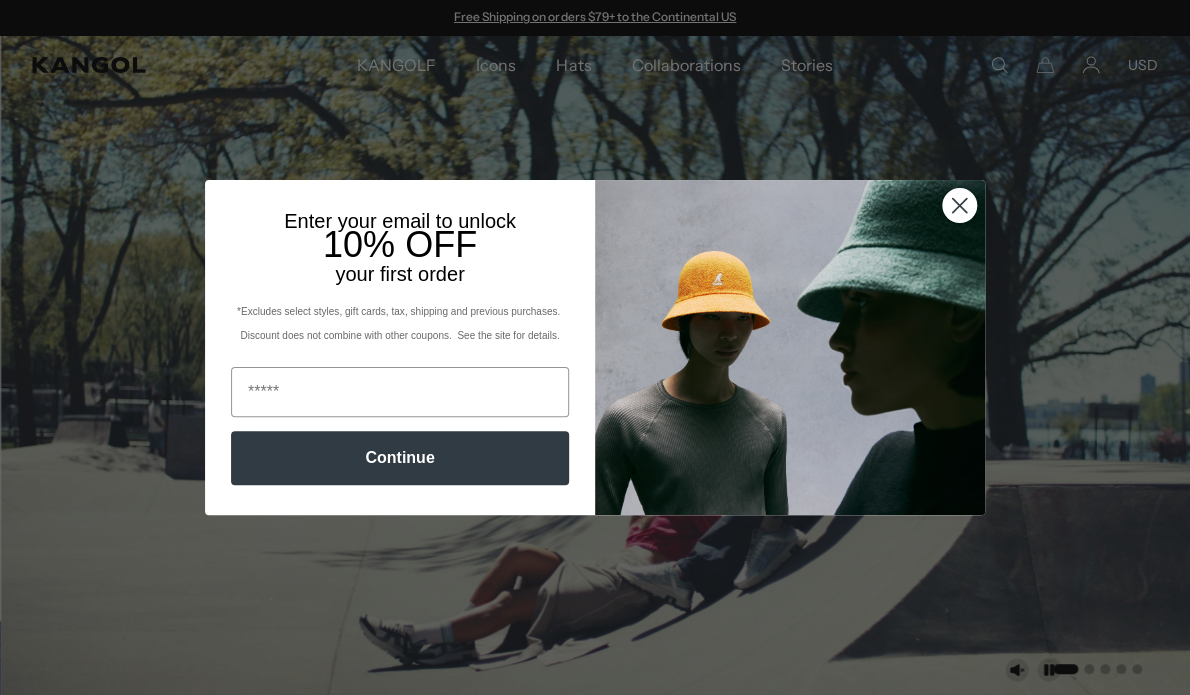 click 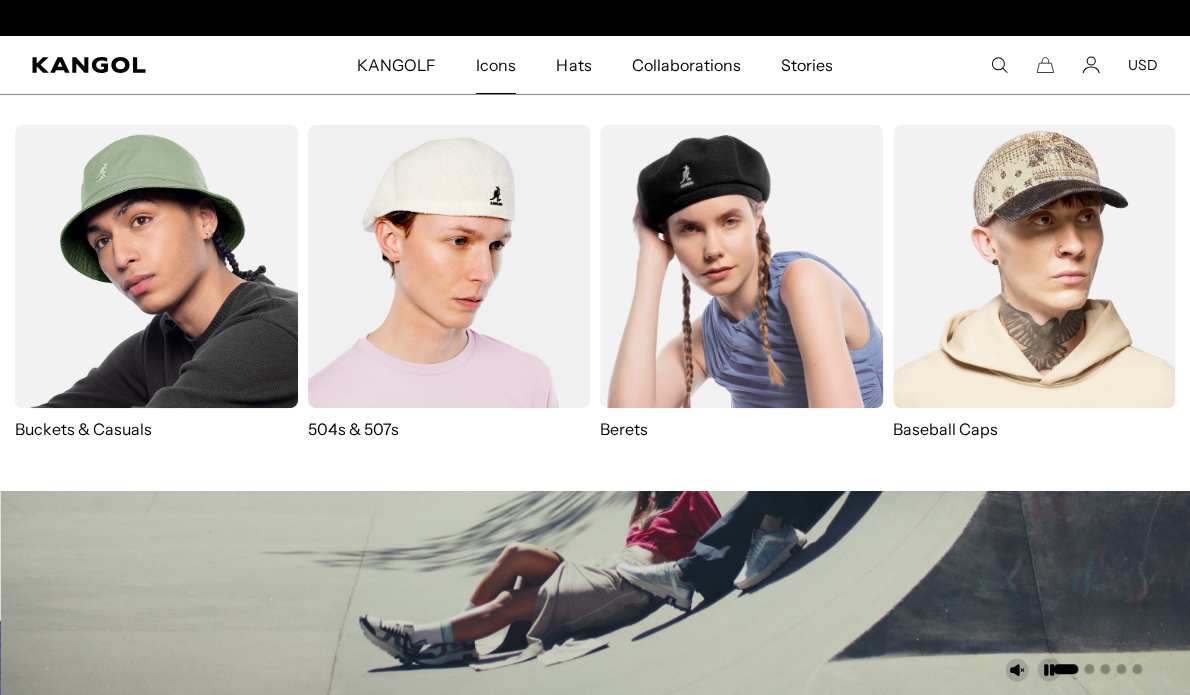 scroll, scrollTop: 0, scrollLeft: 412, axis: horizontal 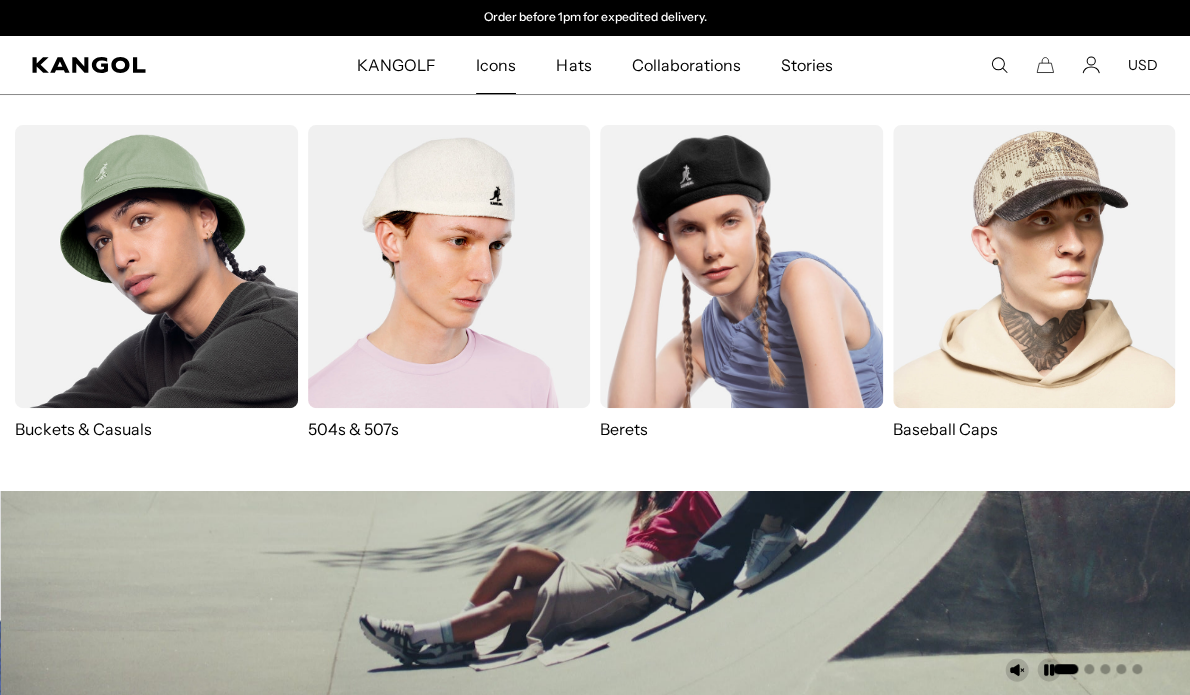 click at bounding box center (741, 266) 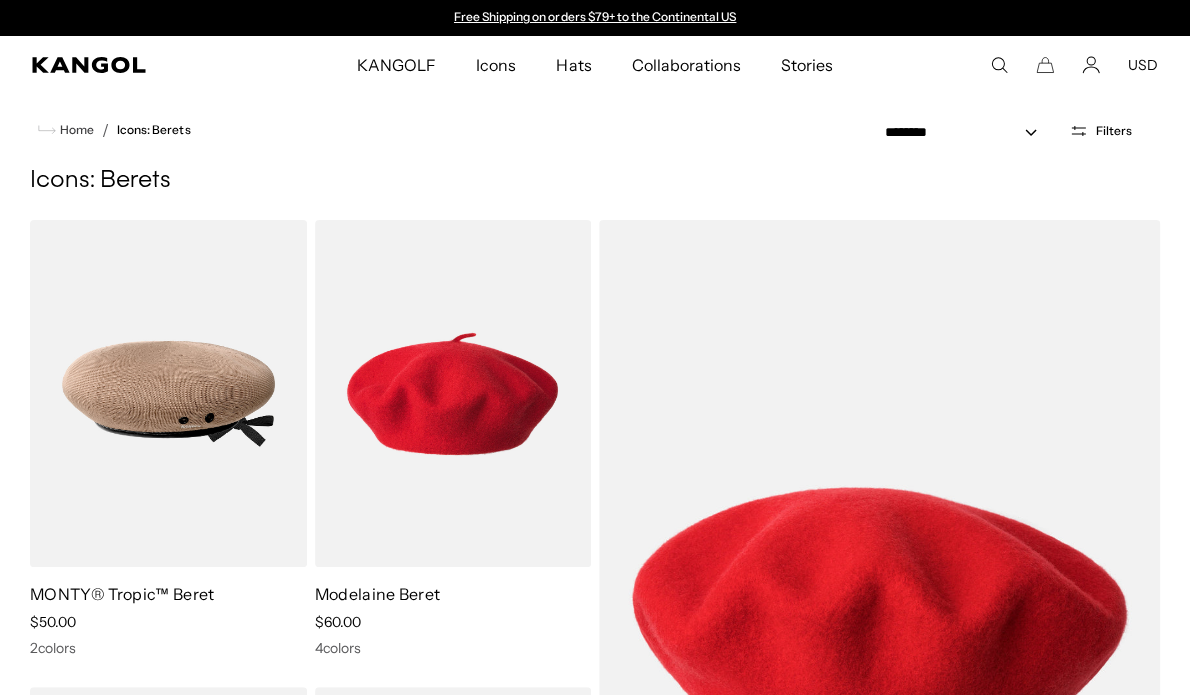 scroll, scrollTop: 0, scrollLeft: 0, axis: both 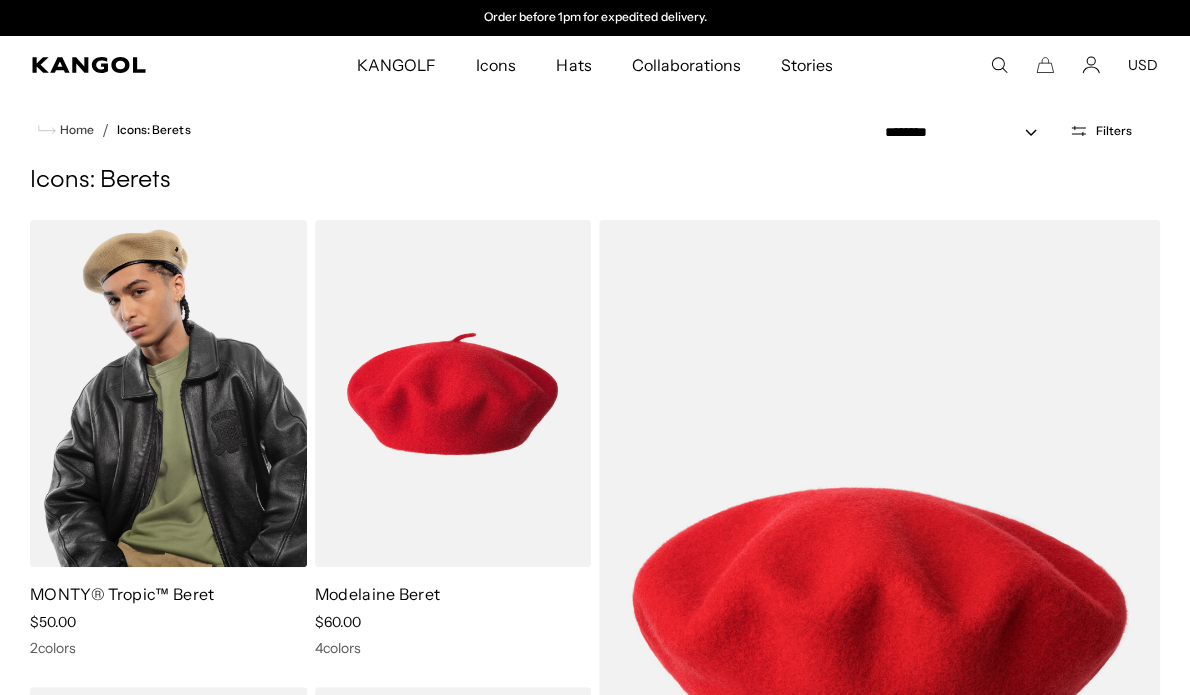 click at bounding box center [168, 393] 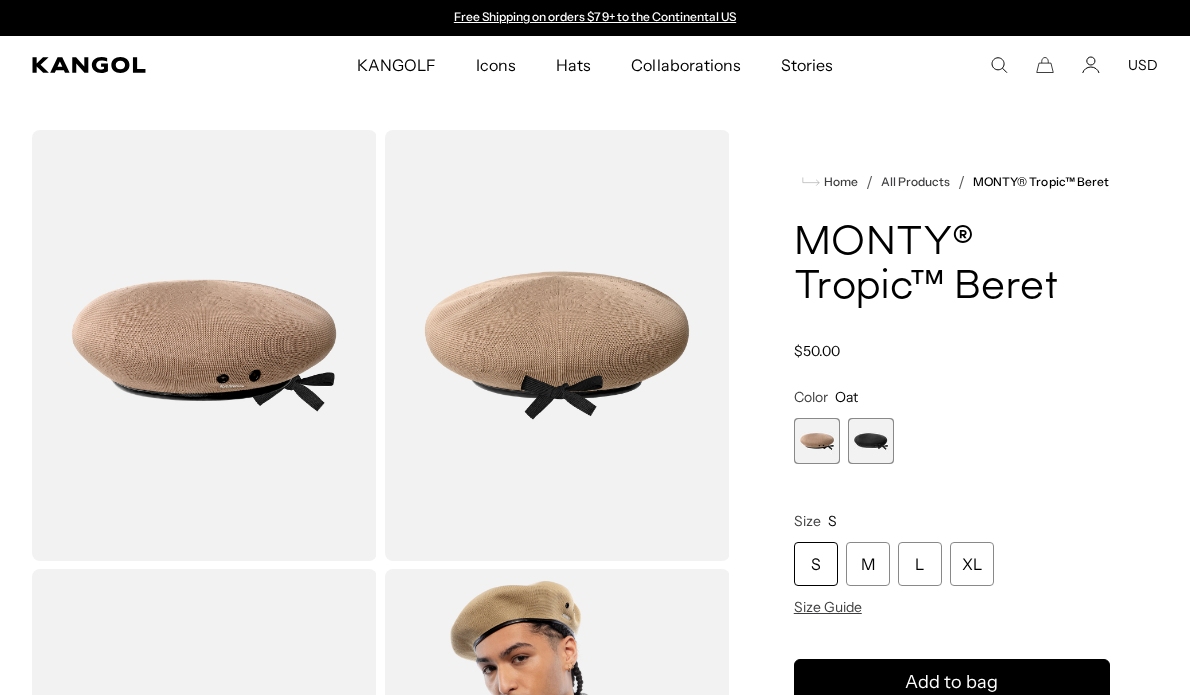 scroll, scrollTop: 0, scrollLeft: 0, axis: both 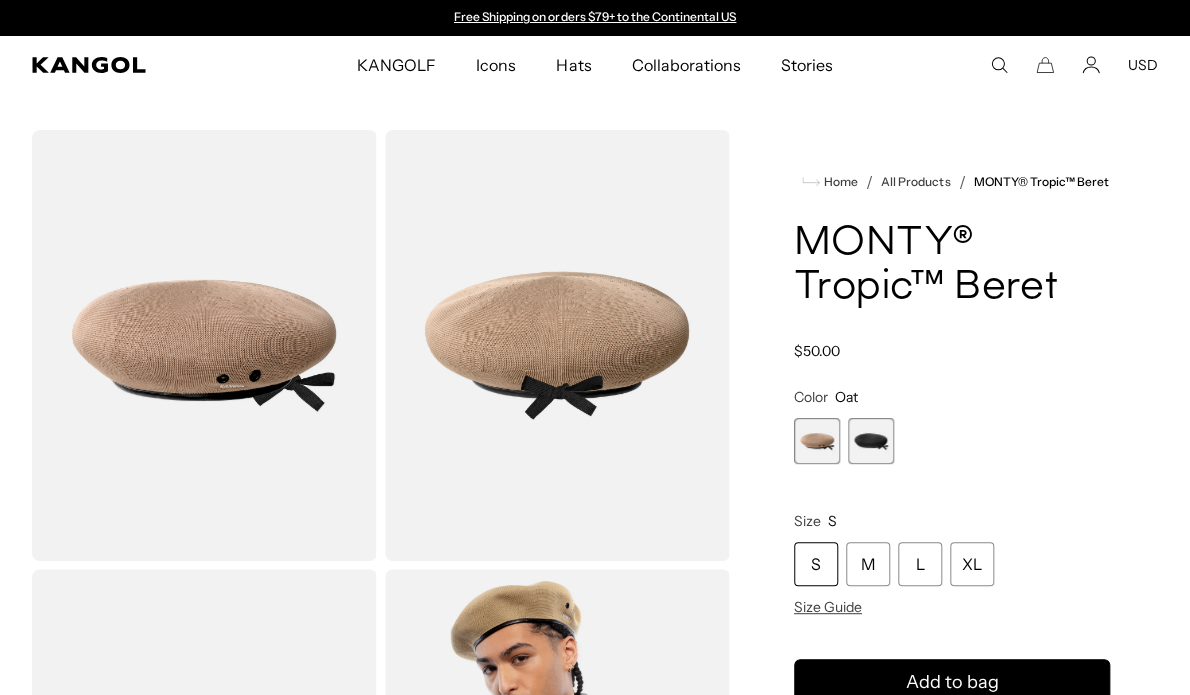 click at bounding box center (871, 441) 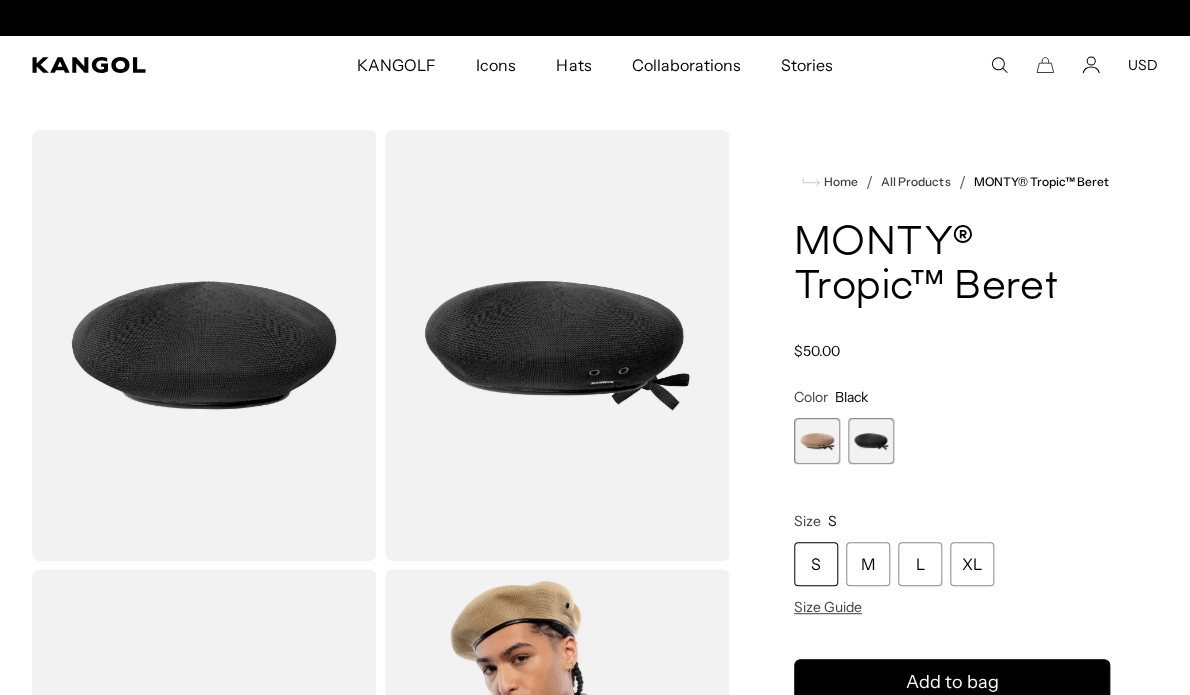 scroll, scrollTop: 260, scrollLeft: 0, axis: vertical 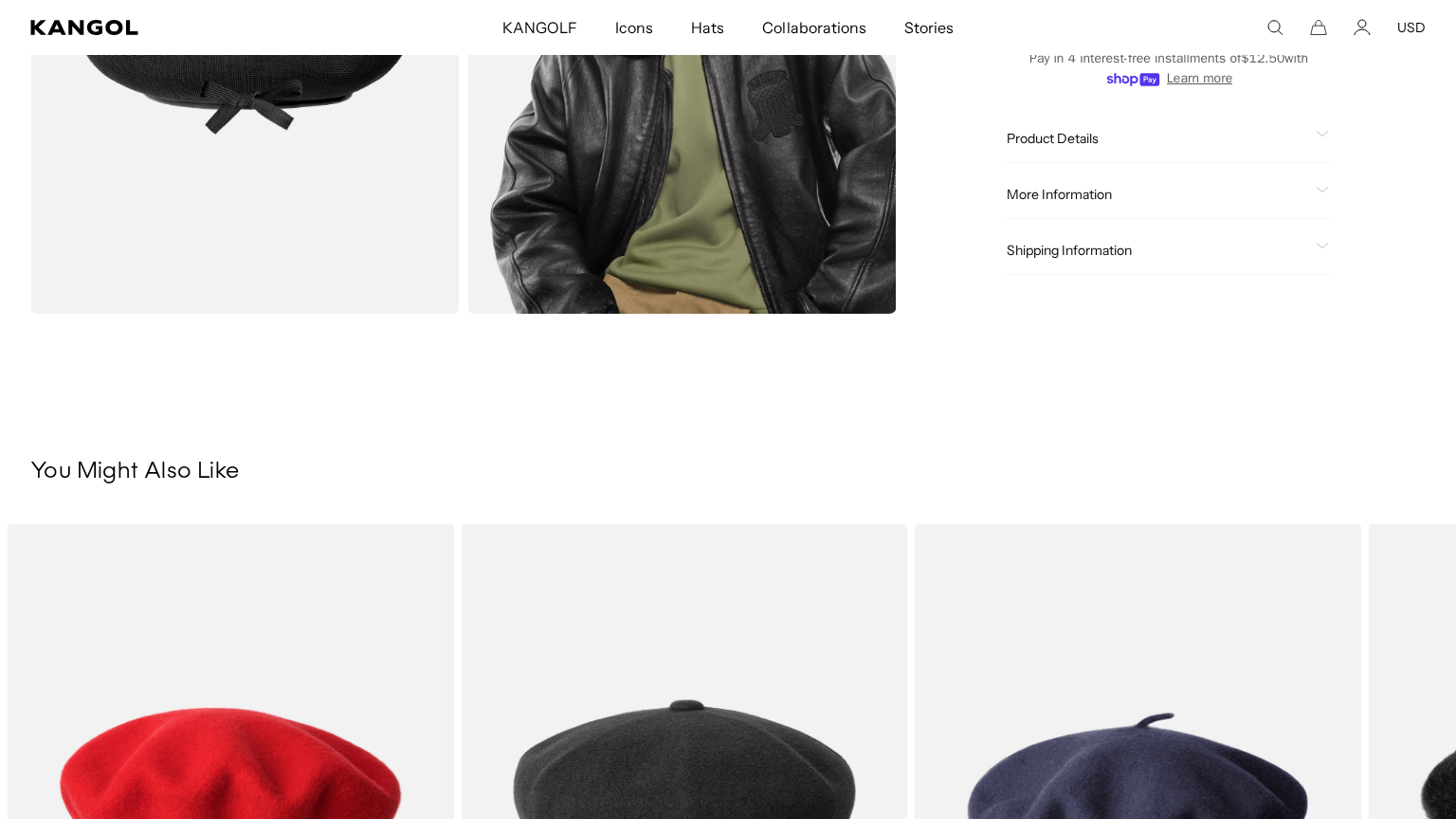 click on "Loading...
Home
/   /" at bounding box center (728, -228) 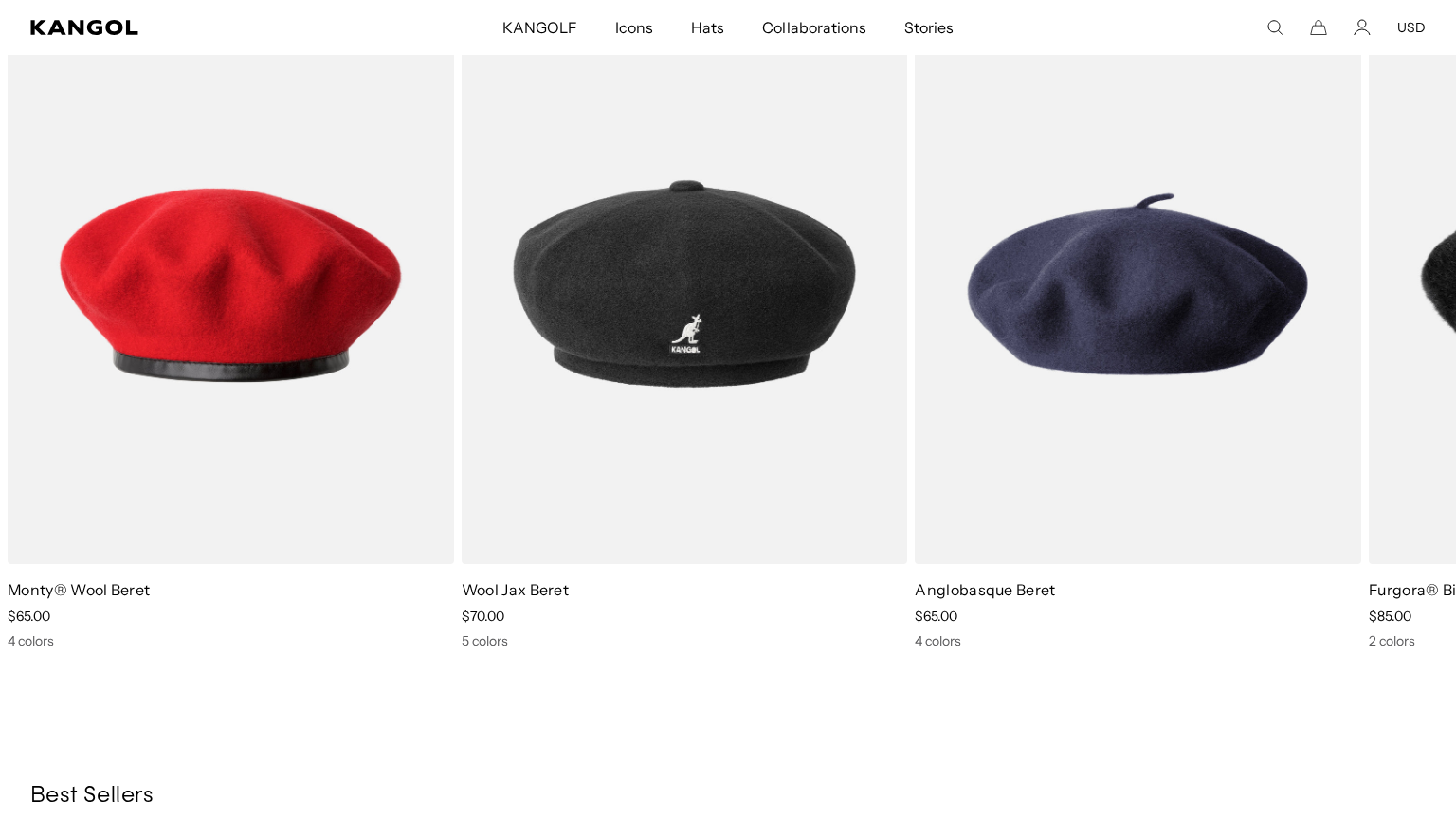 scroll, scrollTop: 1413, scrollLeft: 0, axis: vertical 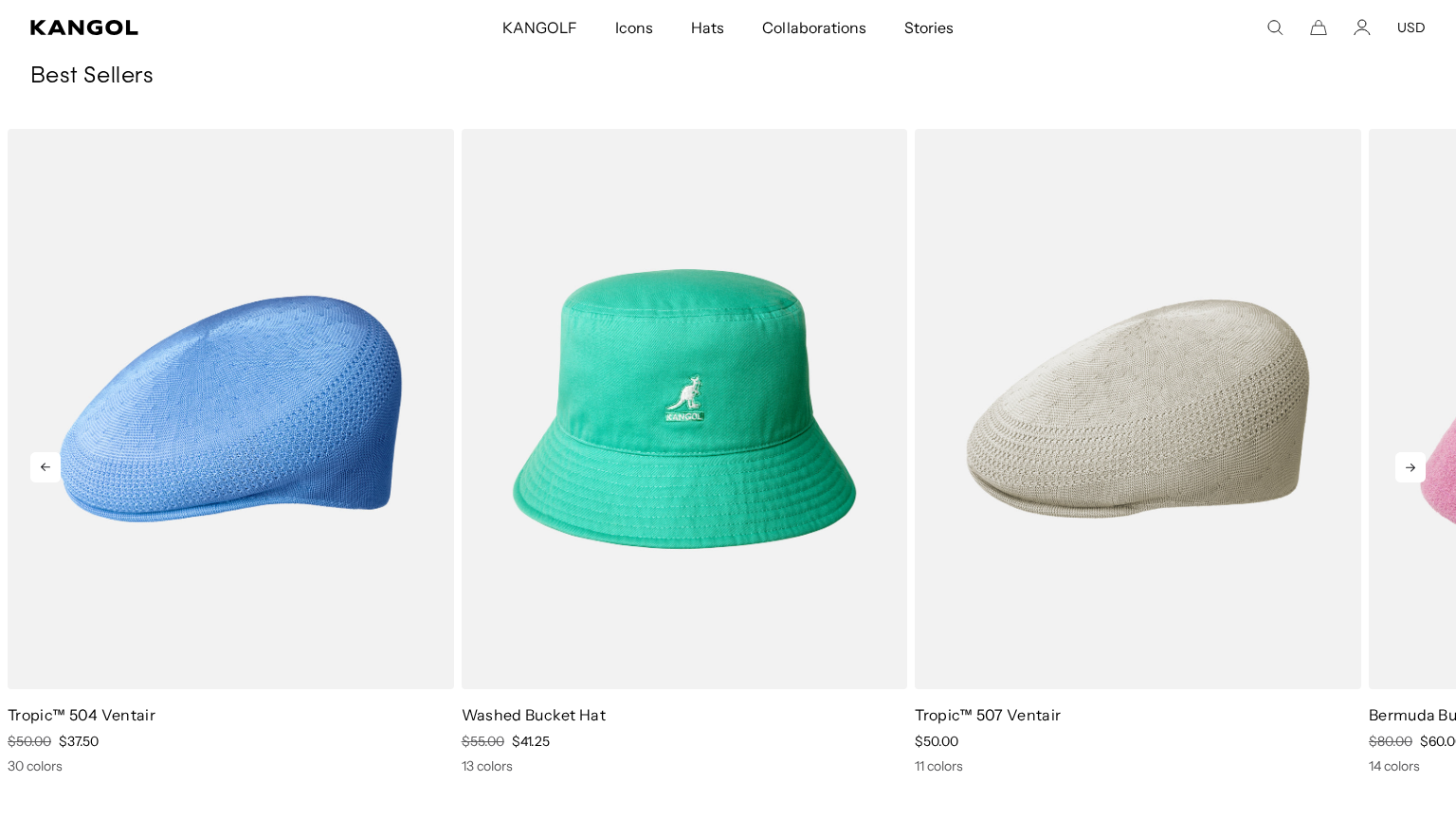 click 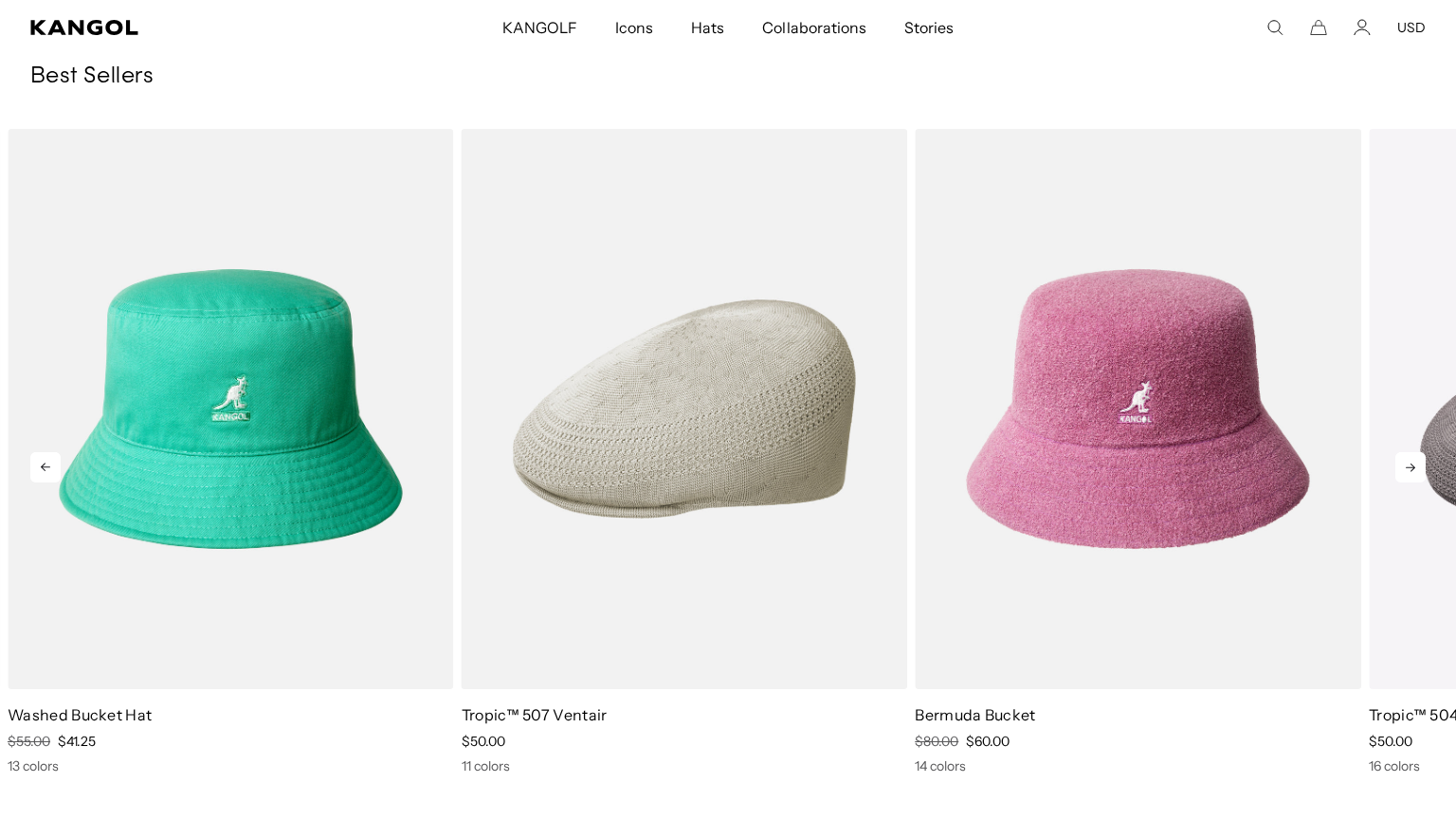 click 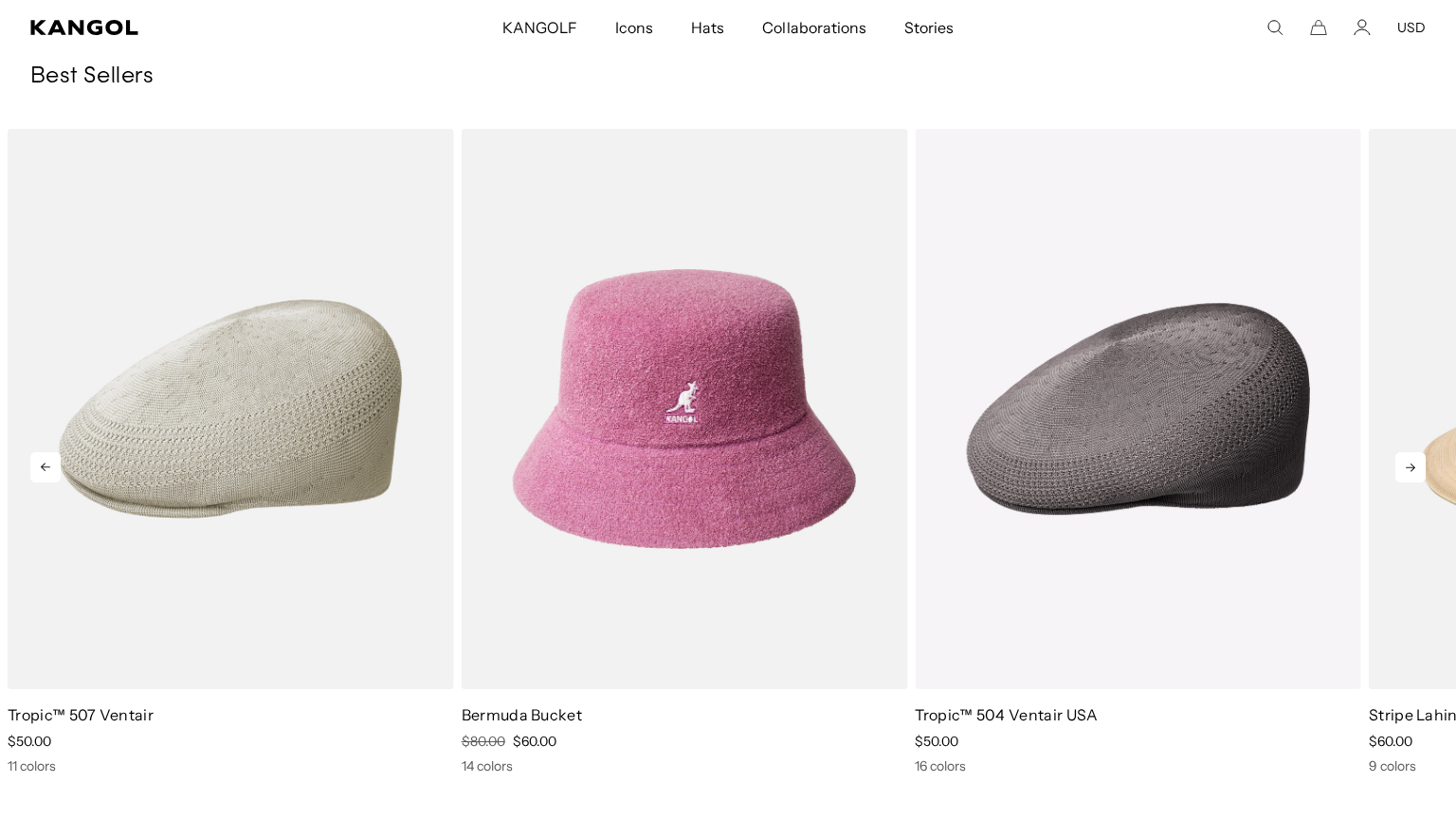 click 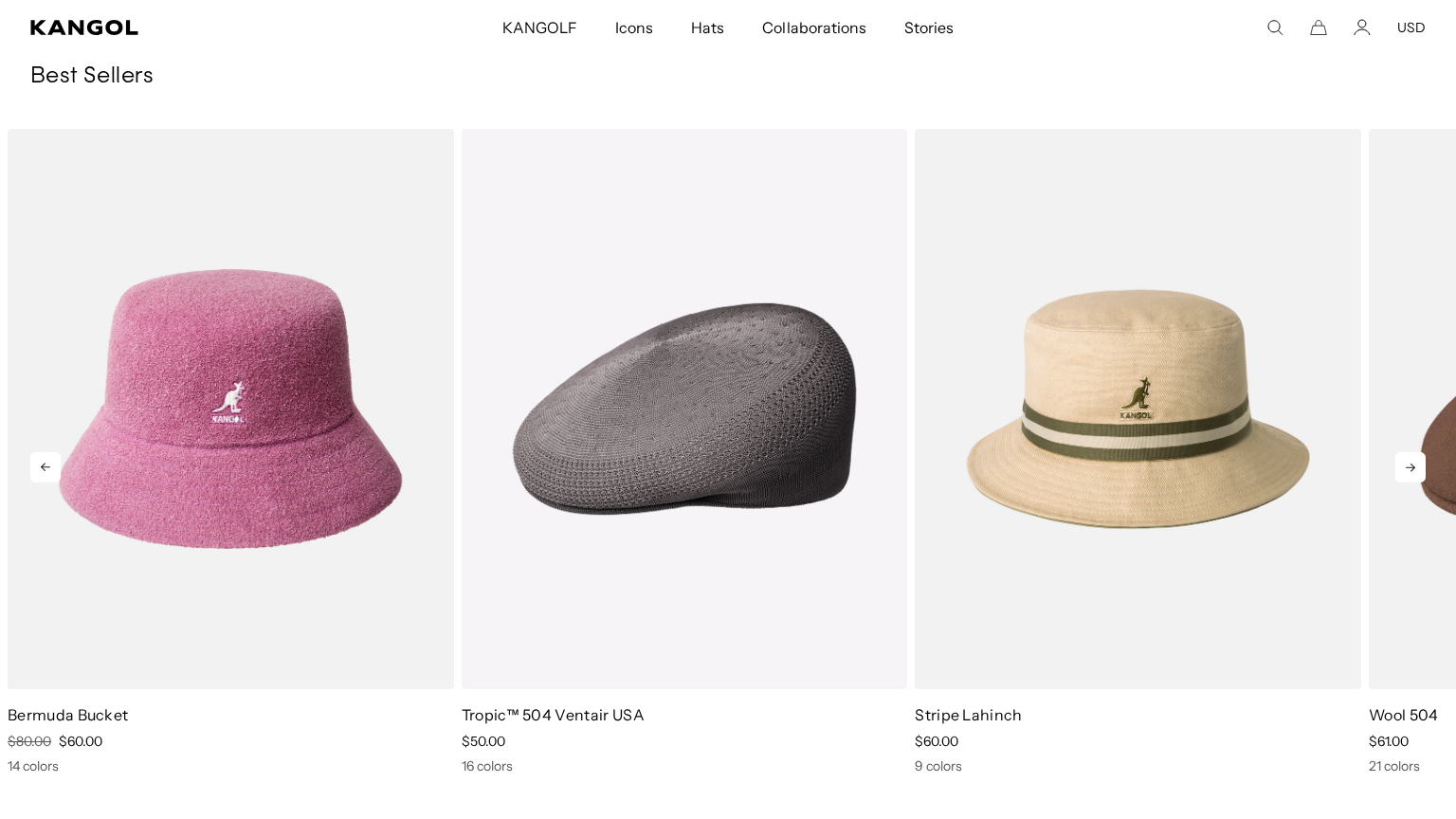 scroll, scrollTop: 0, scrollLeft: 391, axis: horizontal 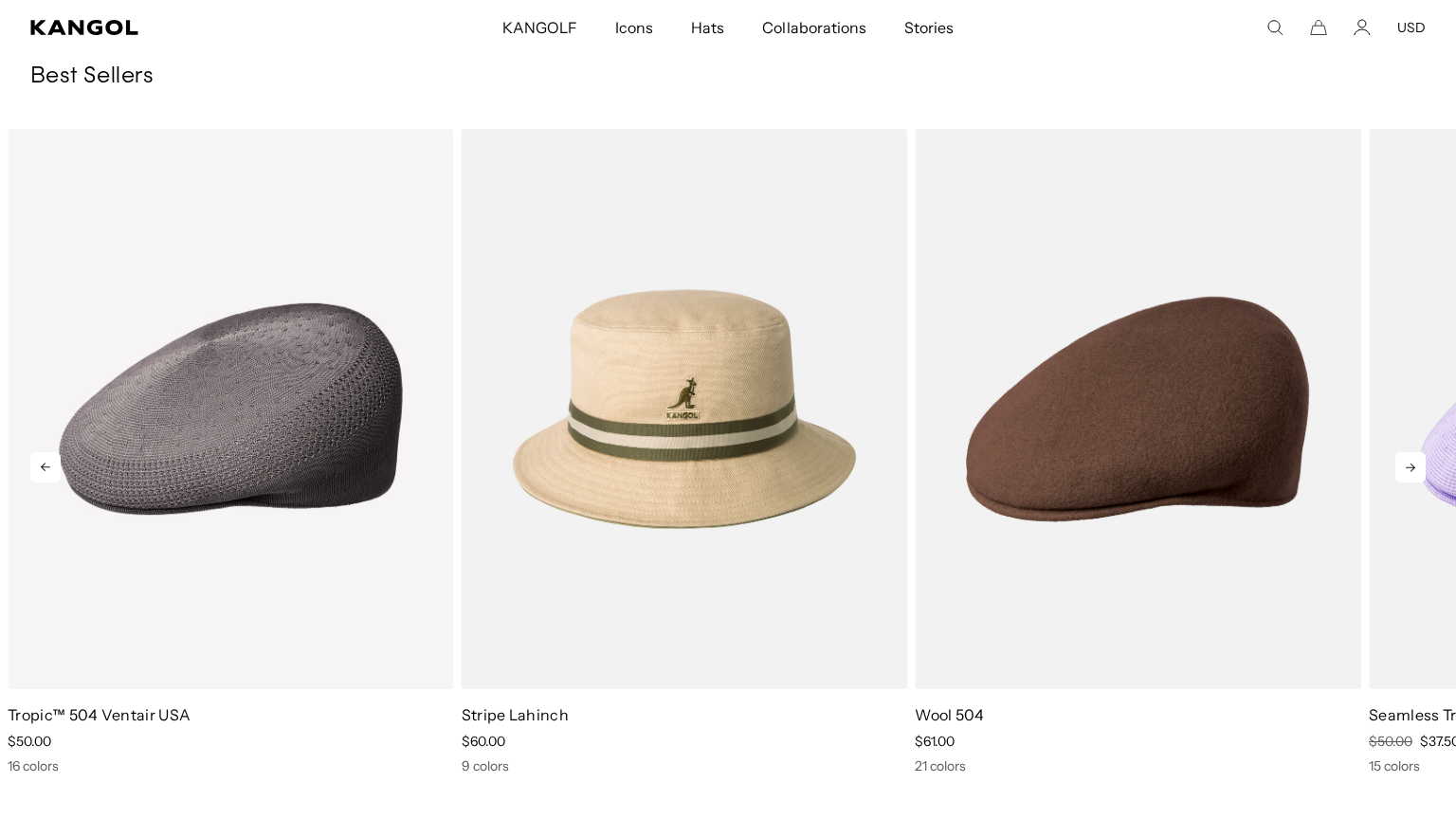 click 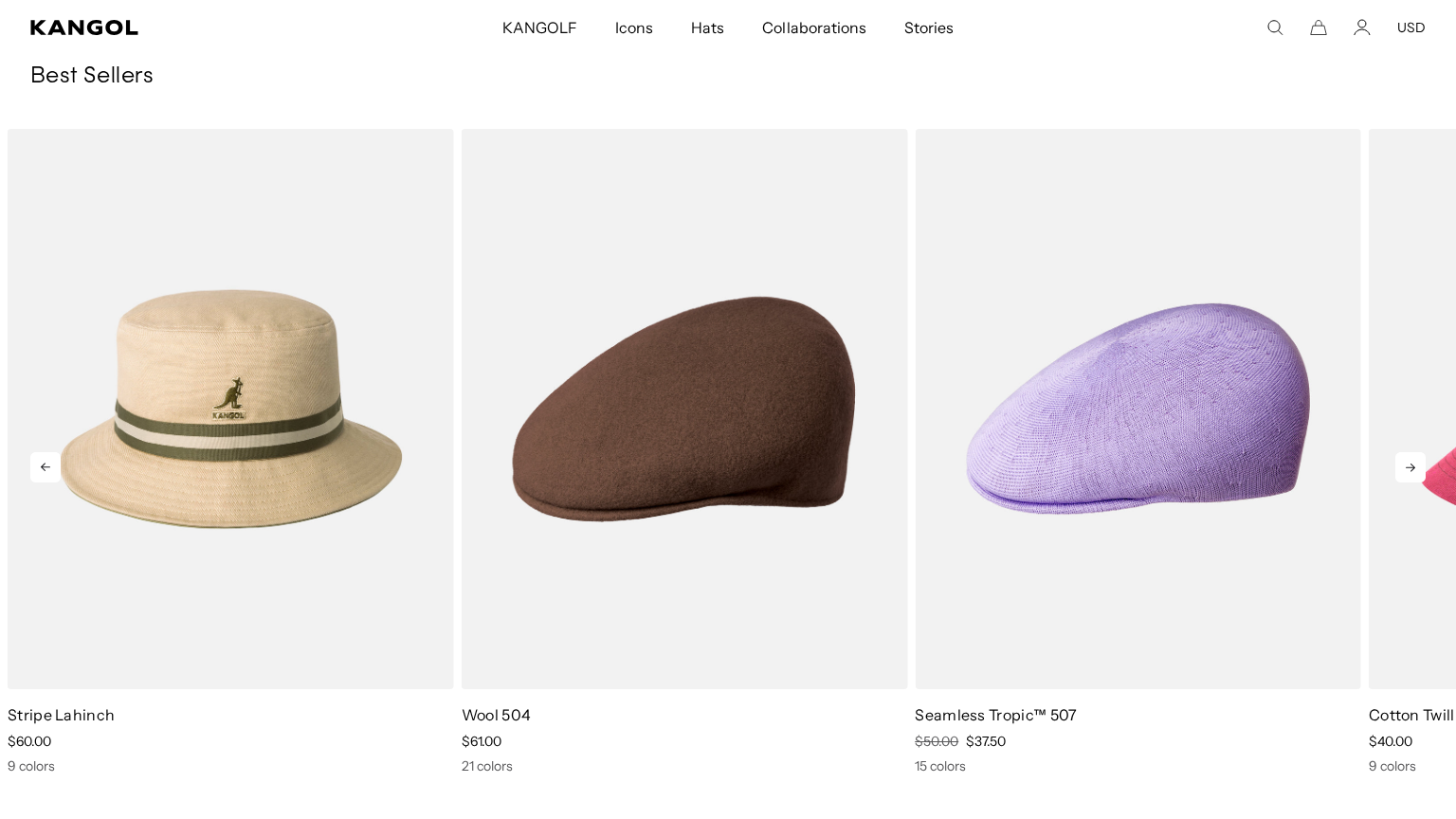 scroll, scrollTop: 0, scrollLeft: 0, axis: both 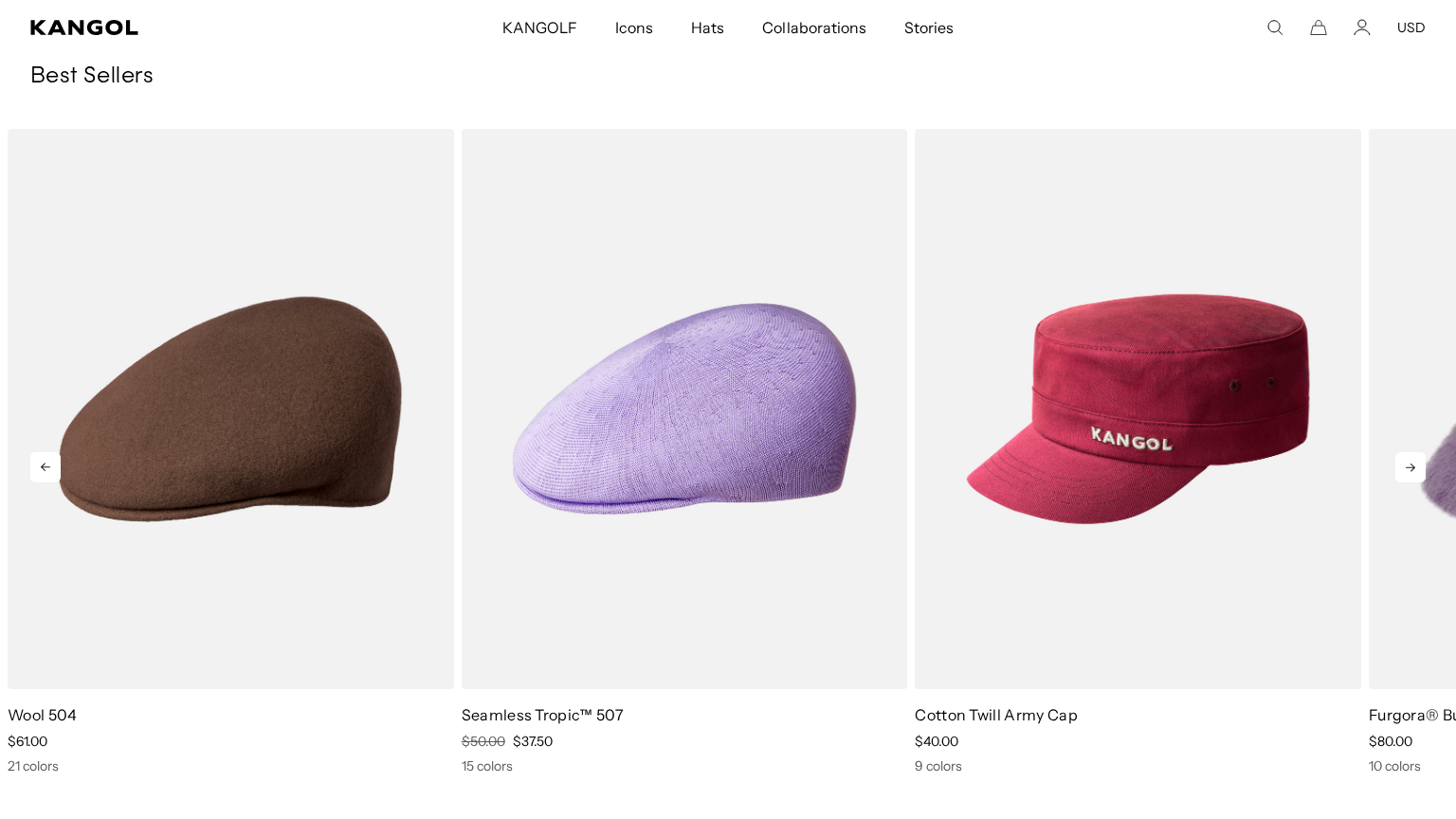 click 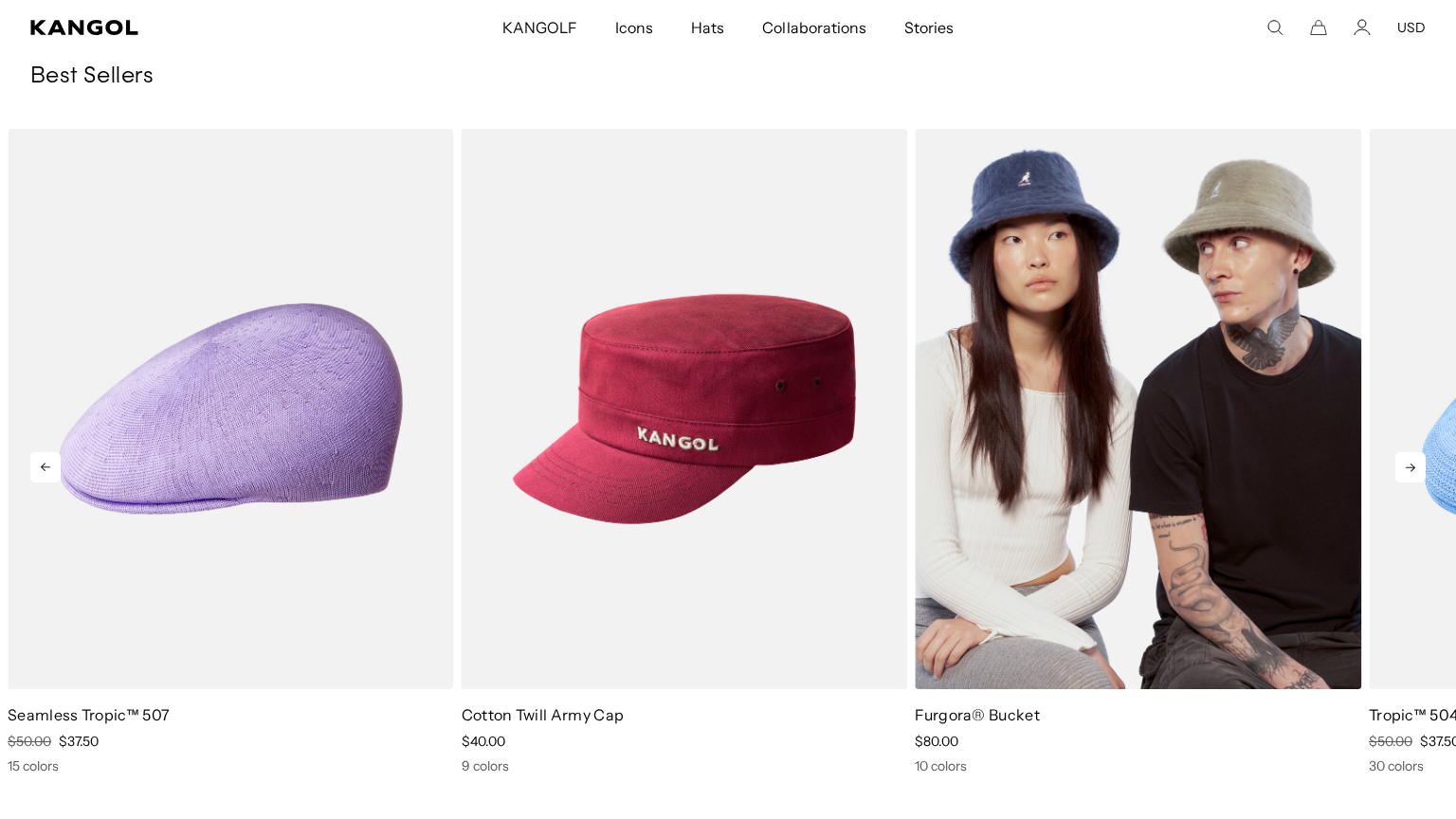 scroll, scrollTop: 0, scrollLeft: 0, axis: both 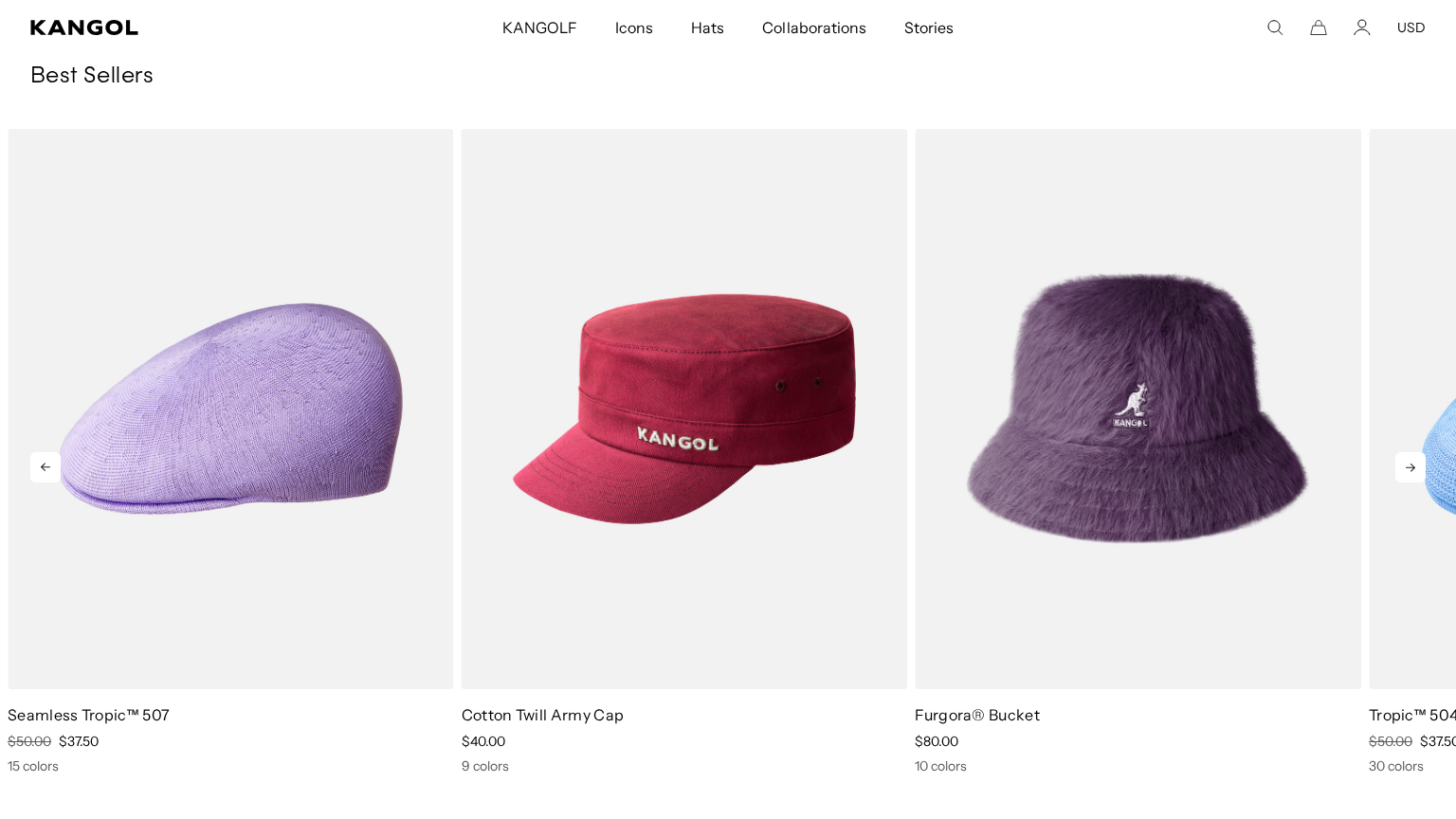 click 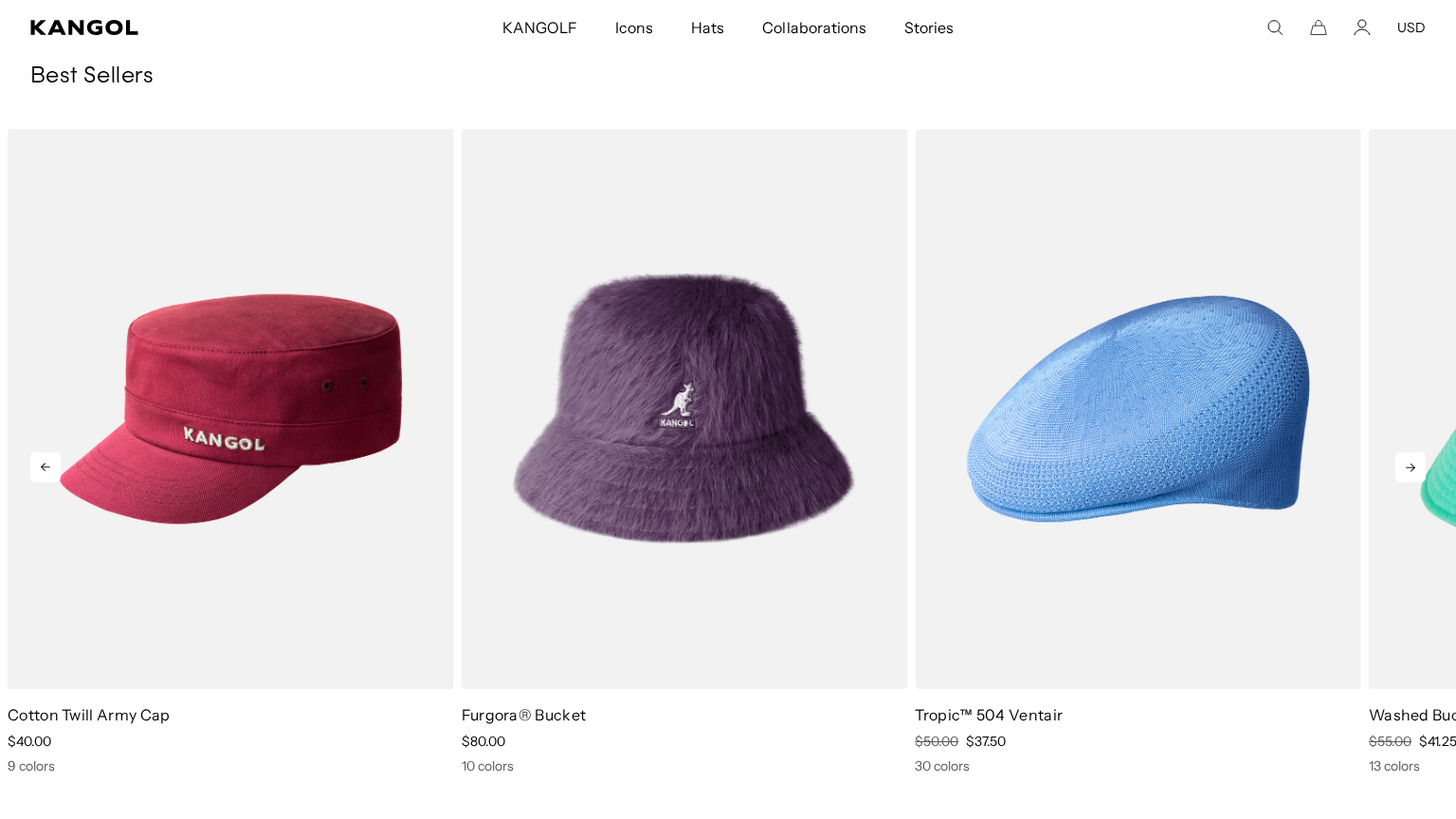 click 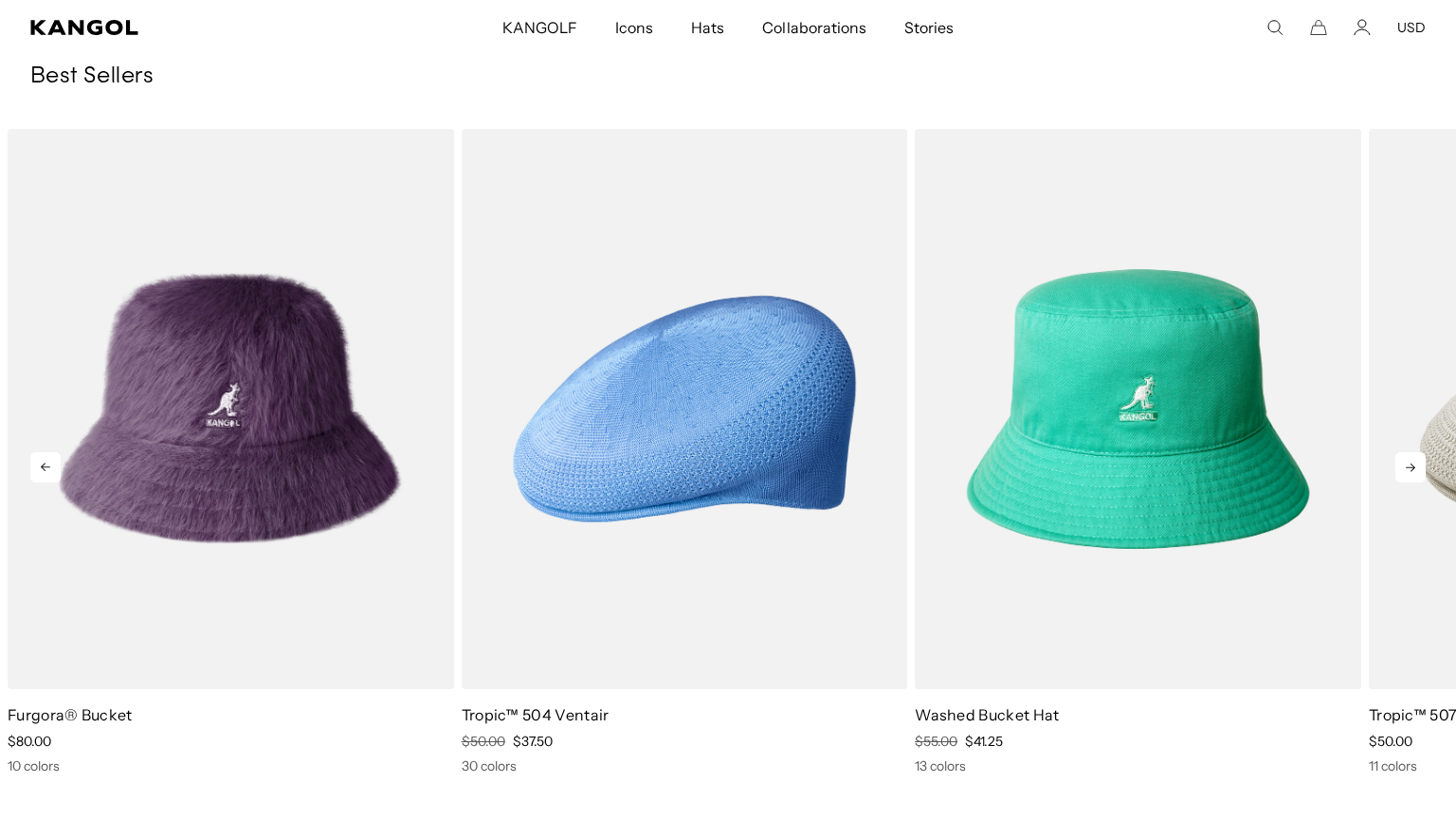 click 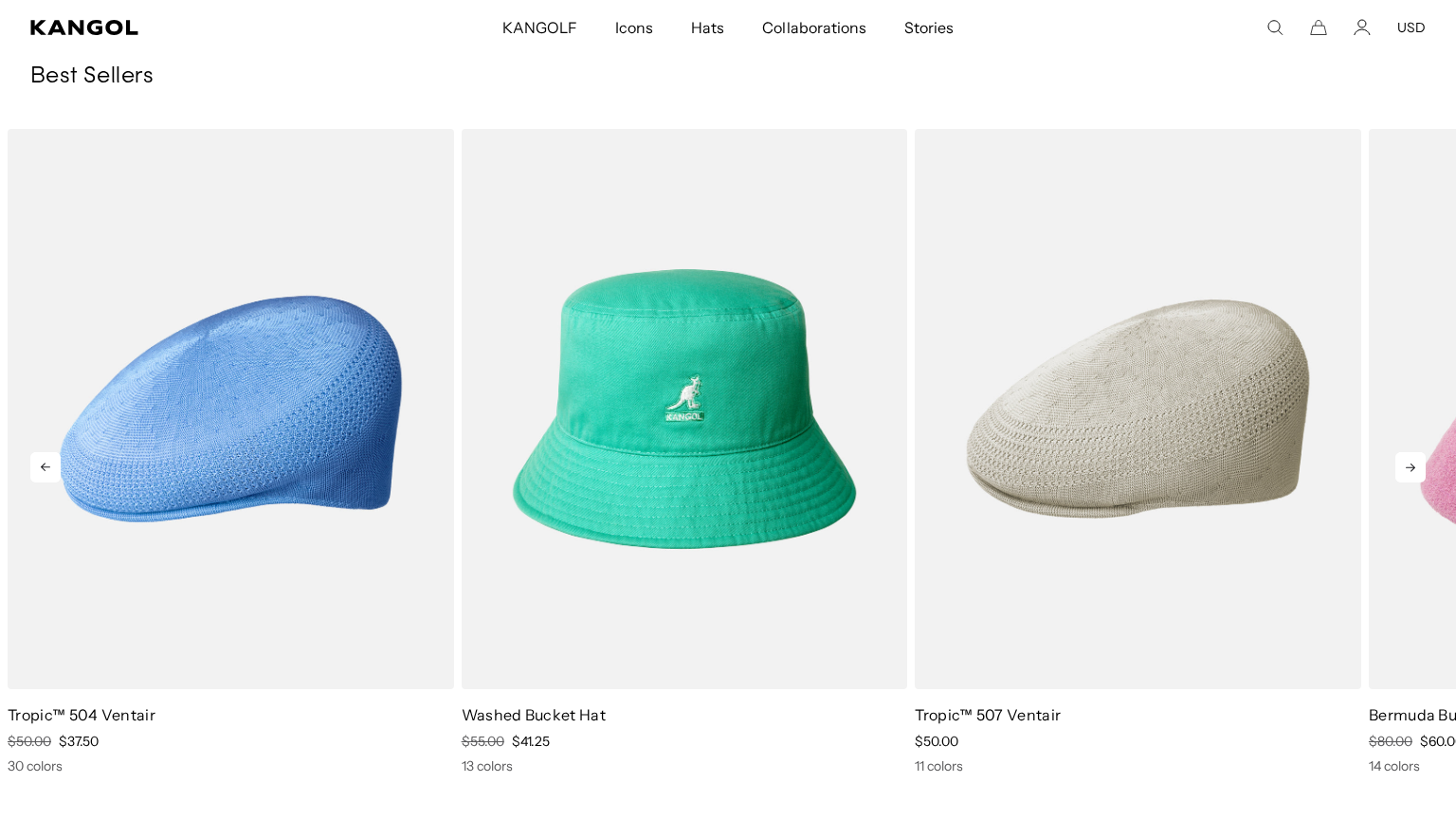 click 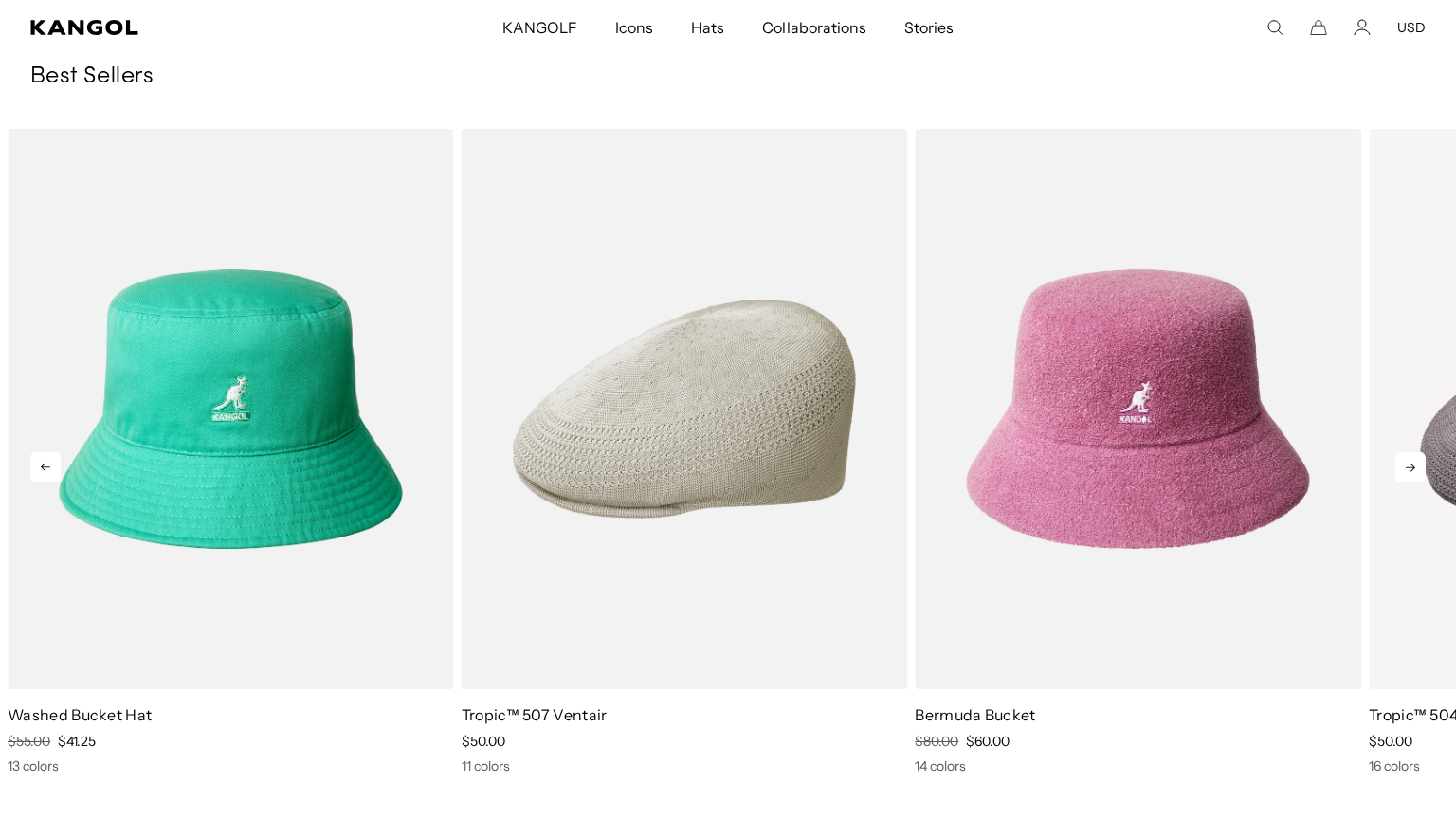 click 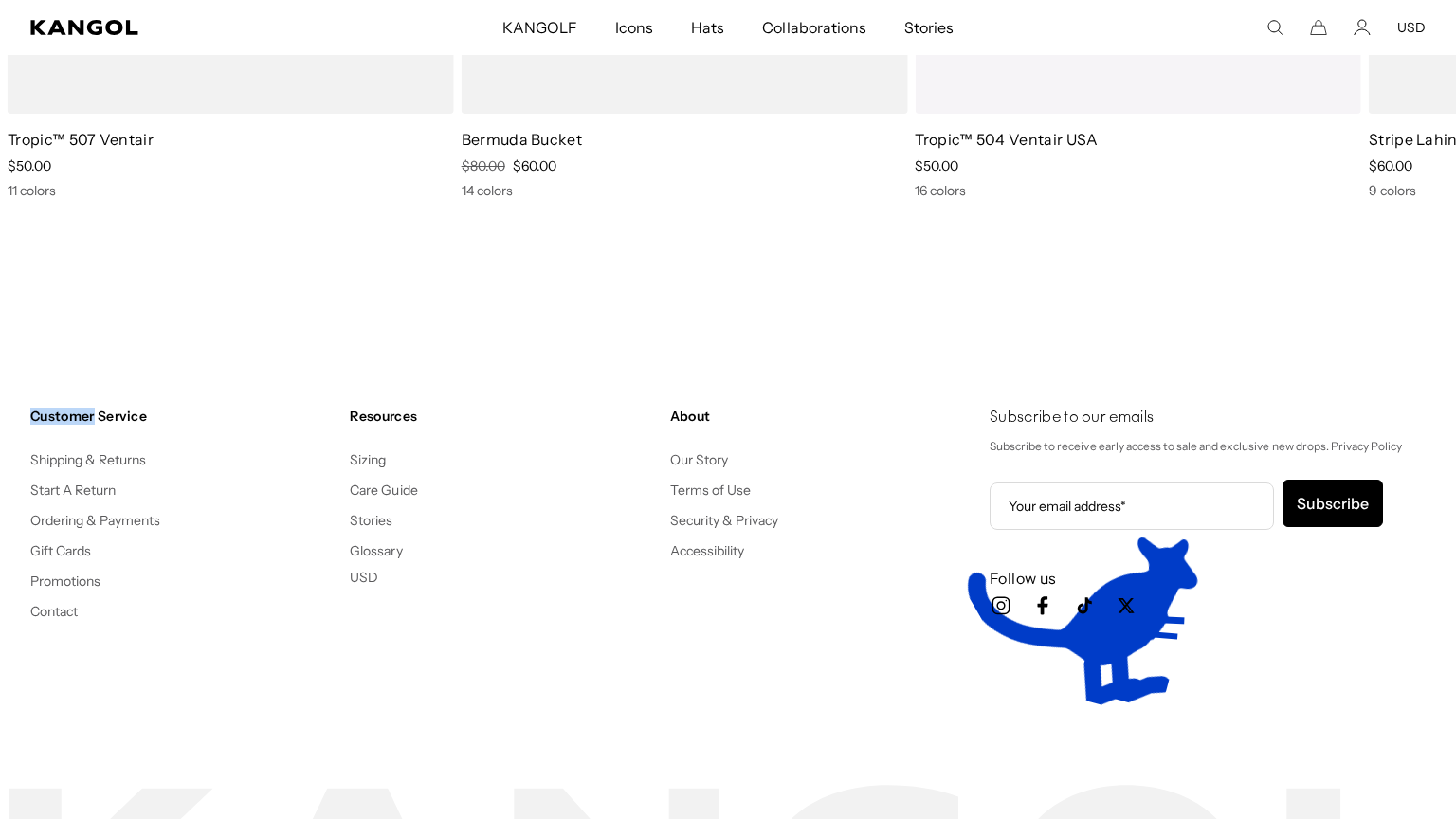 scroll, scrollTop: 3059, scrollLeft: 0, axis: vertical 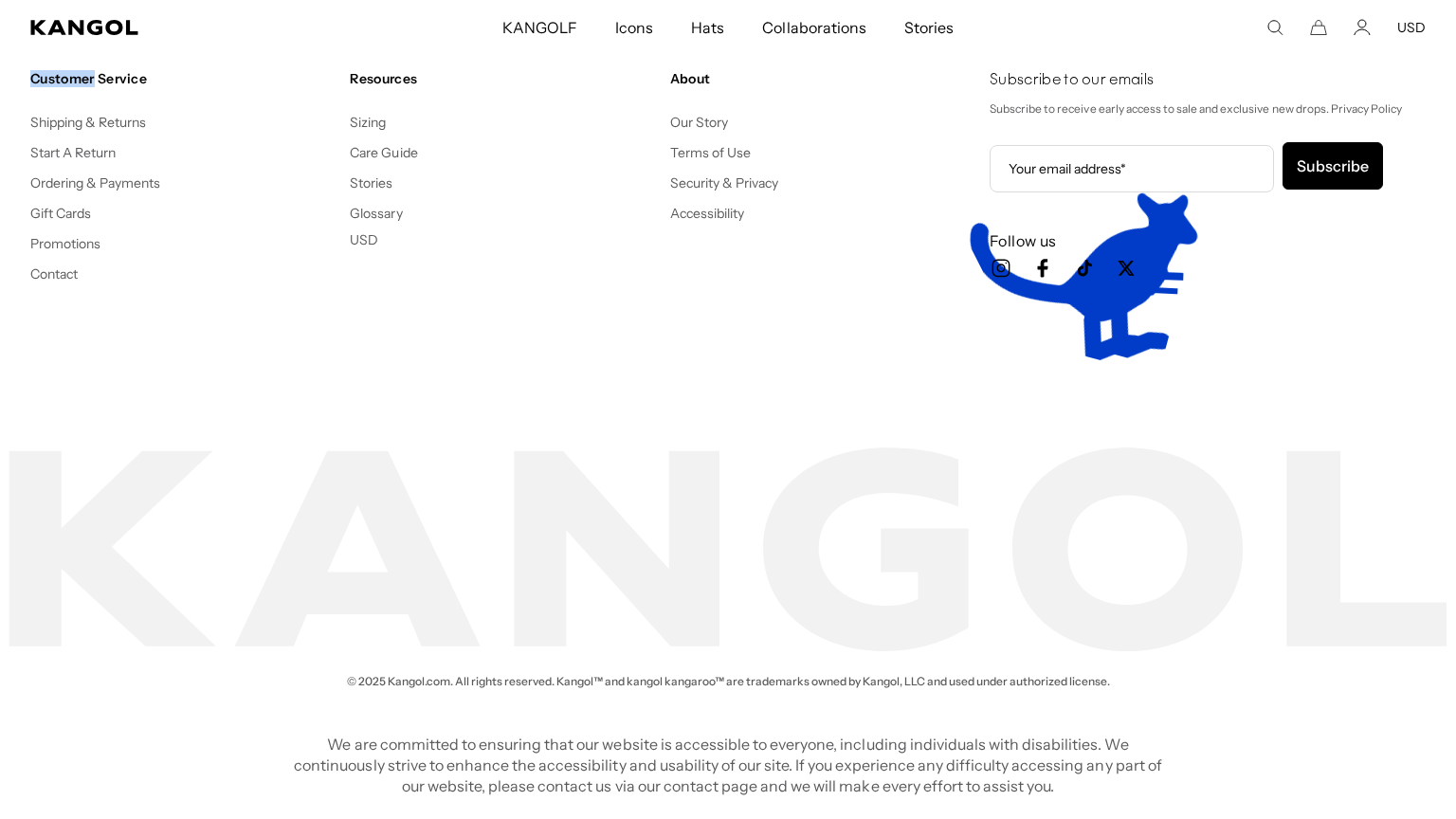 click on "Customer Service
Shipping & Returns
Start A Return
Ordering & Payments
Gift Cards
Promotions
Contact
Resources
Sizing
Care Guide
Stories
Glossary
USD
USD
EUR
About Our Story" at bounding box center [728, 207] 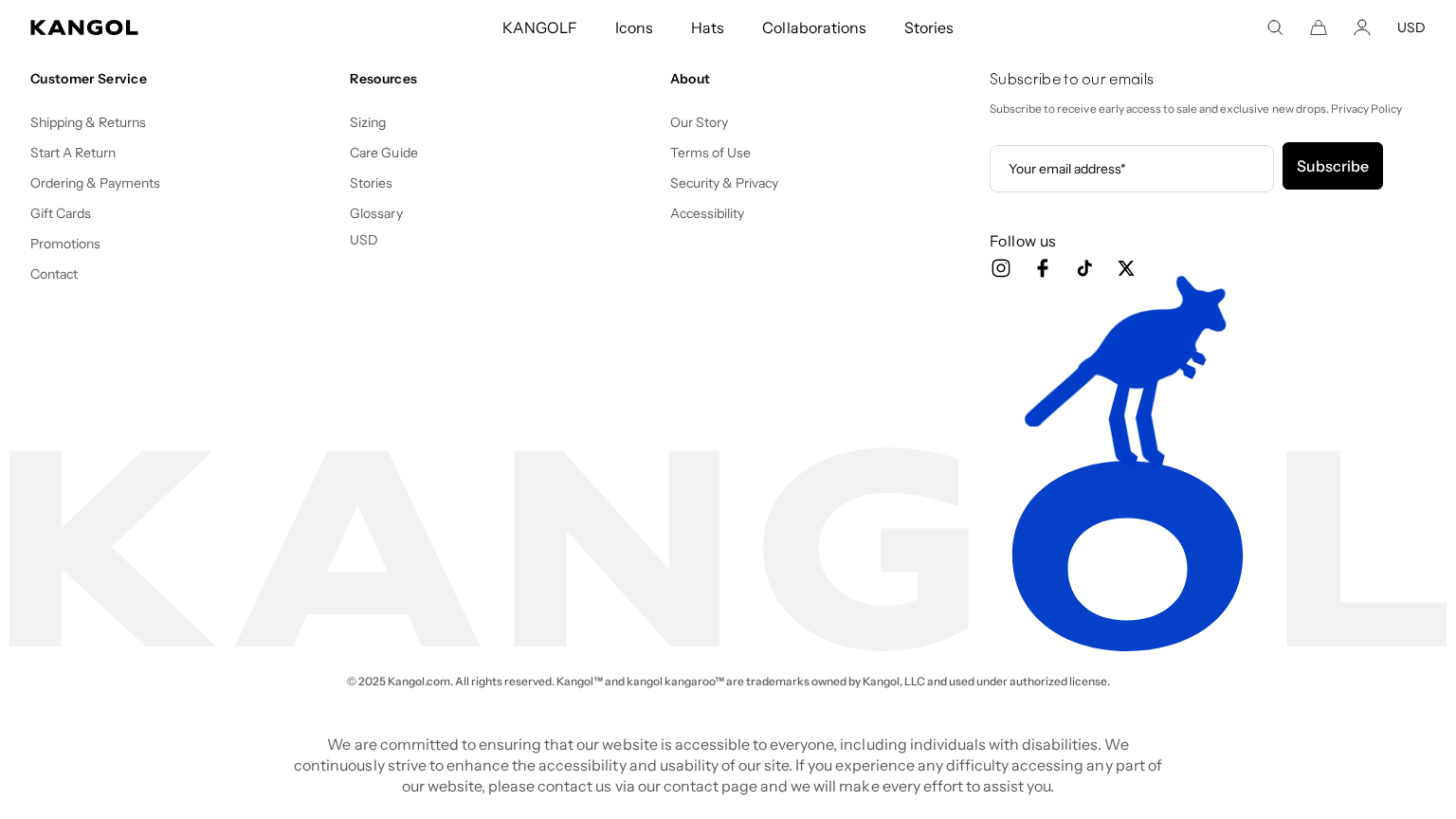 click on "Customer Service
Shipping & Returns
Start A Return
Ordering & Payments
Gift Cards
Promotions
Contact
Resources
Sizing
Care Guide
Stories
Glossary
USD
USD
EUR
About Our Story" at bounding box center (728, 207) 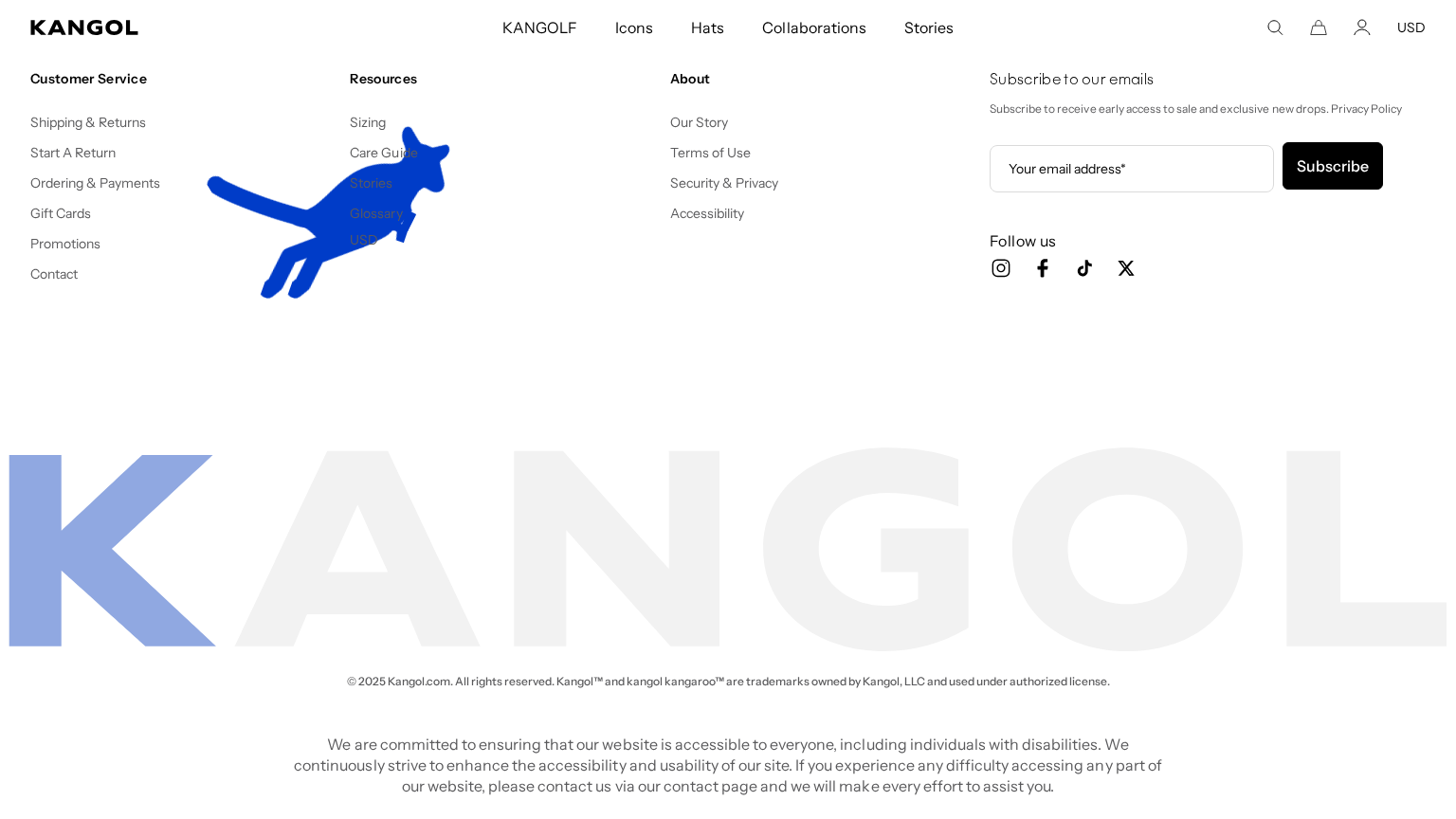 click on "Customer Service
Shipping & Returns
Start A Return
Ordering & Payments
Gift Cards
Promotions
Contact
Resources
Sizing
Care Guide
Stories
Glossary
USD
USD
EUR
About Our Story" at bounding box center (728, 351) 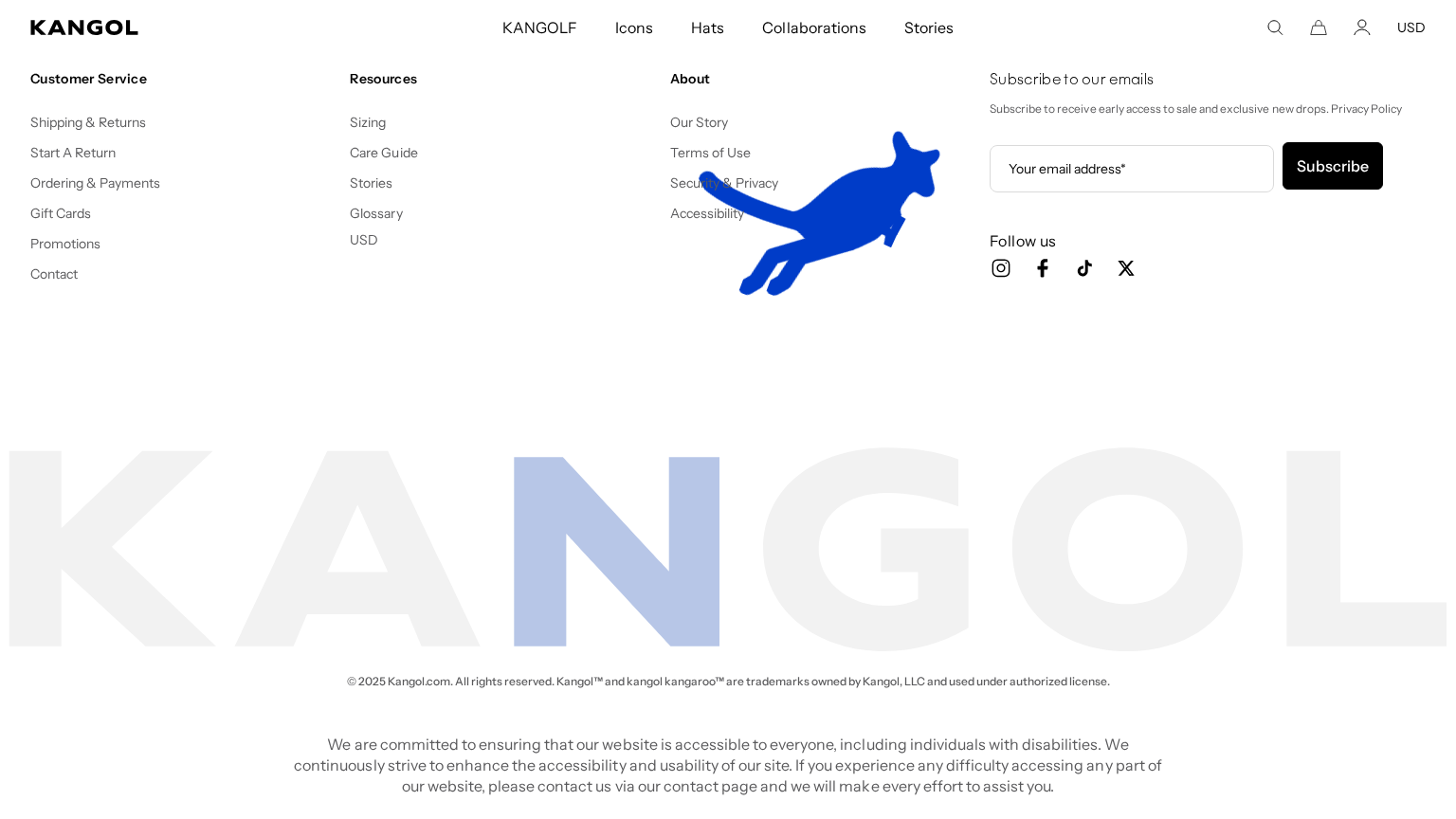 scroll, scrollTop: 0, scrollLeft: 0, axis: both 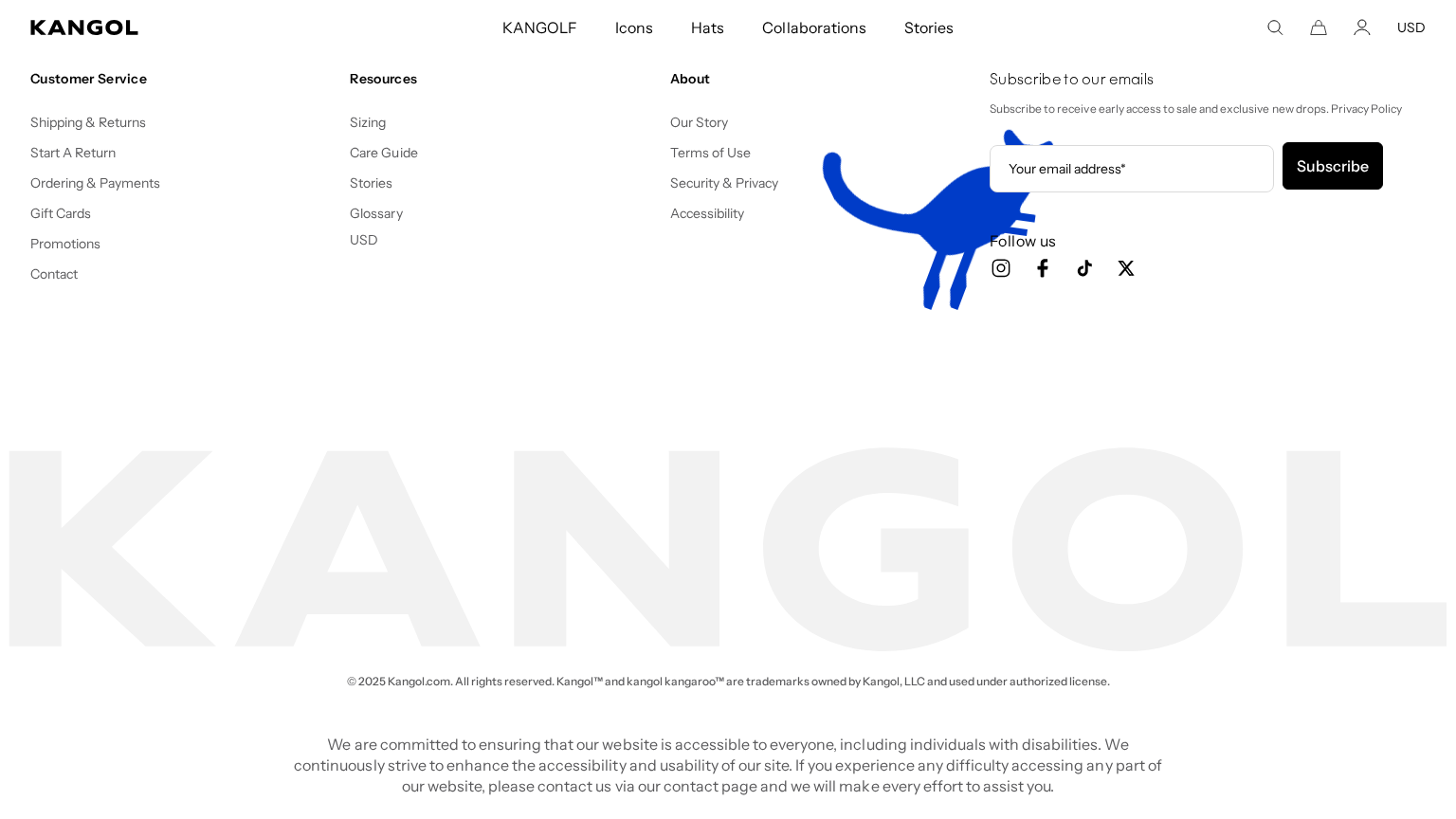 click on "Customer Service
Shipping & Returns
Start A Return
Ordering & Payments
Gift Cards
Promotions
Contact
Resources
Sizing
Care Guide
Stories
Glossary
USD
USD
EUR
About Our Story" at bounding box center (728, 351) 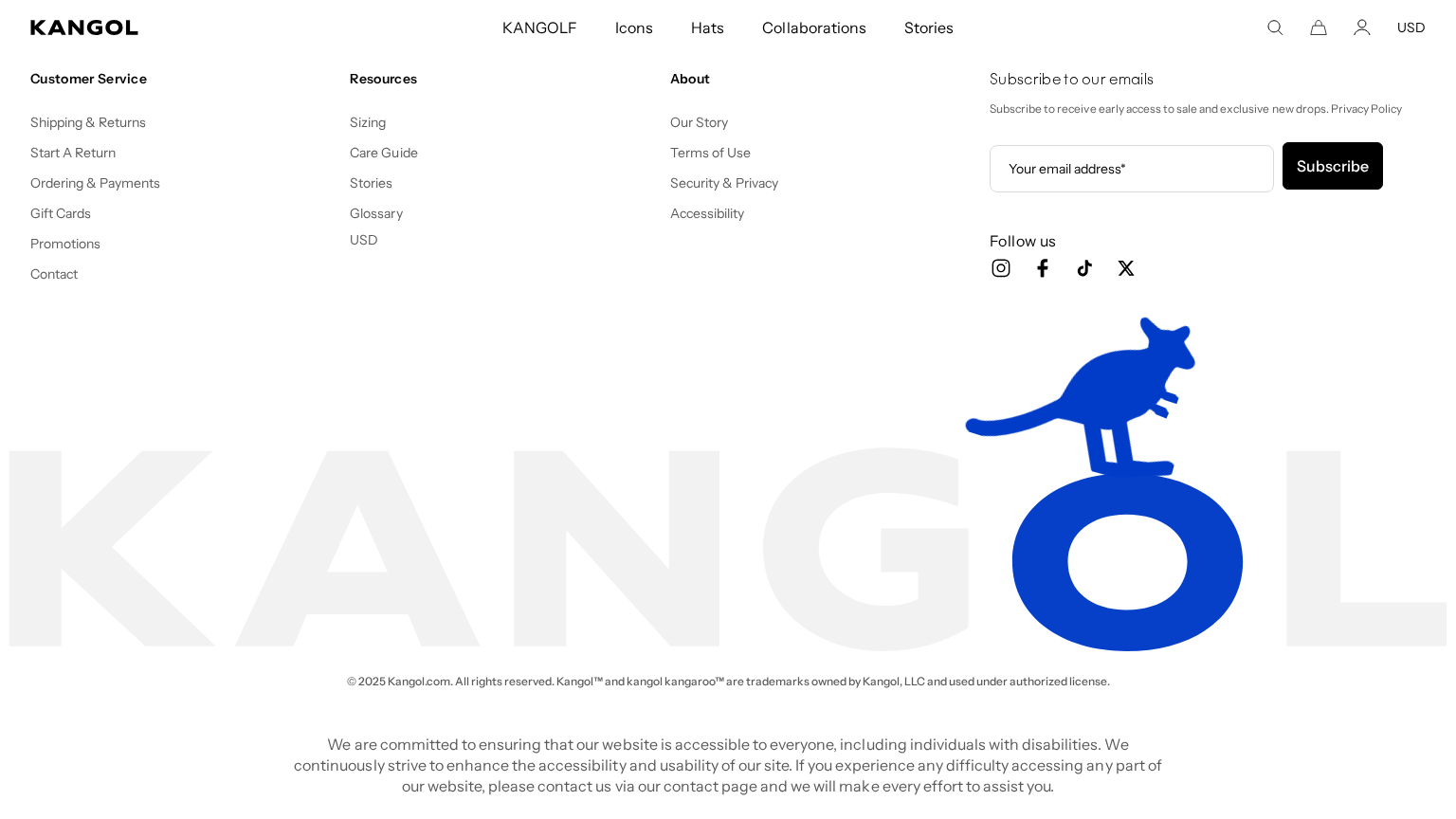 click on "Customer Service
Shipping & Returns
Start A Return
Ordering & Payments
Gift Cards
Promotions
Contact
Resources
Sizing
Care Guide
Stories
Glossary
USD
USD
EUR
About Our Story" at bounding box center [728, 351] 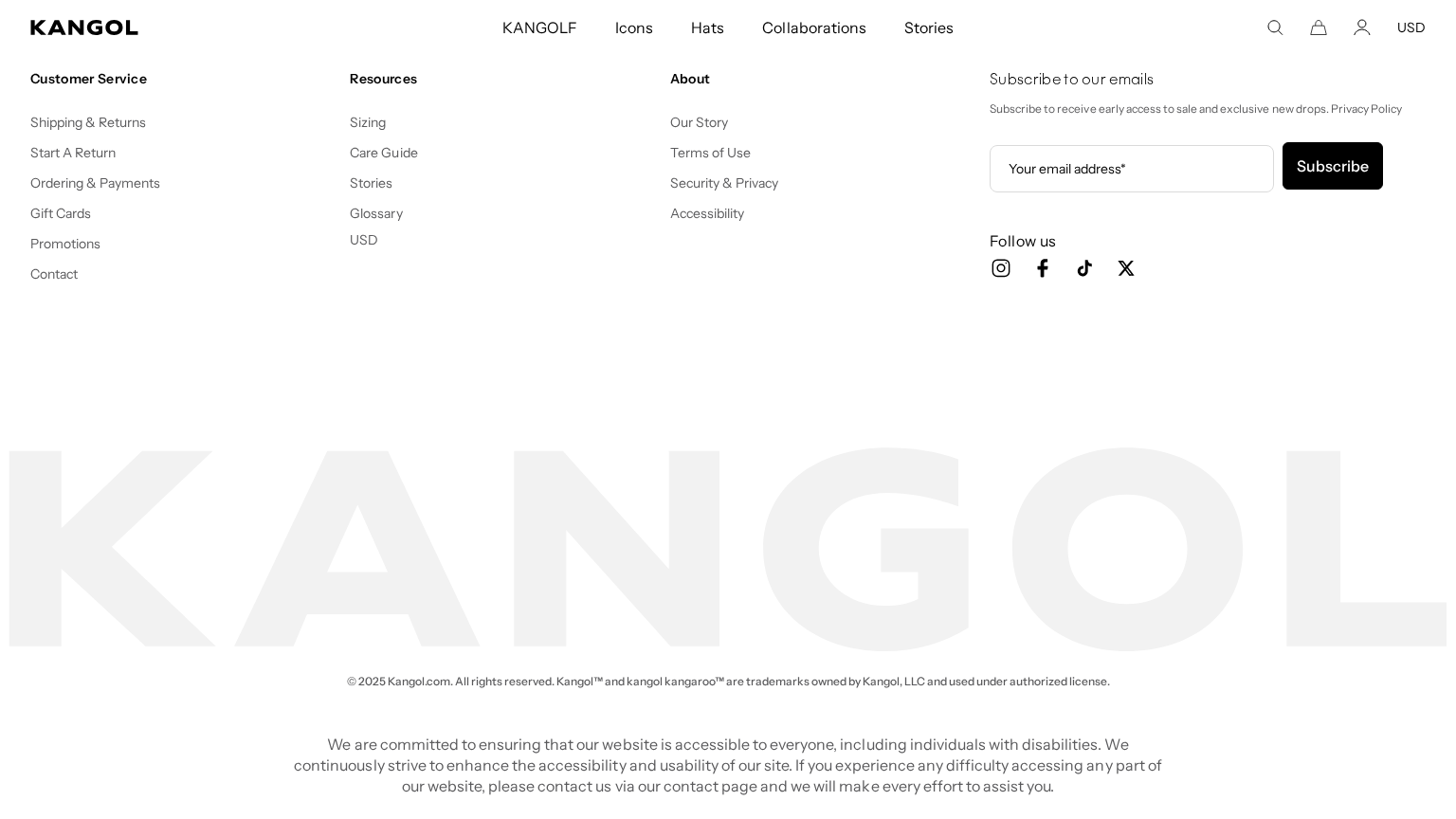 scroll, scrollTop: 0, scrollLeft: 391, axis: horizontal 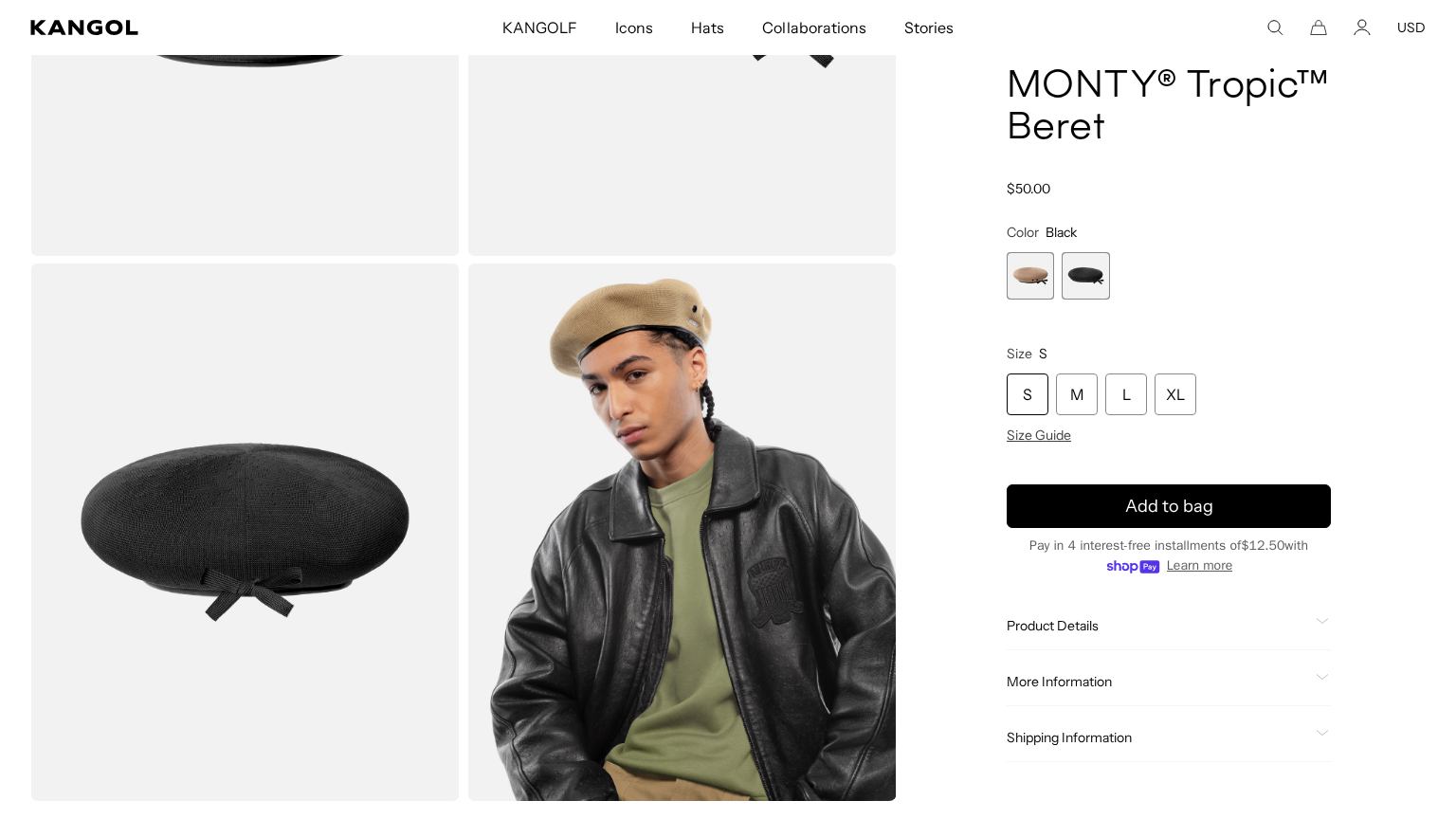 click on "Product Details" 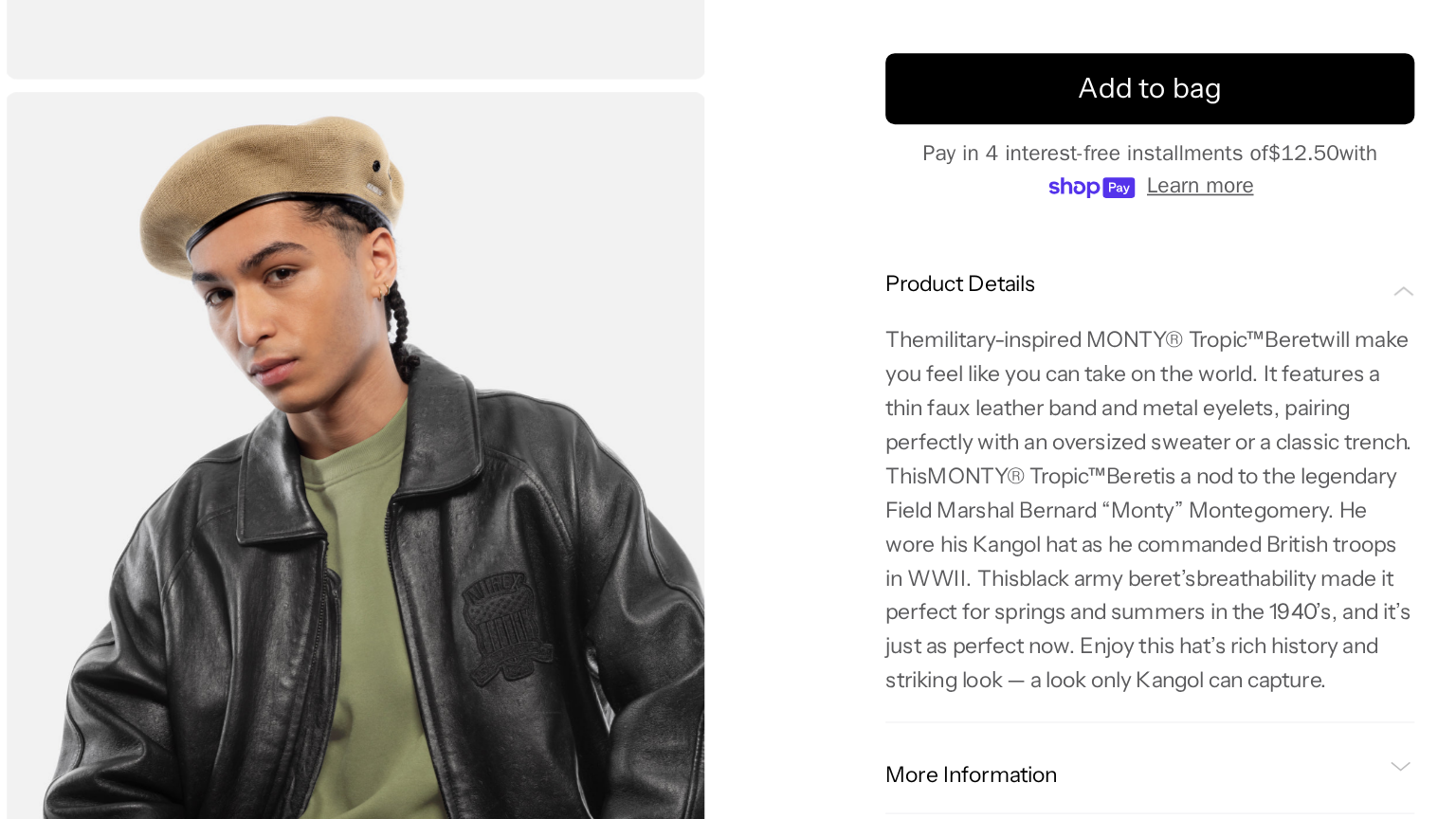 scroll, scrollTop: 404, scrollLeft: 0, axis: vertical 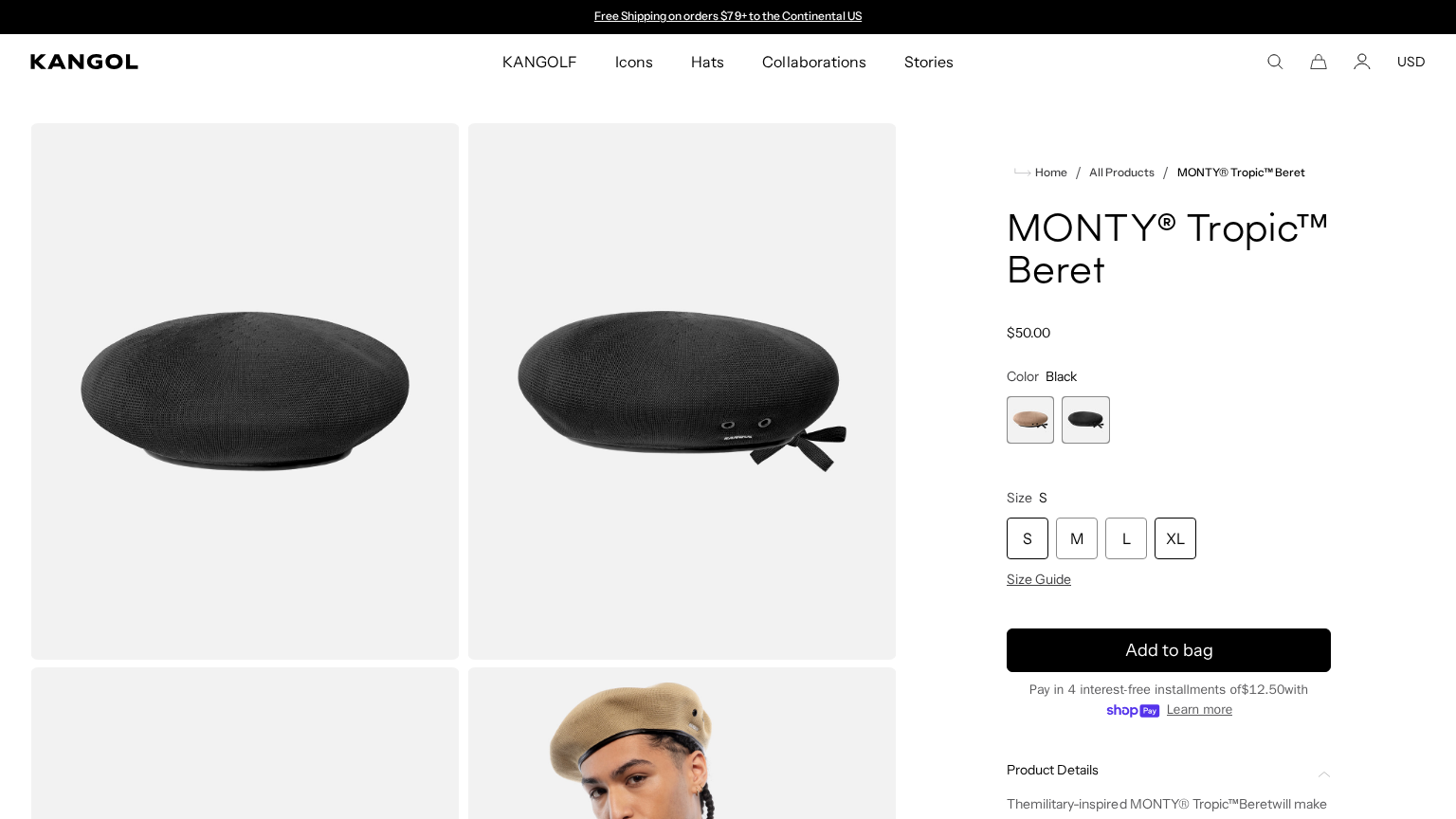 click on "XL" at bounding box center [1175, 538] 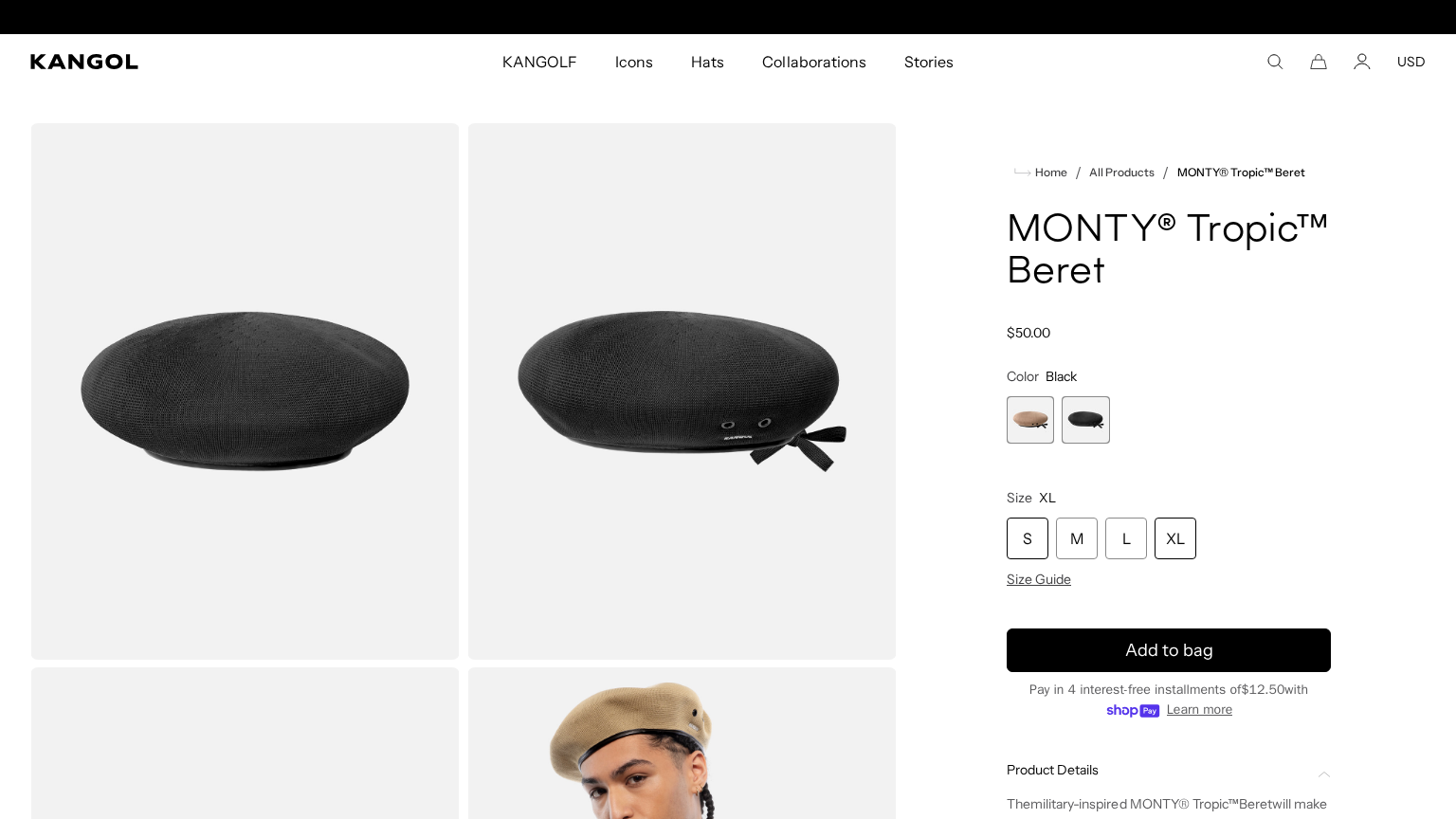 click on "S" at bounding box center [1028, 538] 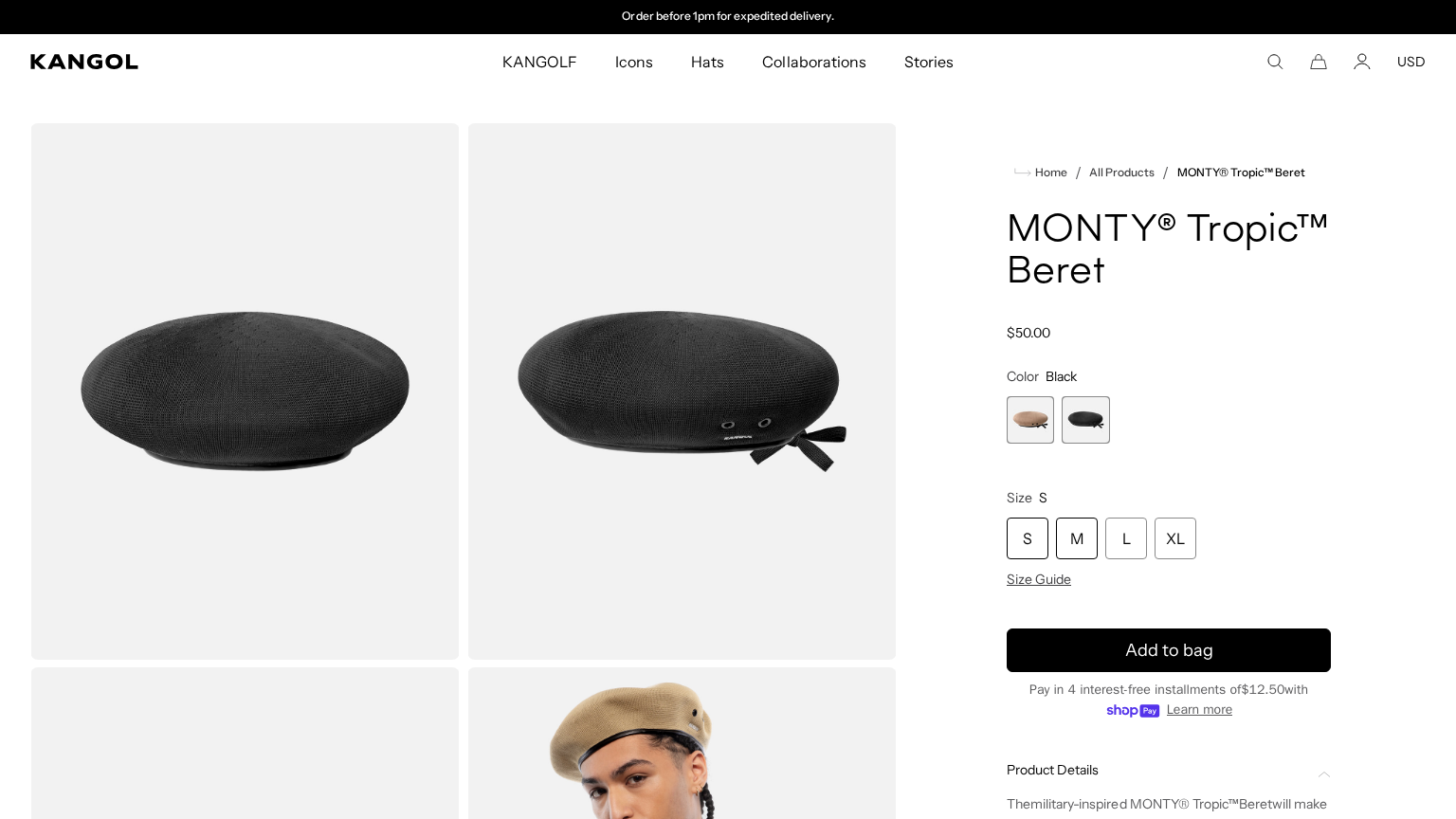 click on "M" at bounding box center [1077, 538] 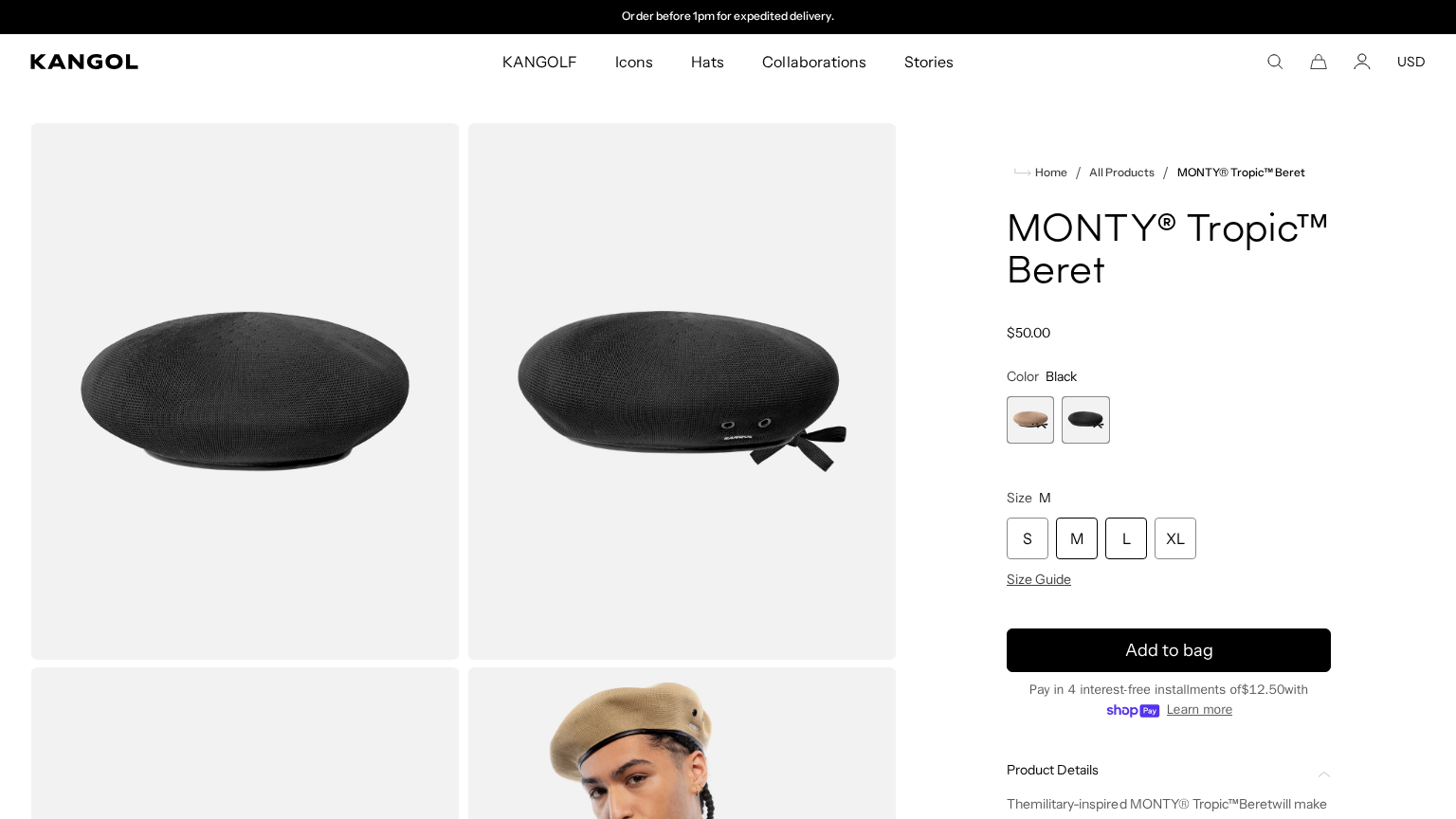 click on "L" at bounding box center (1126, 538) 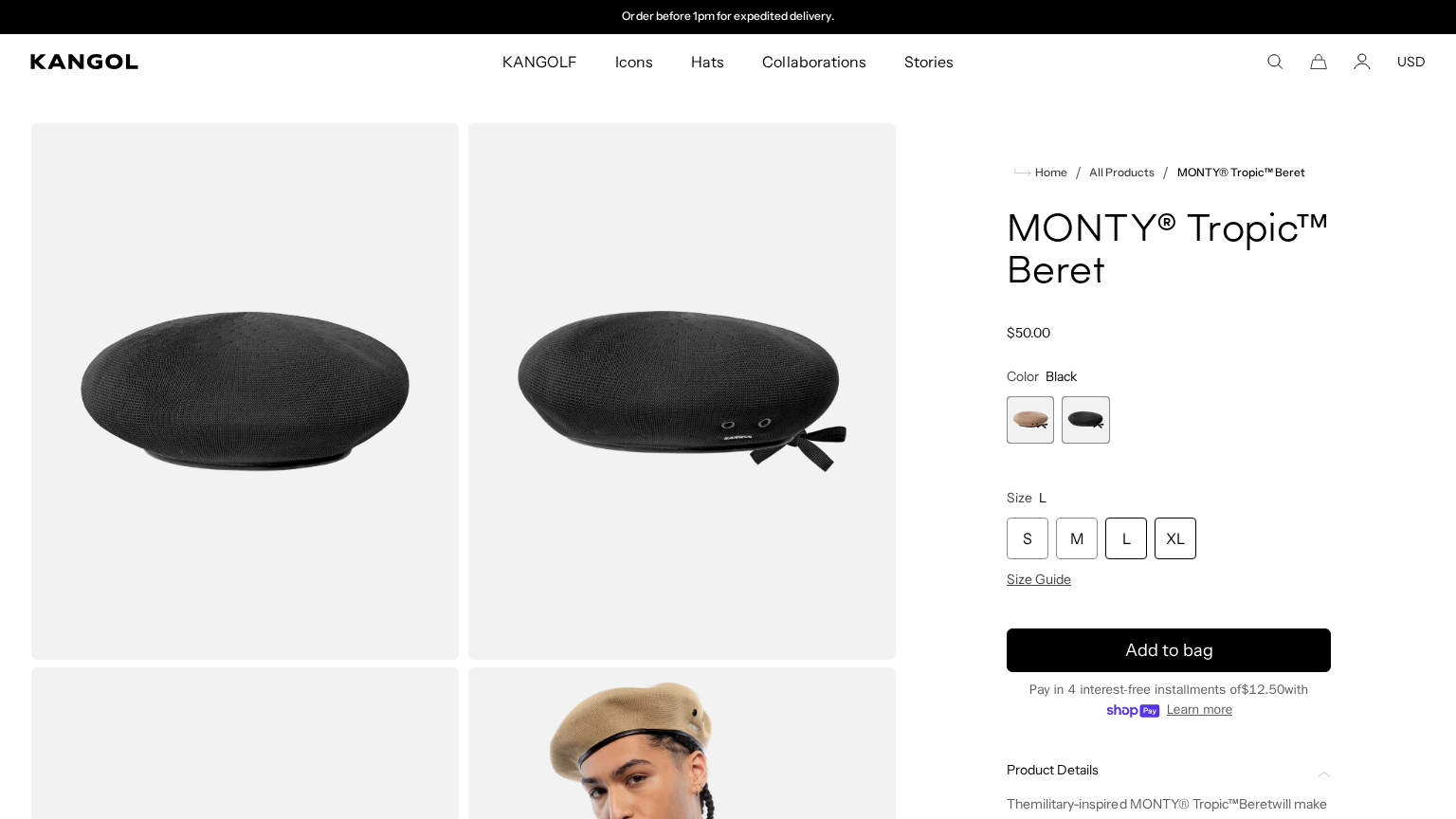 click on "XL" at bounding box center [1175, 538] 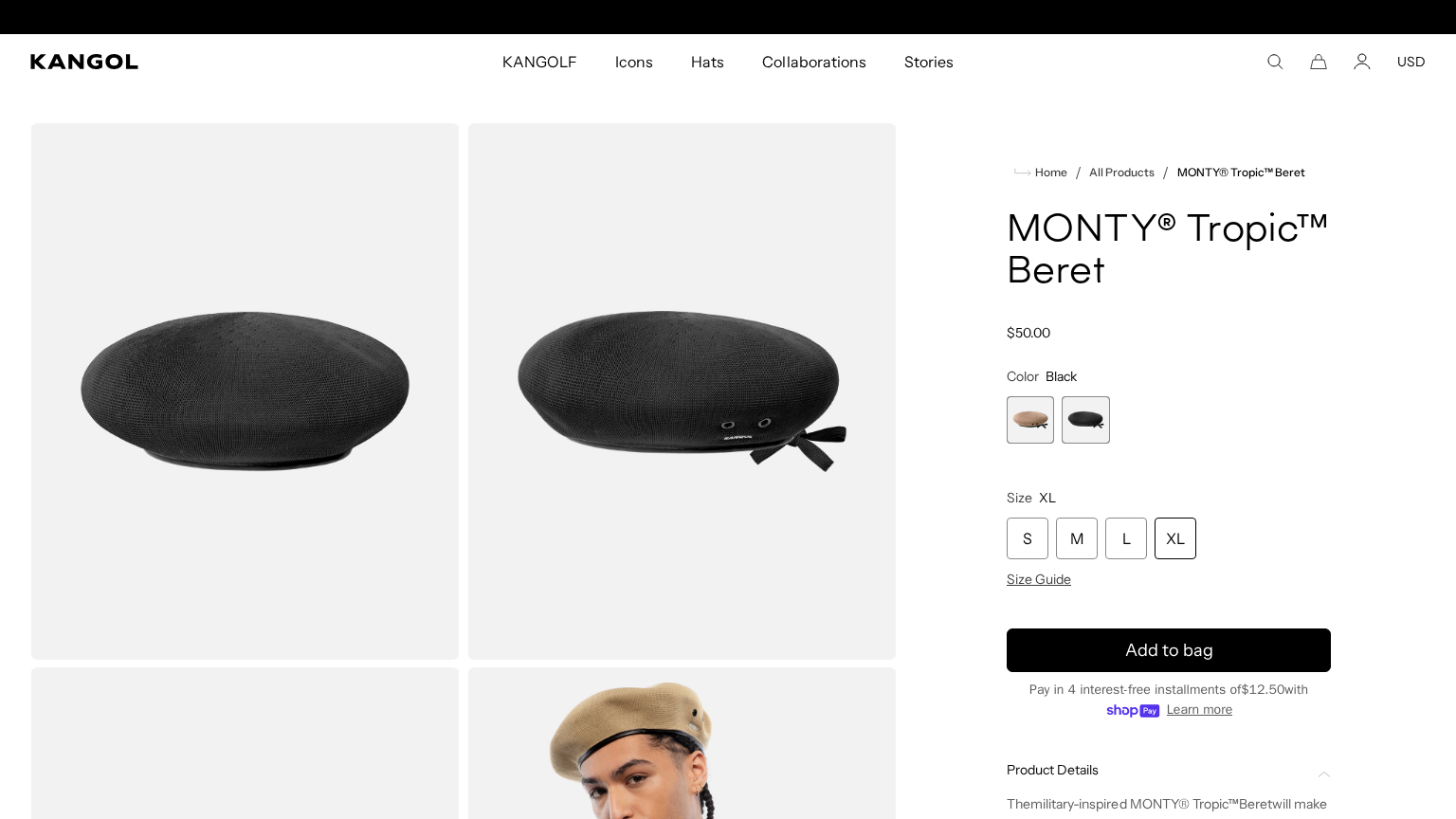 scroll, scrollTop: 0, scrollLeft: 0, axis: both 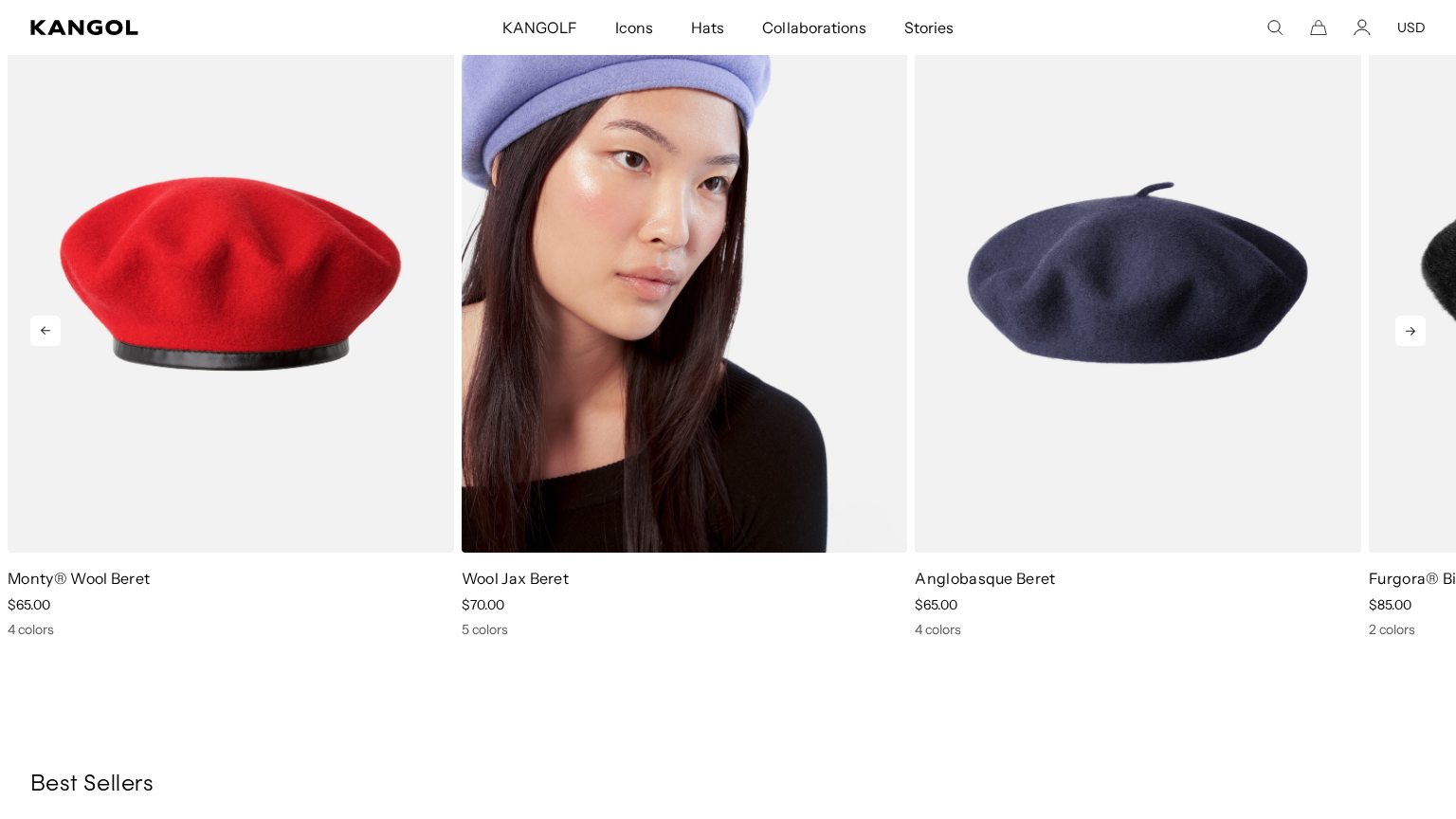click at bounding box center (684, 273) 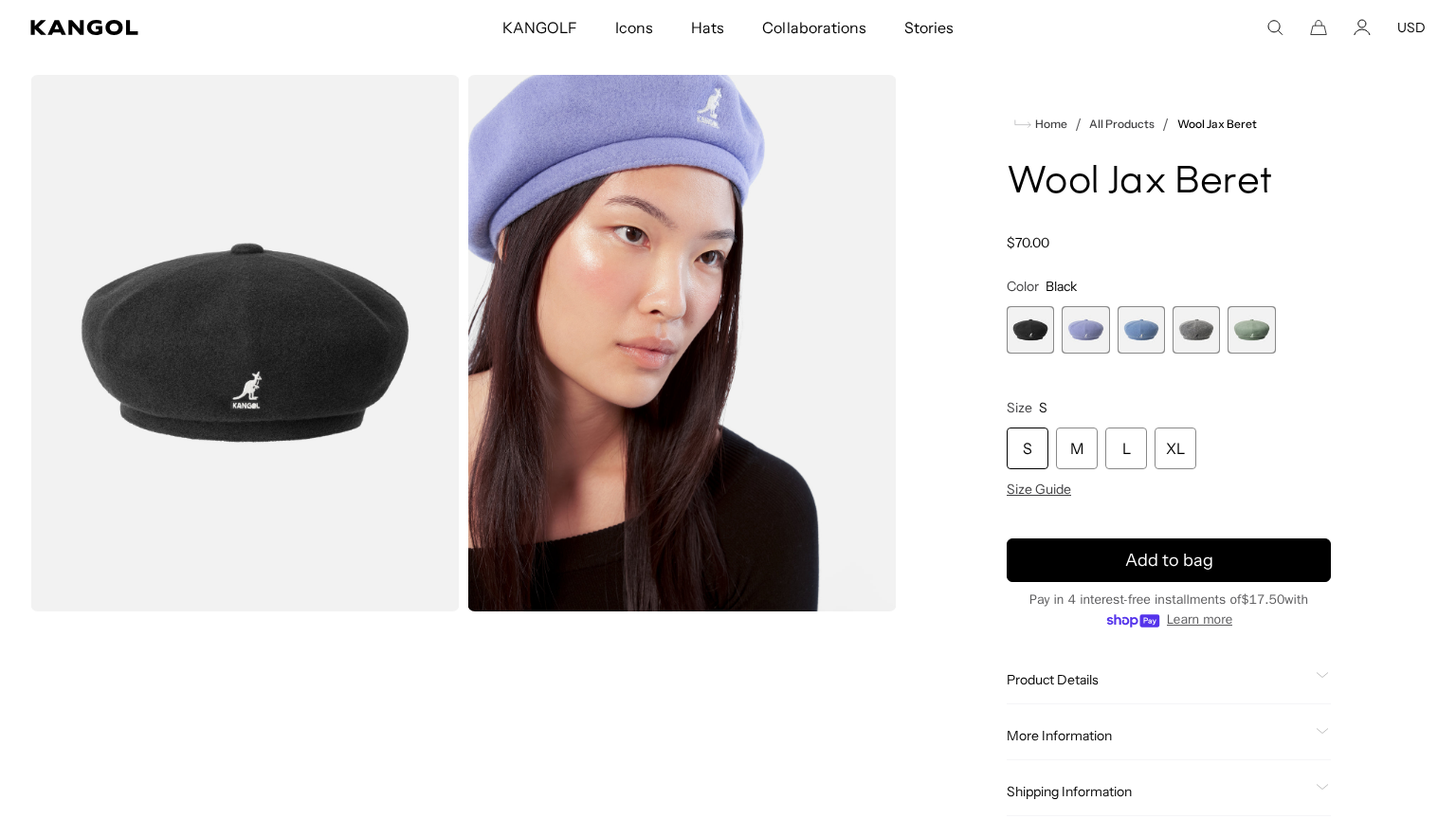 scroll, scrollTop: 47, scrollLeft: 0, axis: vertical 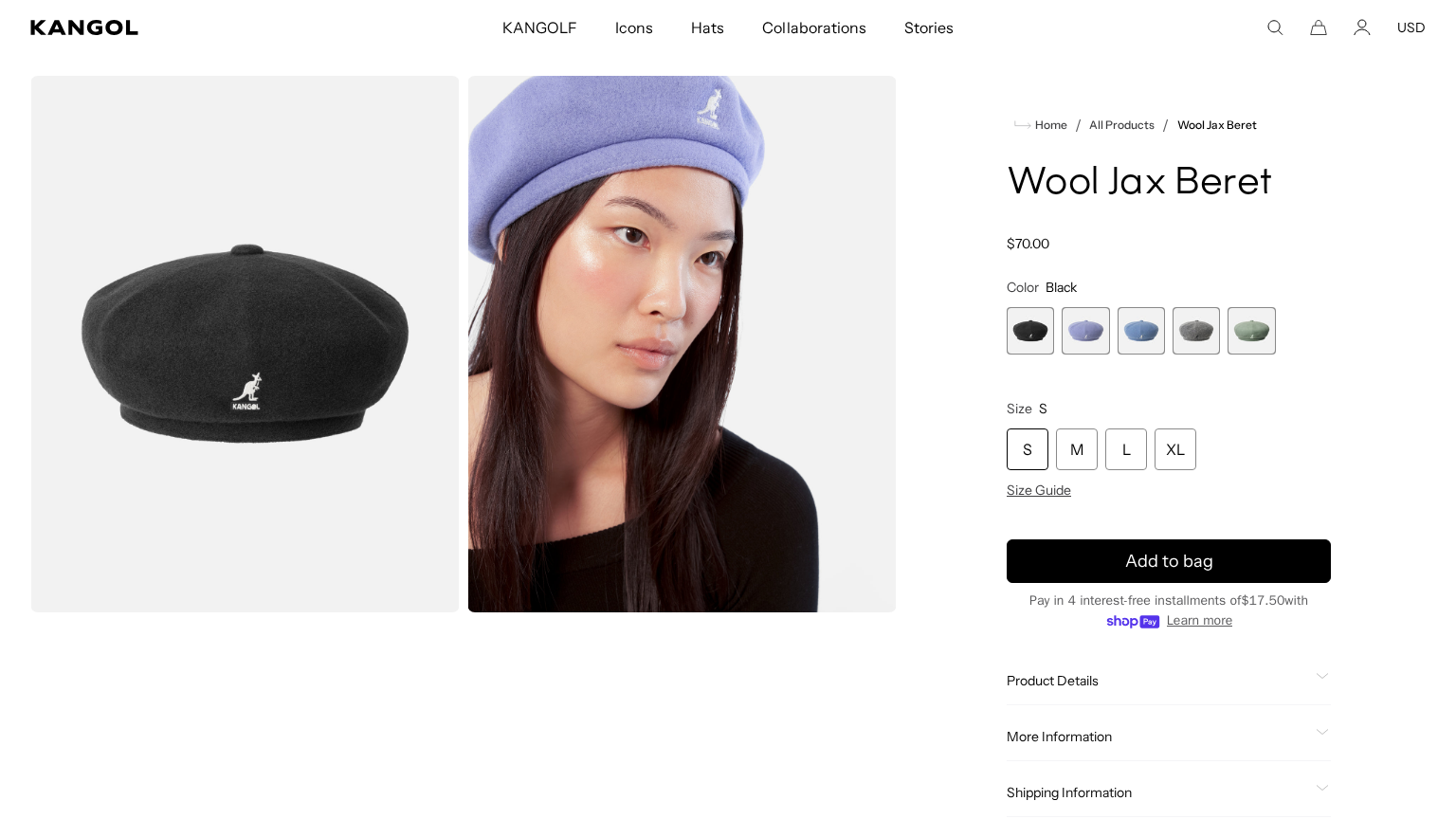click at bounding box center [1196, 331] 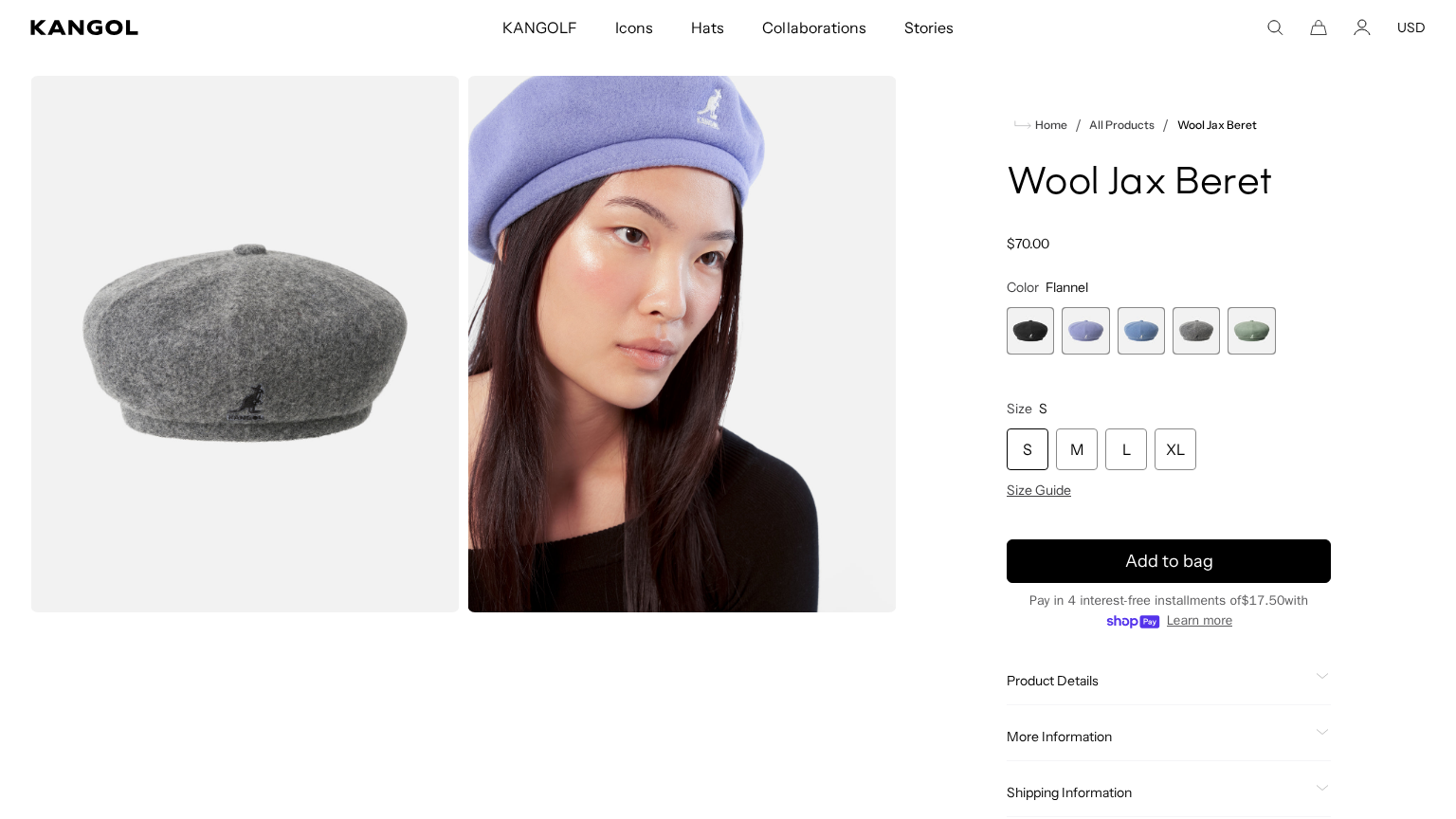 scroll, scrollTop: 0, scrollLeft: 0, axis: both 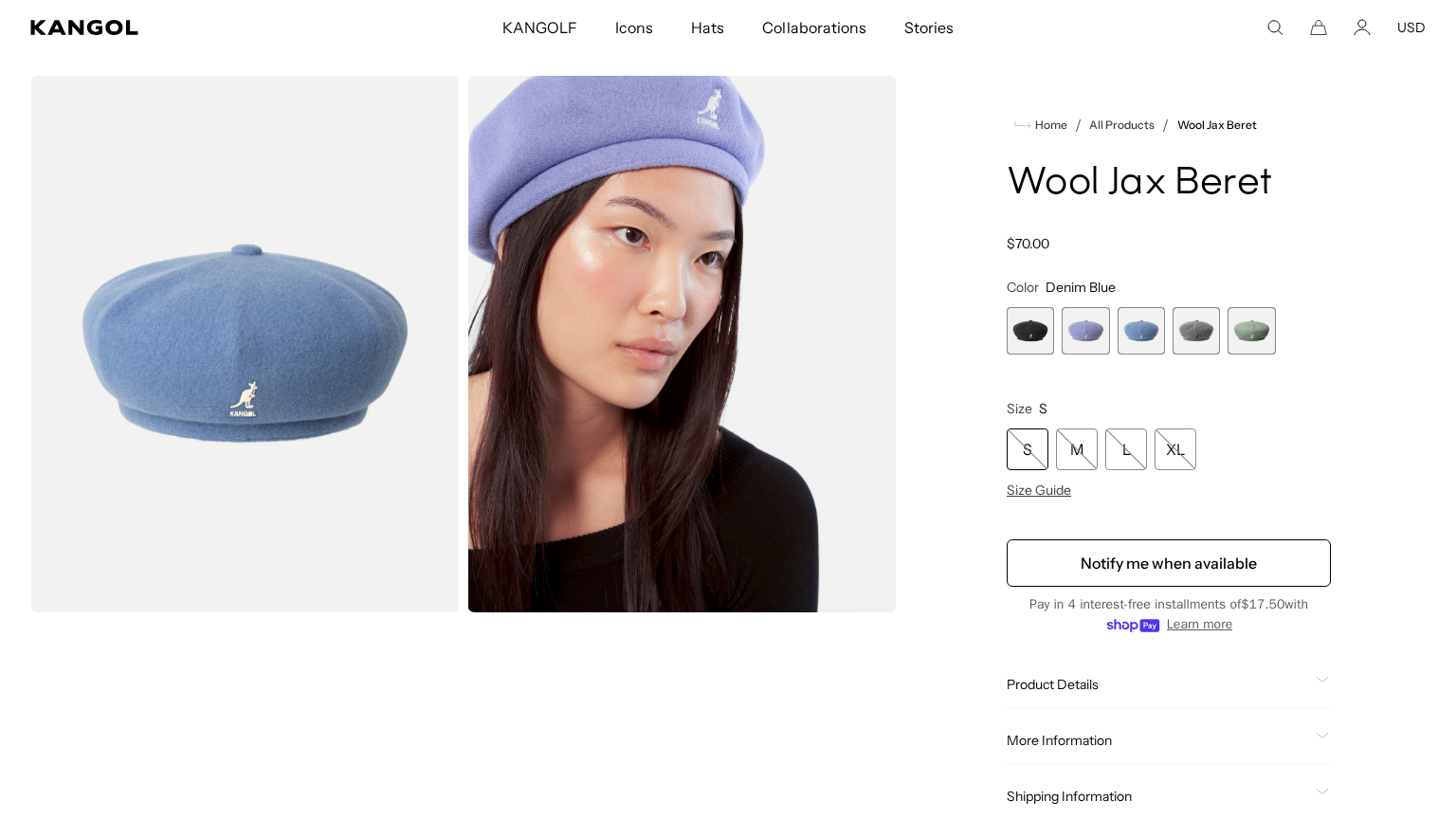click at bounding box center [1030, 331] 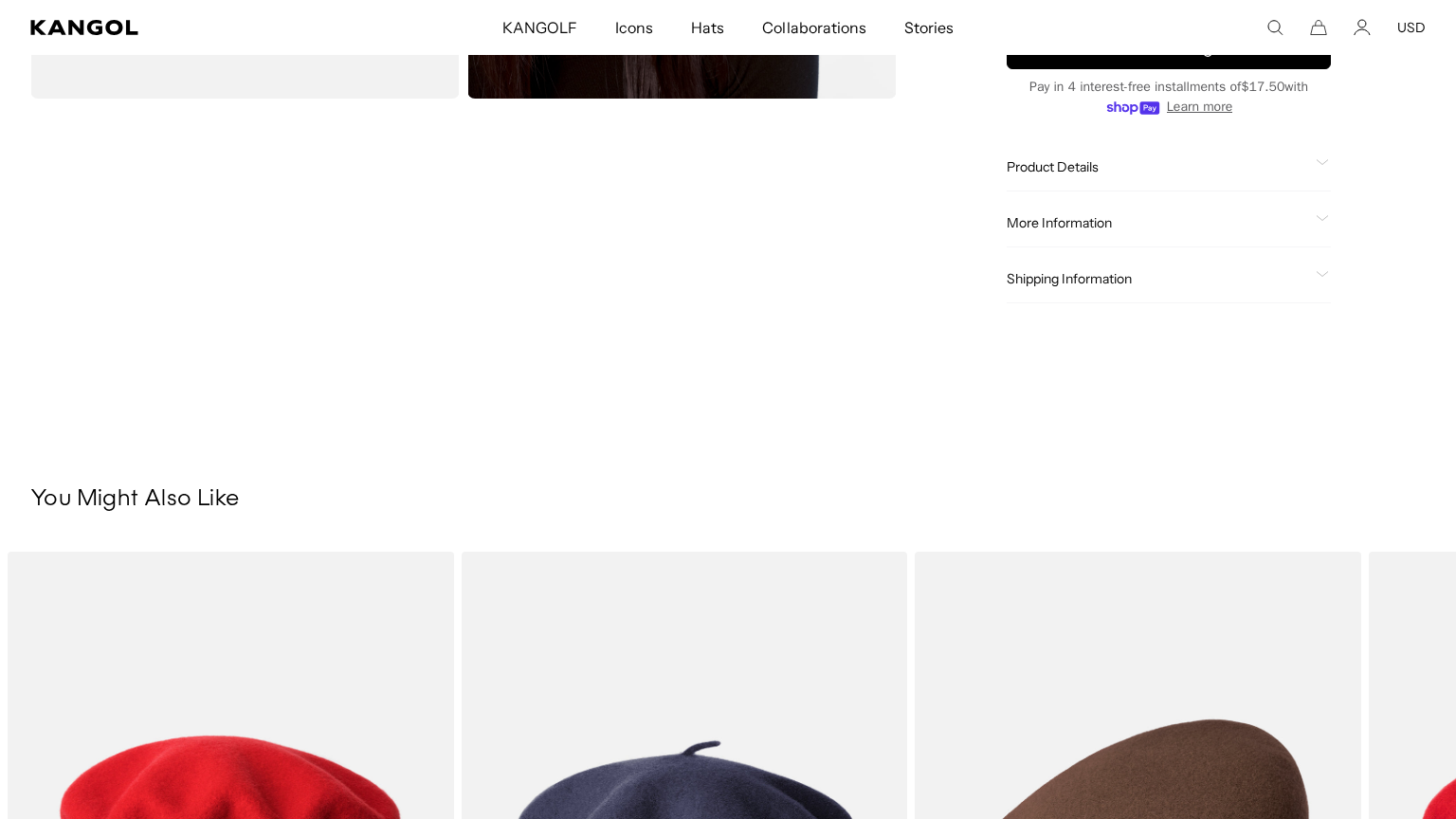 scroll, scrollTop: 665, scrollLeft: 0, axis: vertical 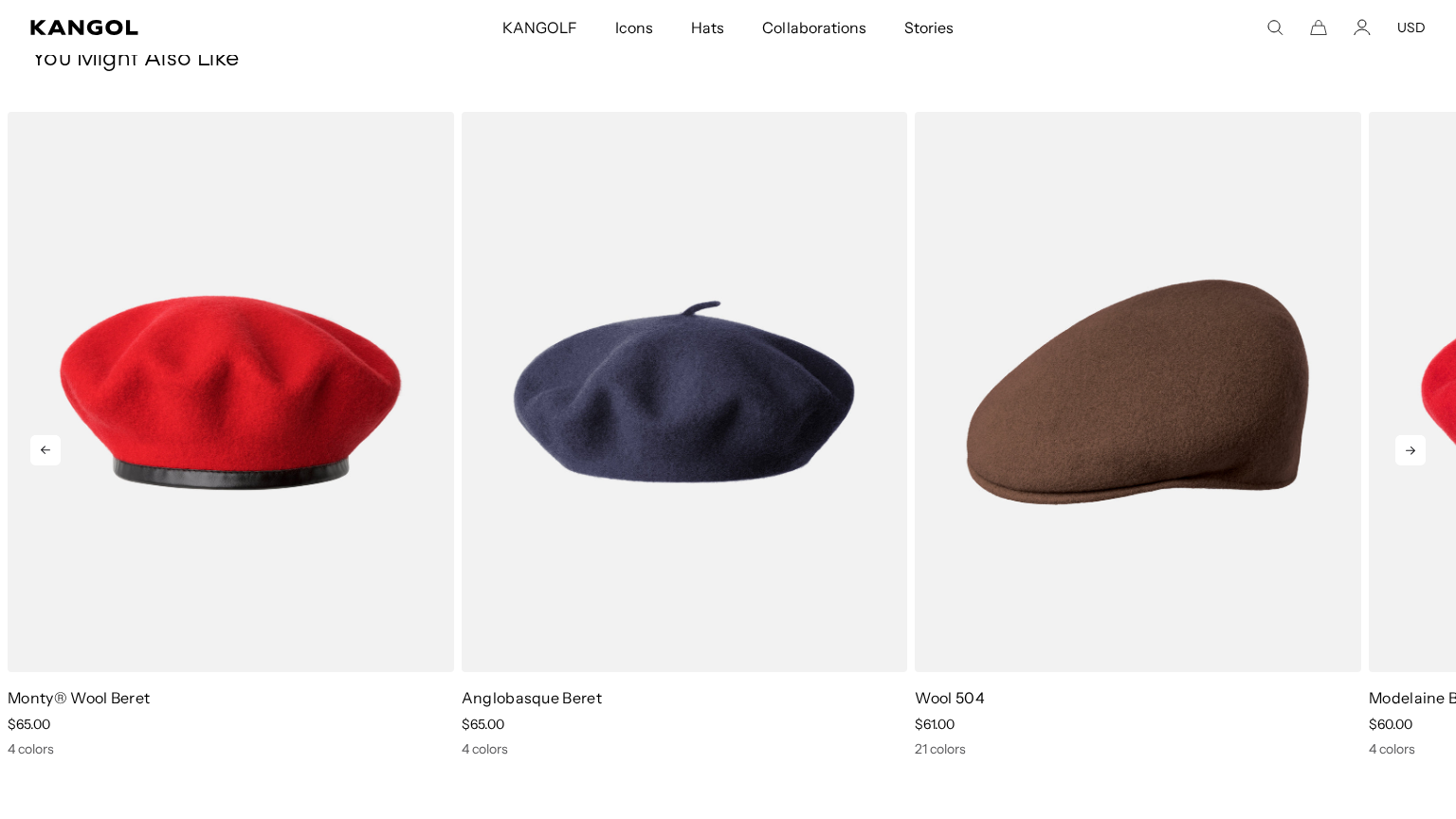 click 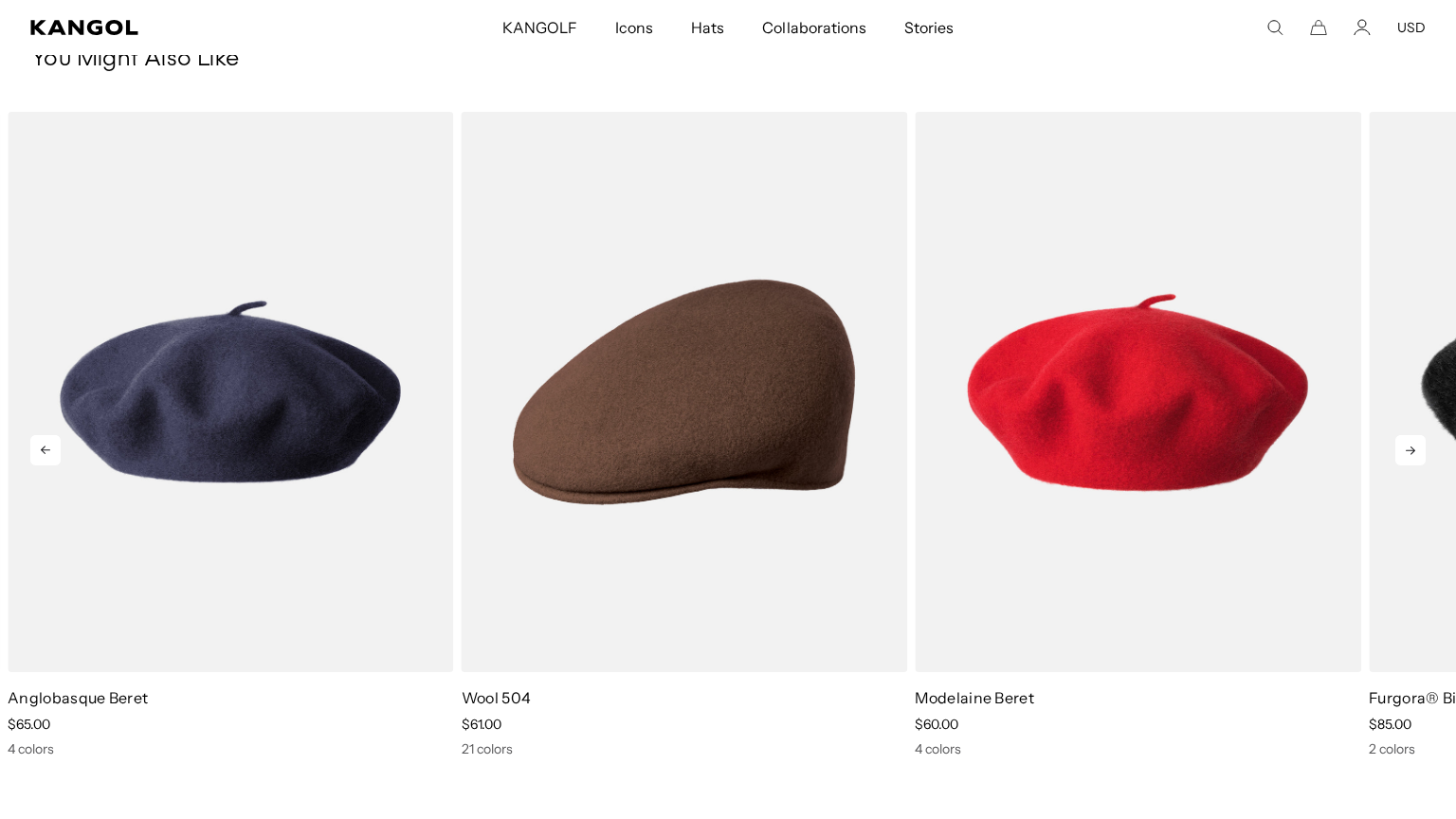 click 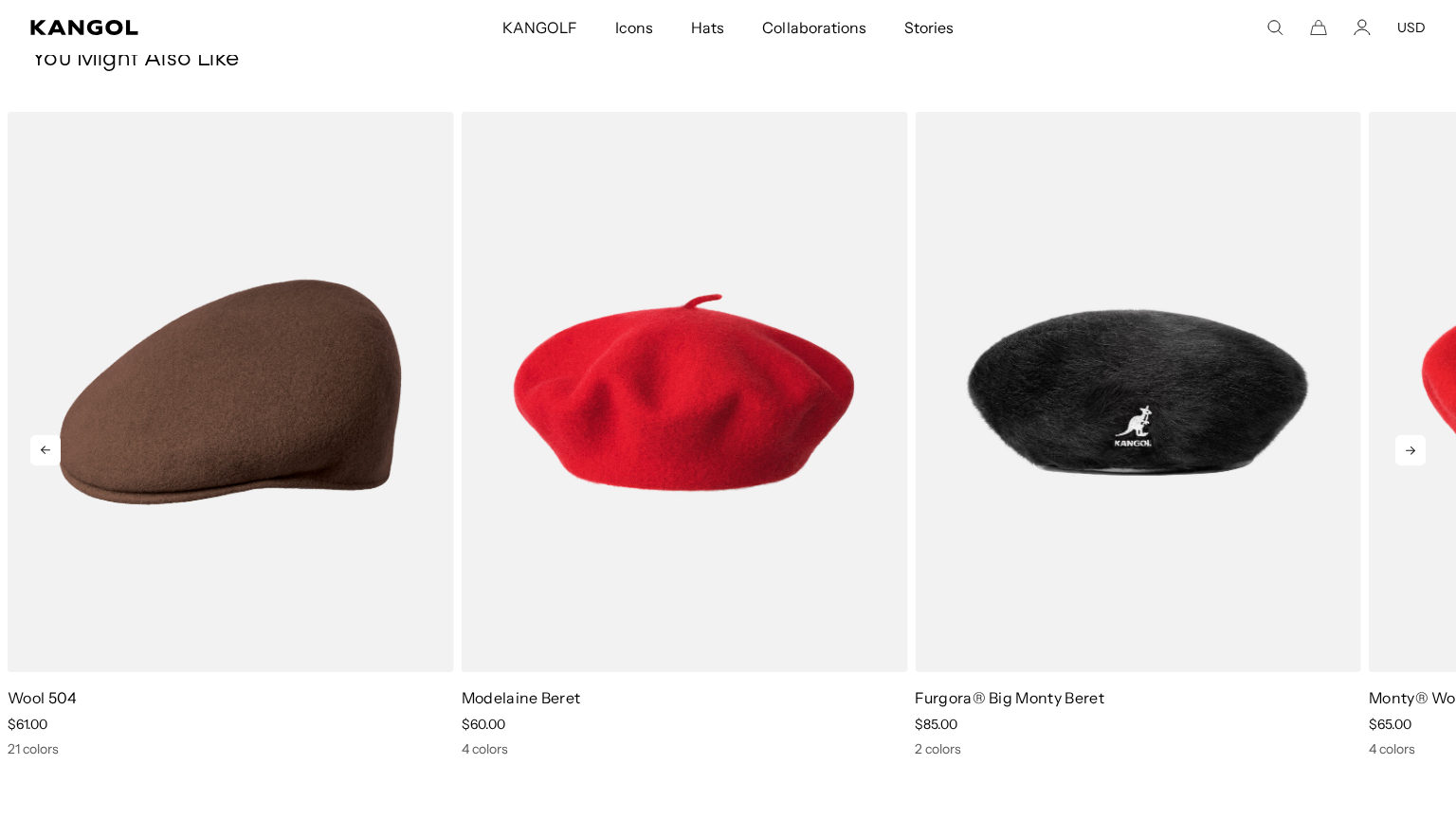 click 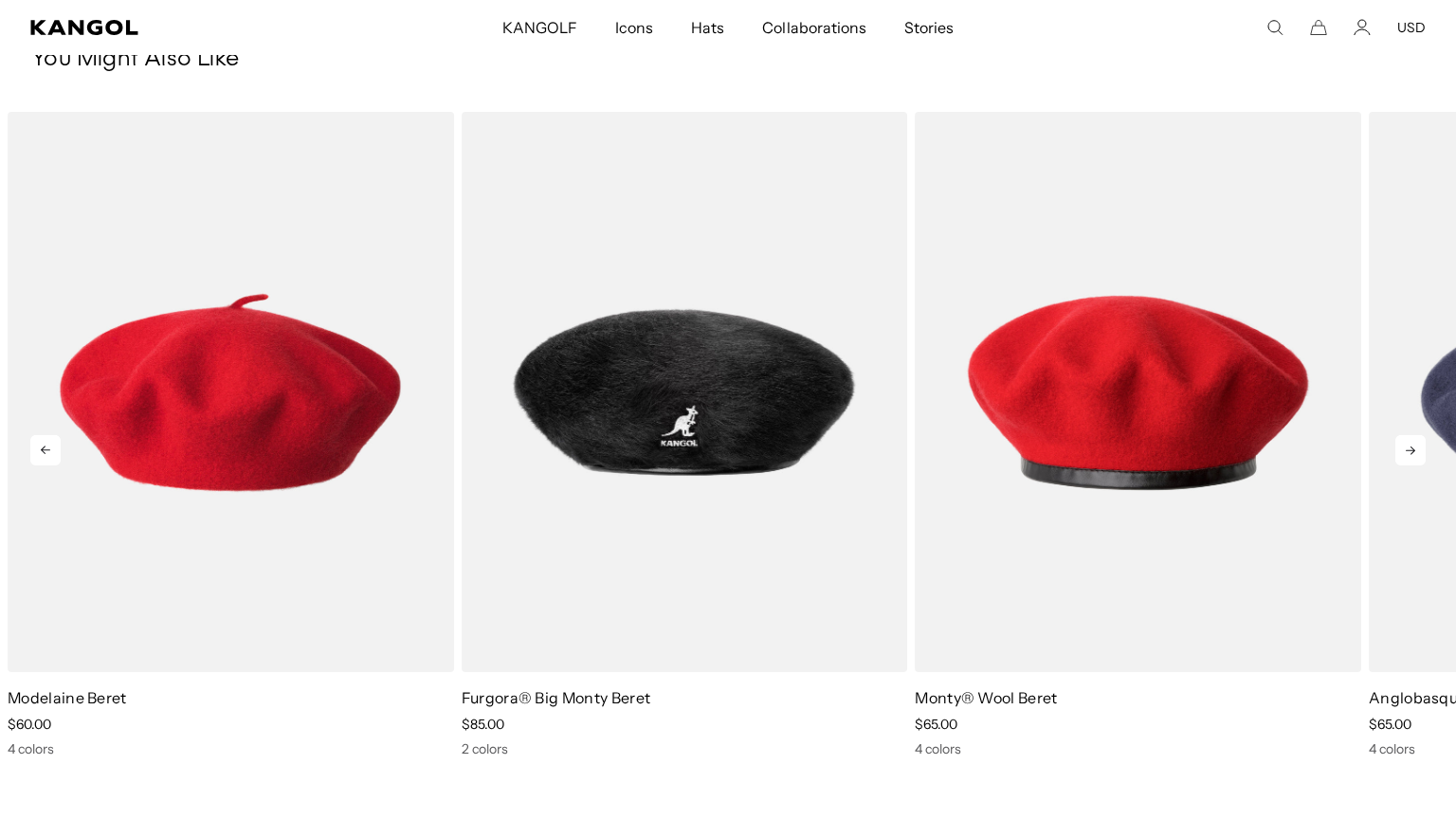 scroll, scrollTop: 0, scrollLeft: 0, axis: both 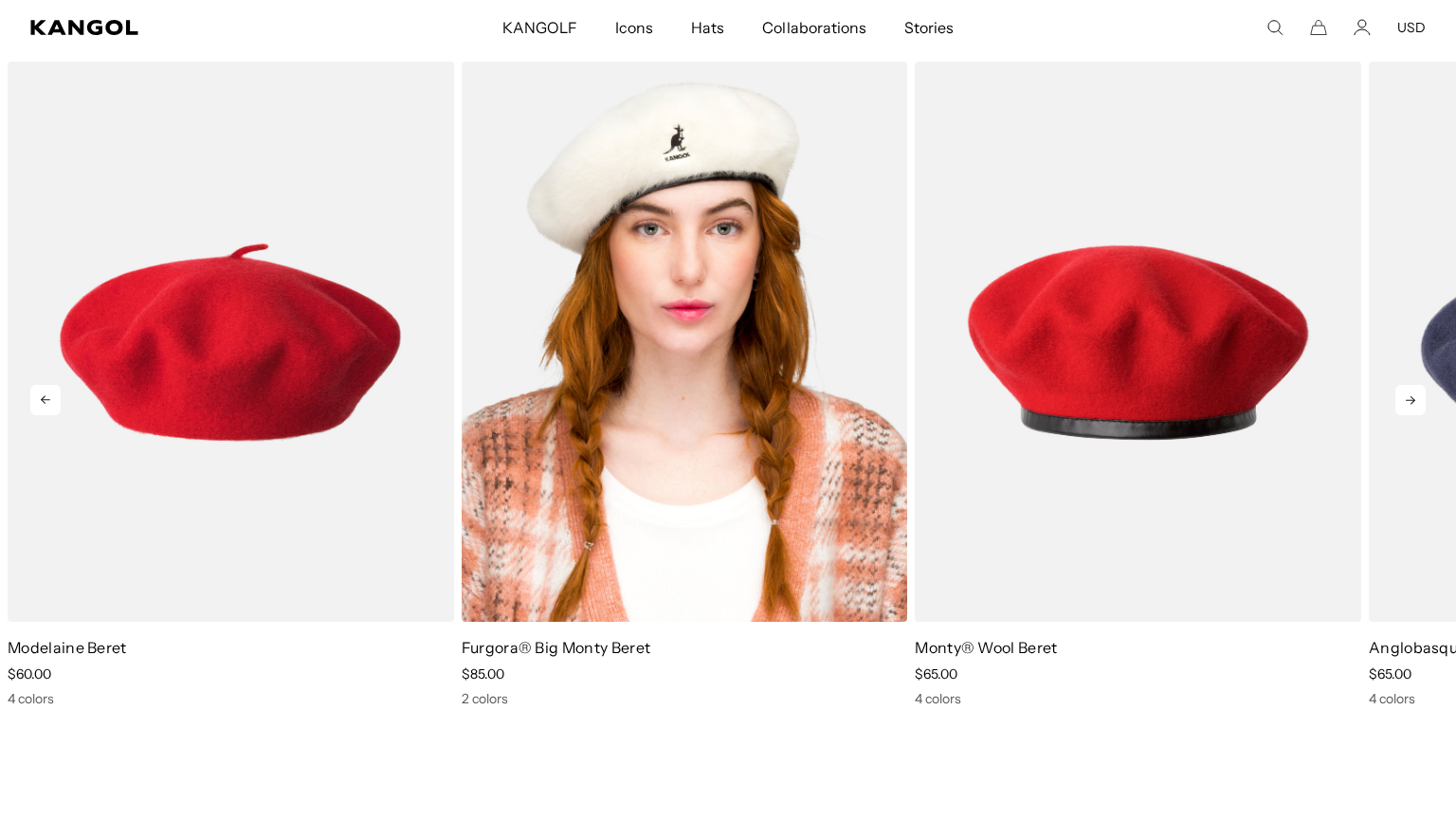 click at bounding box center [684, 341] 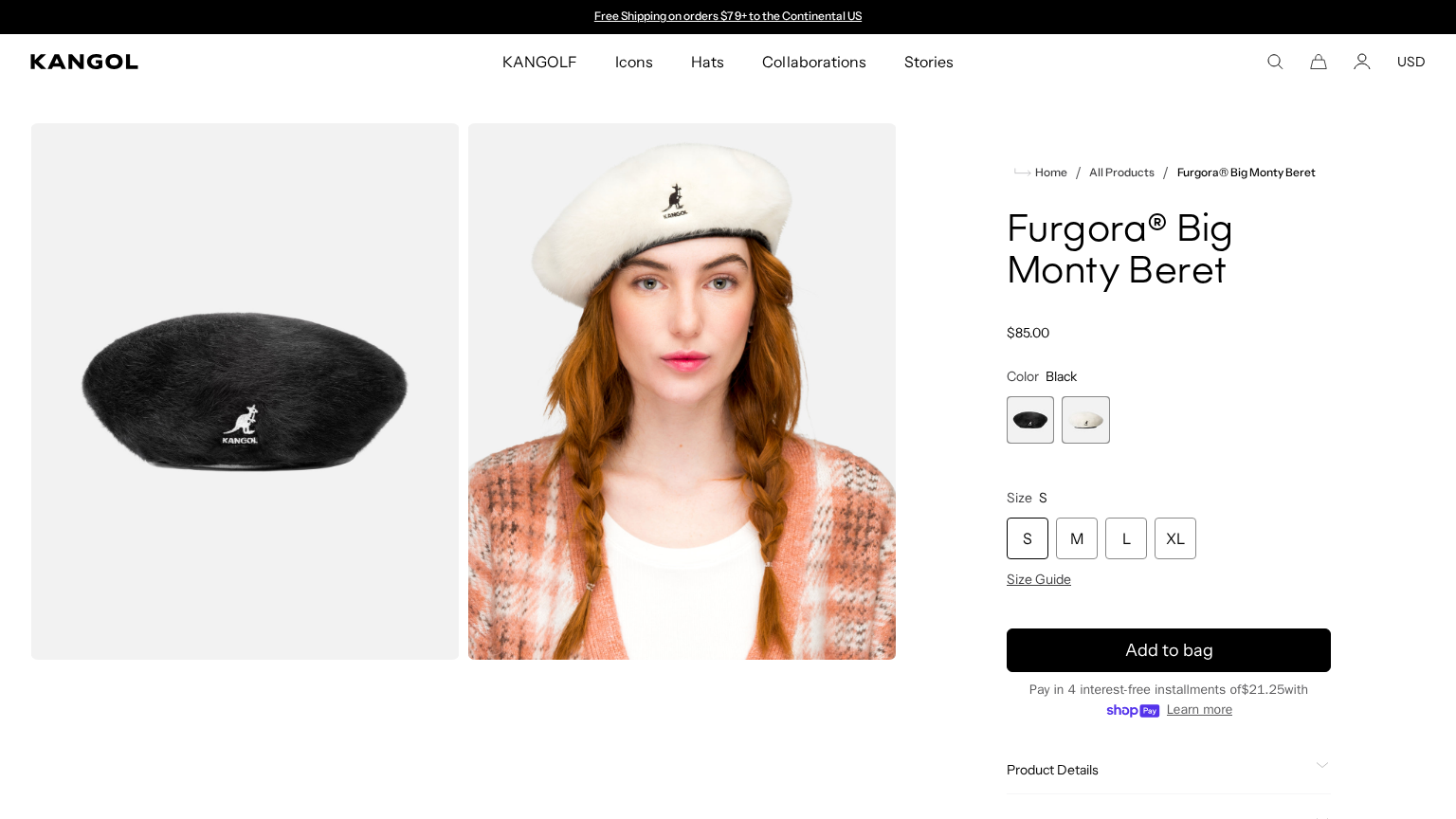scroll, scrollTop: 0, scrollLeft: 0, axis: both 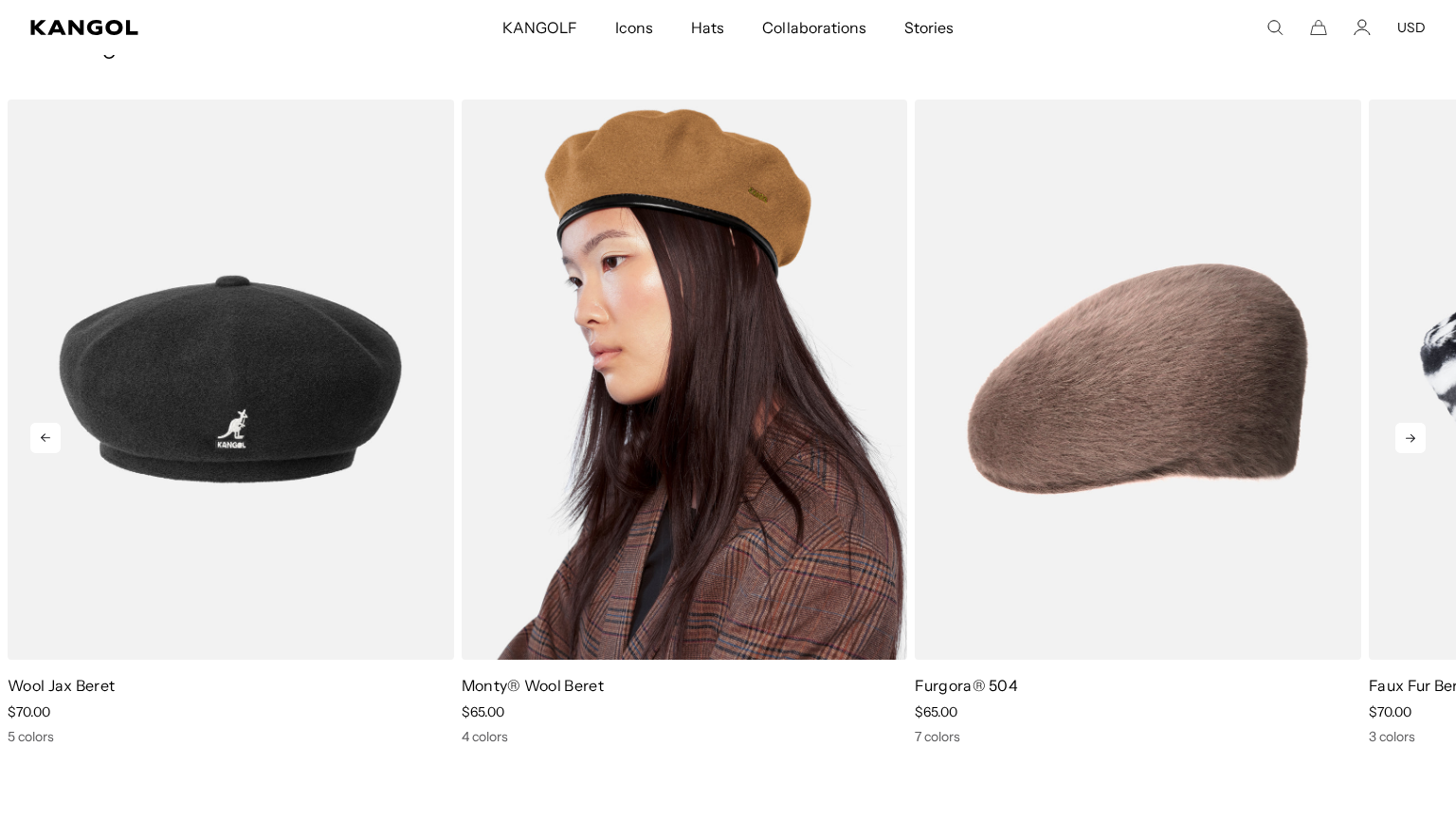 click at bounding box center (684, 379) 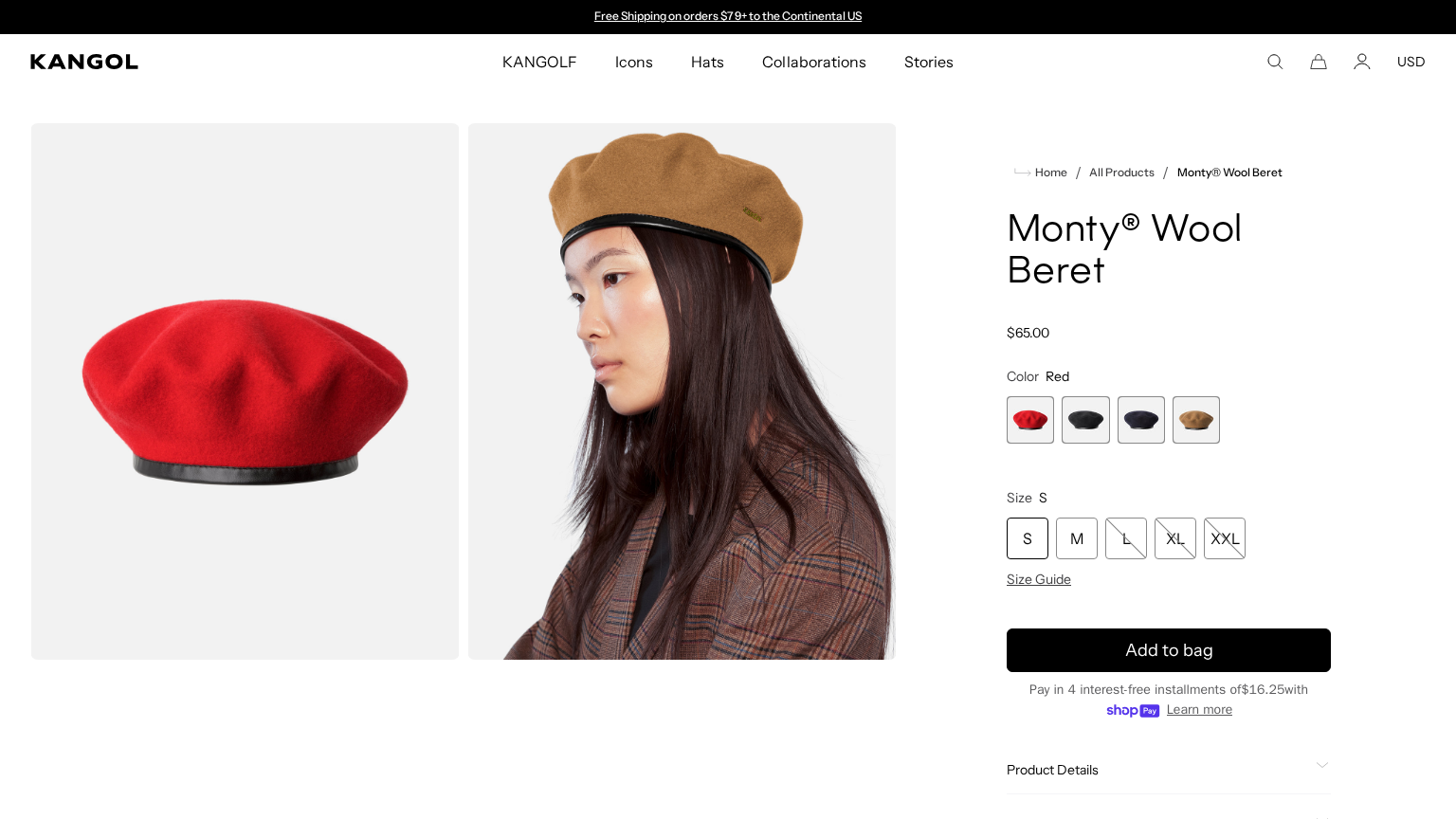 scroll, scrollTop: 0, scrollLeft: 0, axis: both 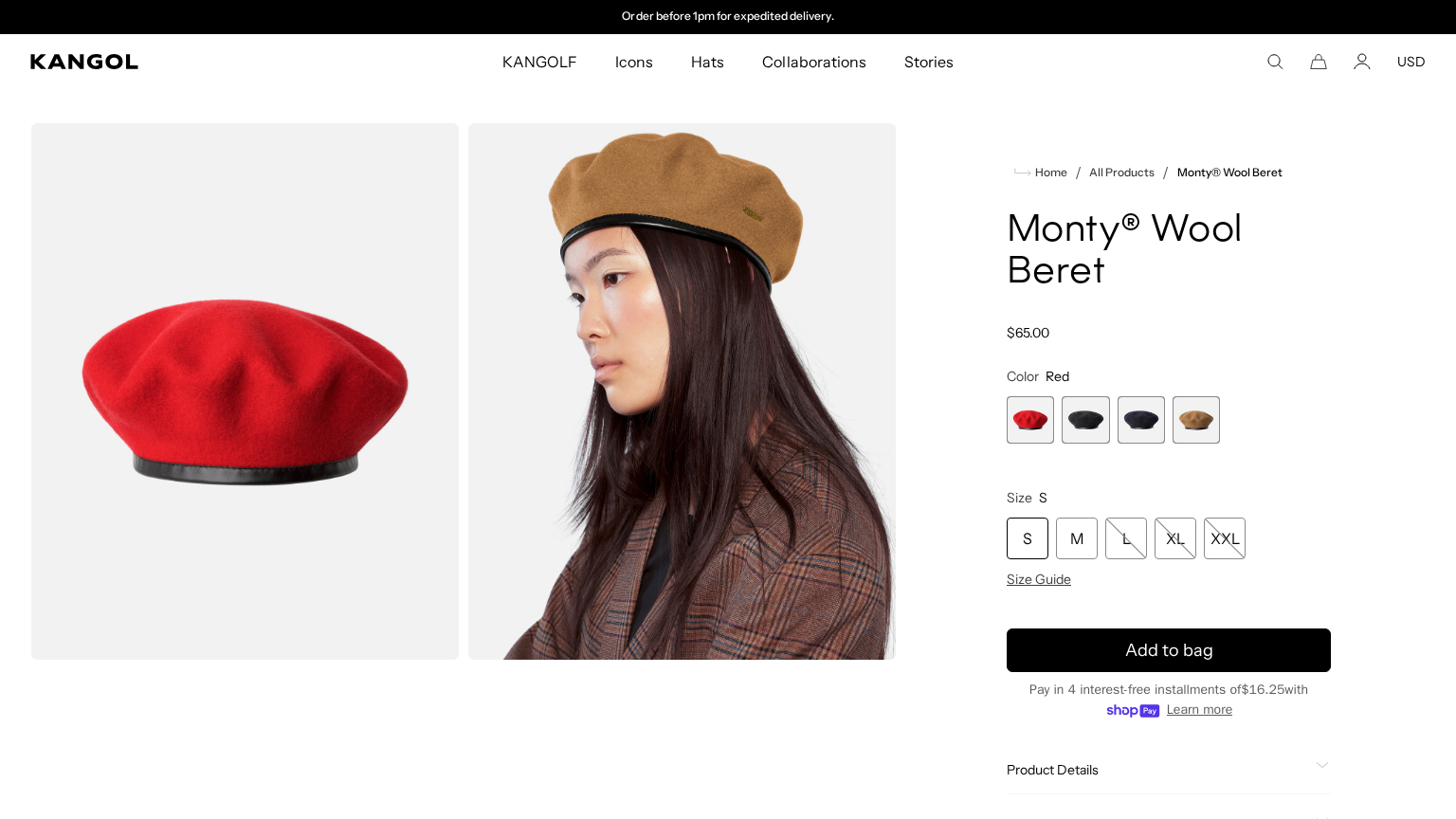 click at bounding box center (1085, 420) 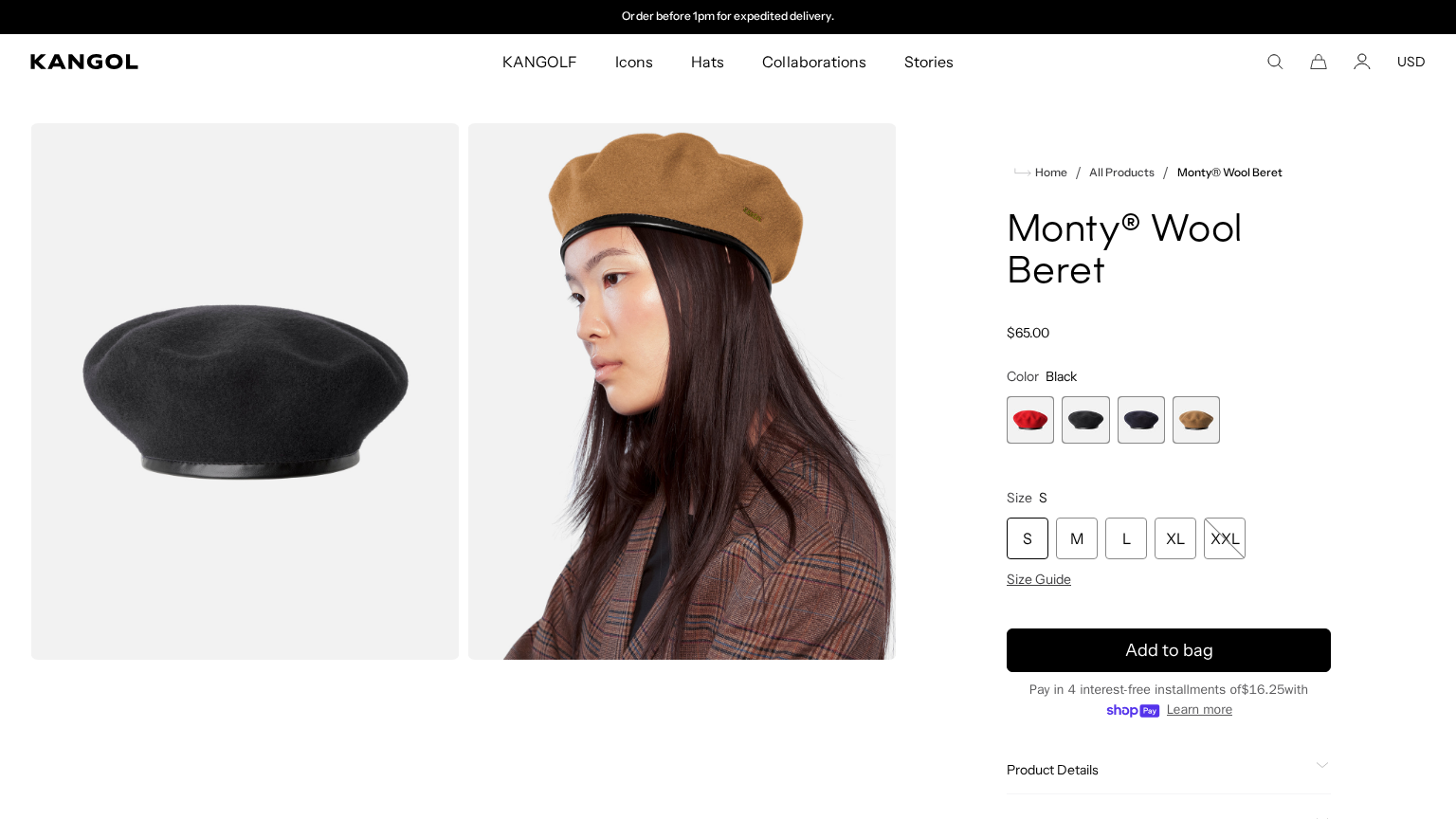 click at bounding box center (1141, 420) 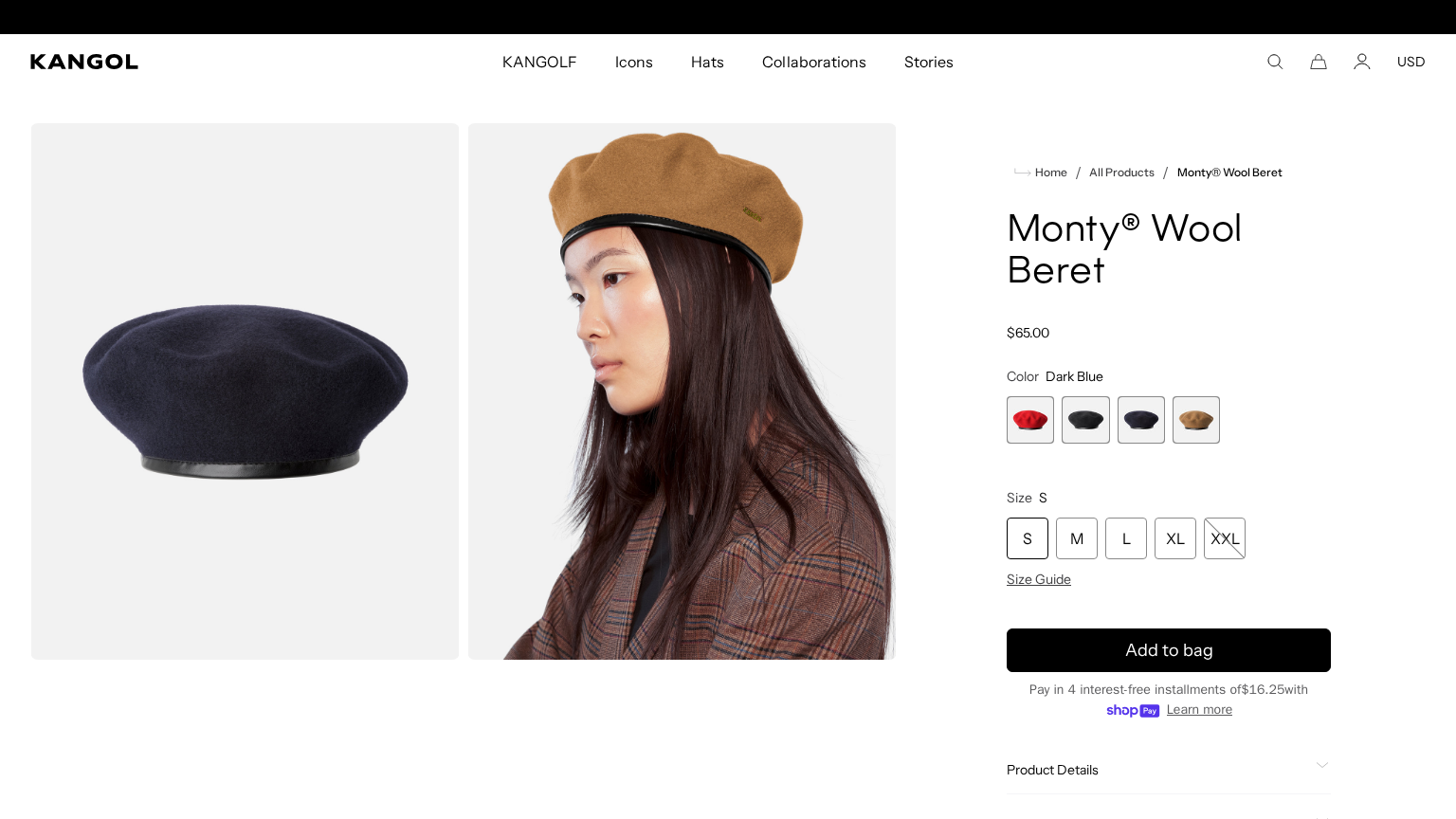 scroll, scrollTop: 0, scrollLeft: 0, axis: both 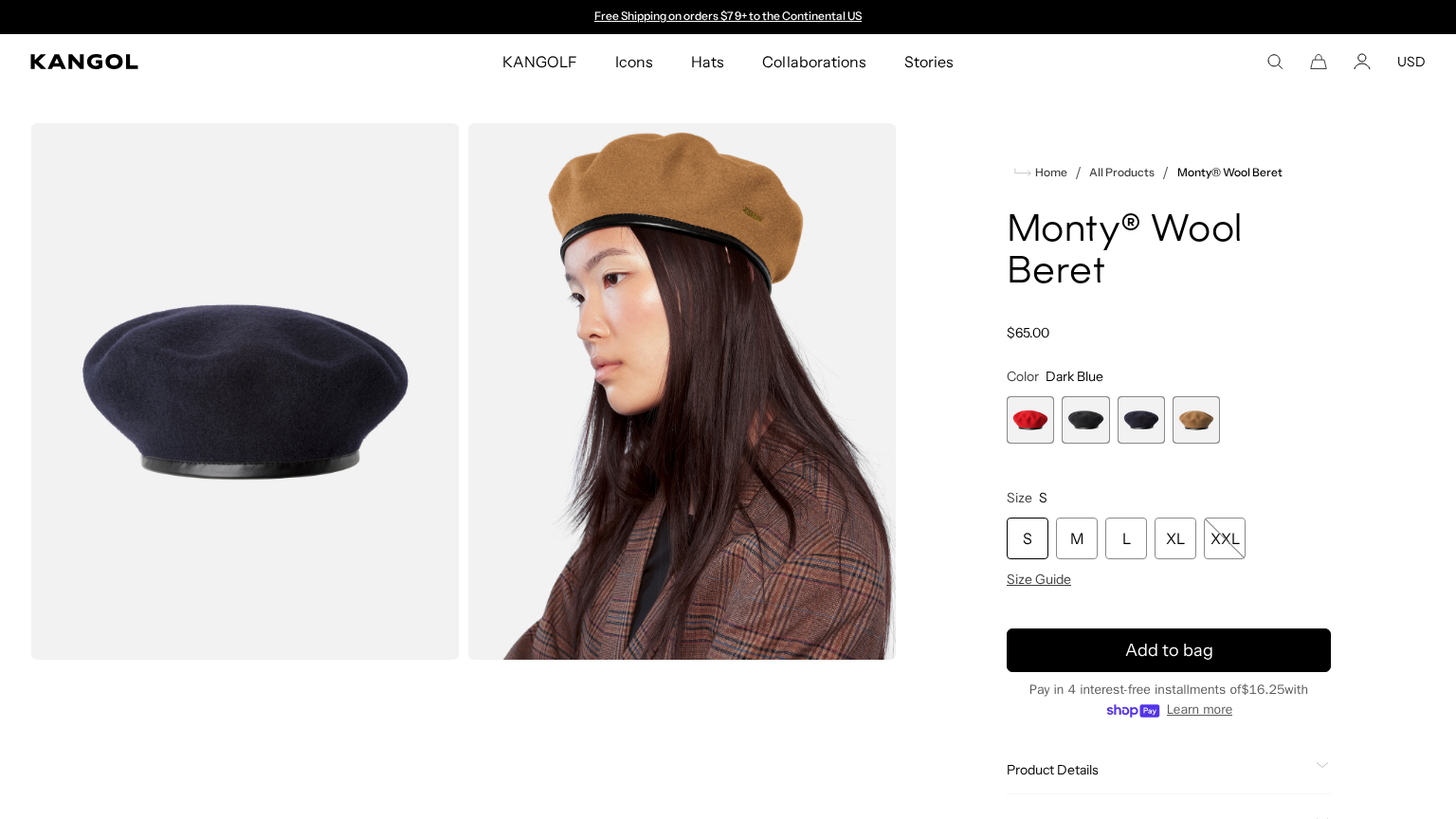 click at bounding box center [1196, 420] 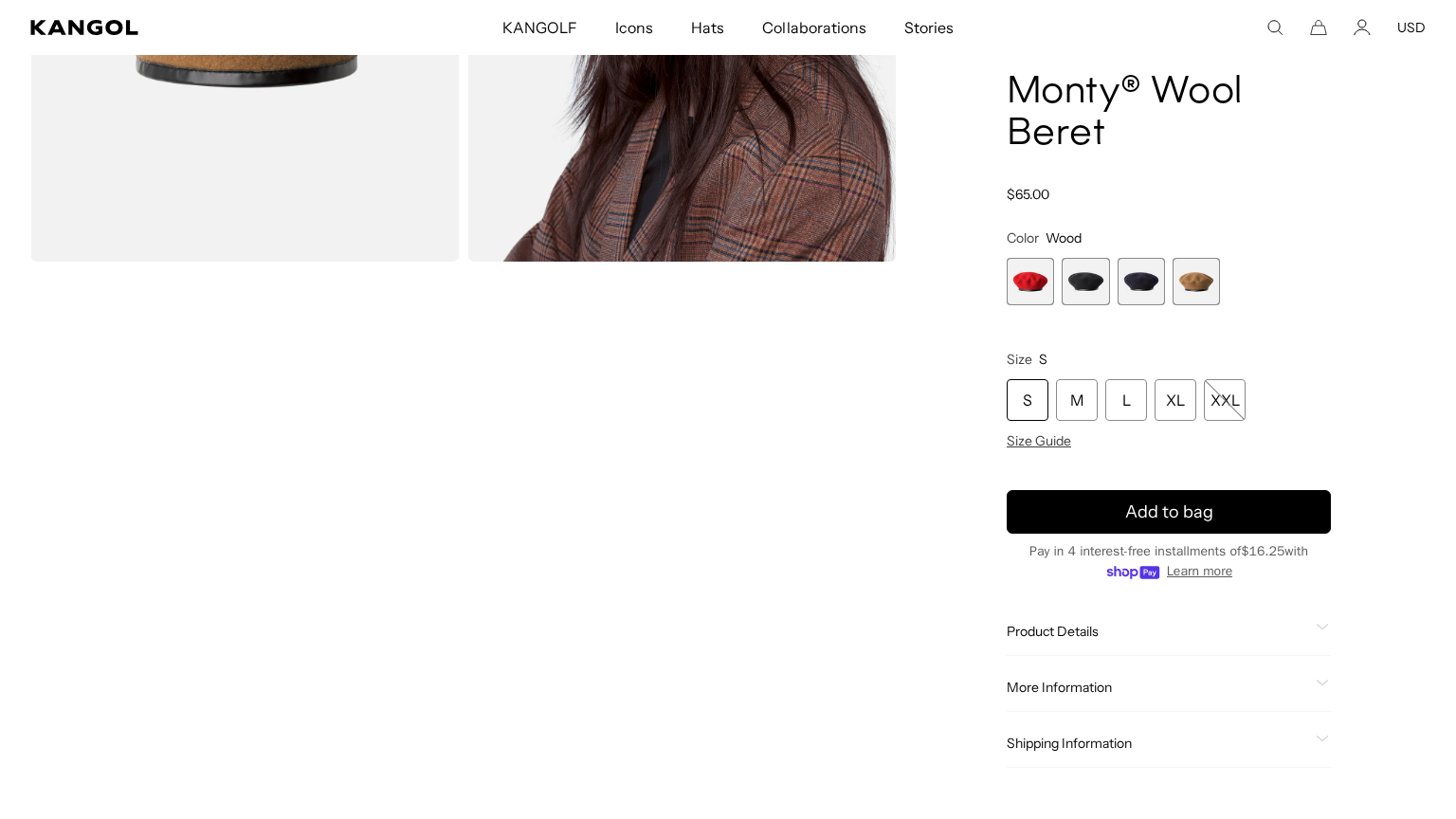 scroll, scrollTop: 466, scrollLeft: 0, axis: vertical 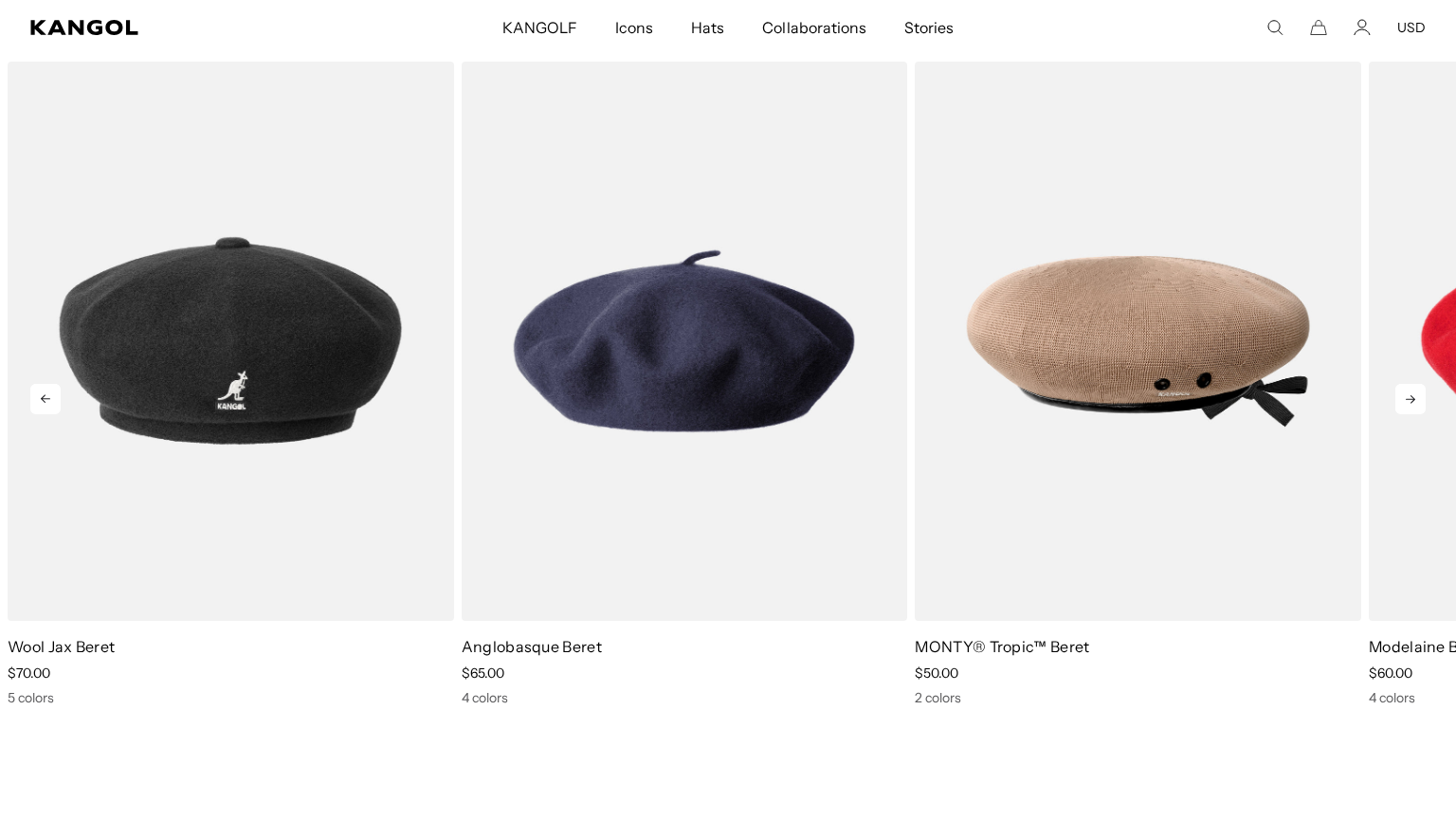 click 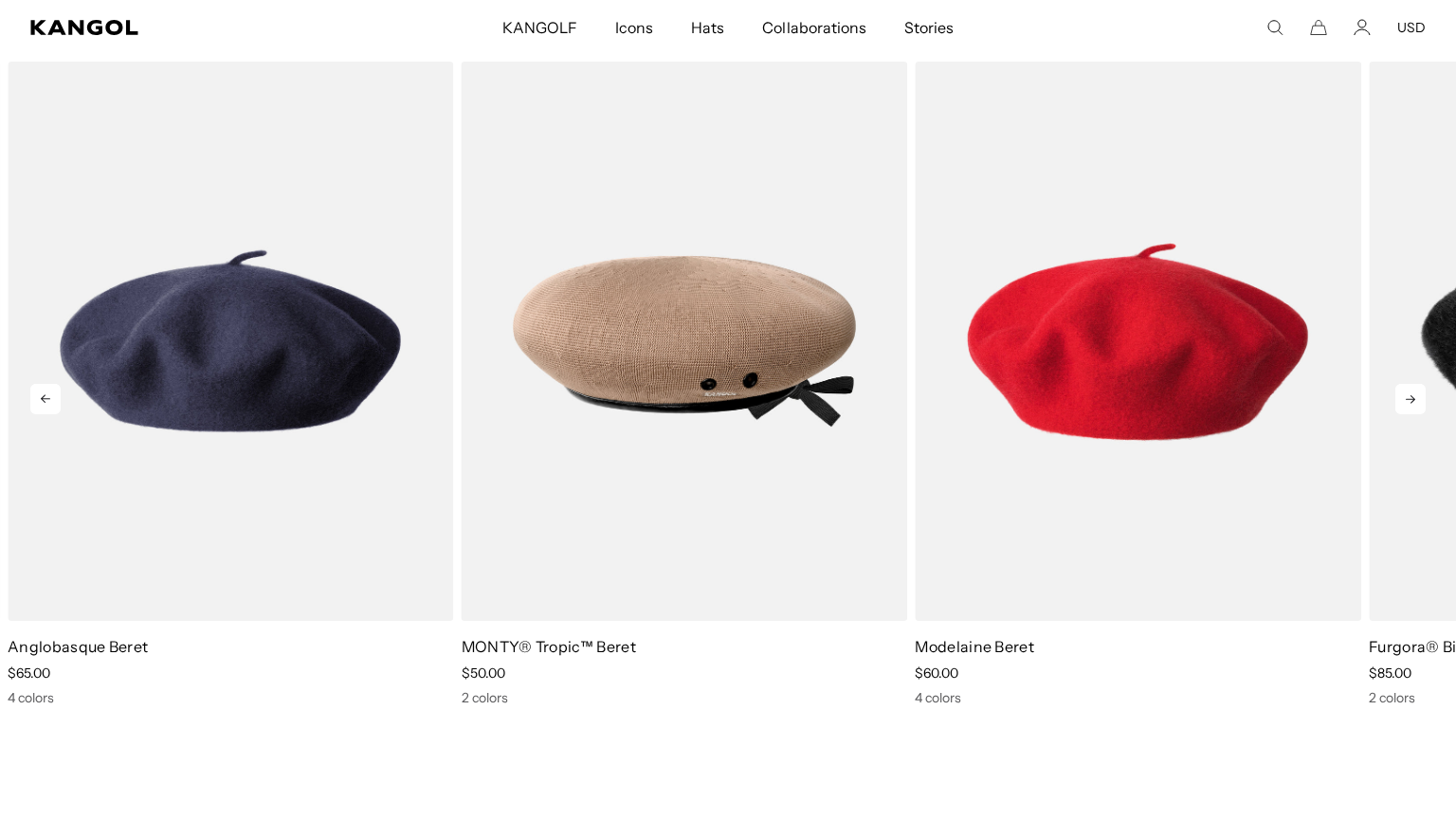 click 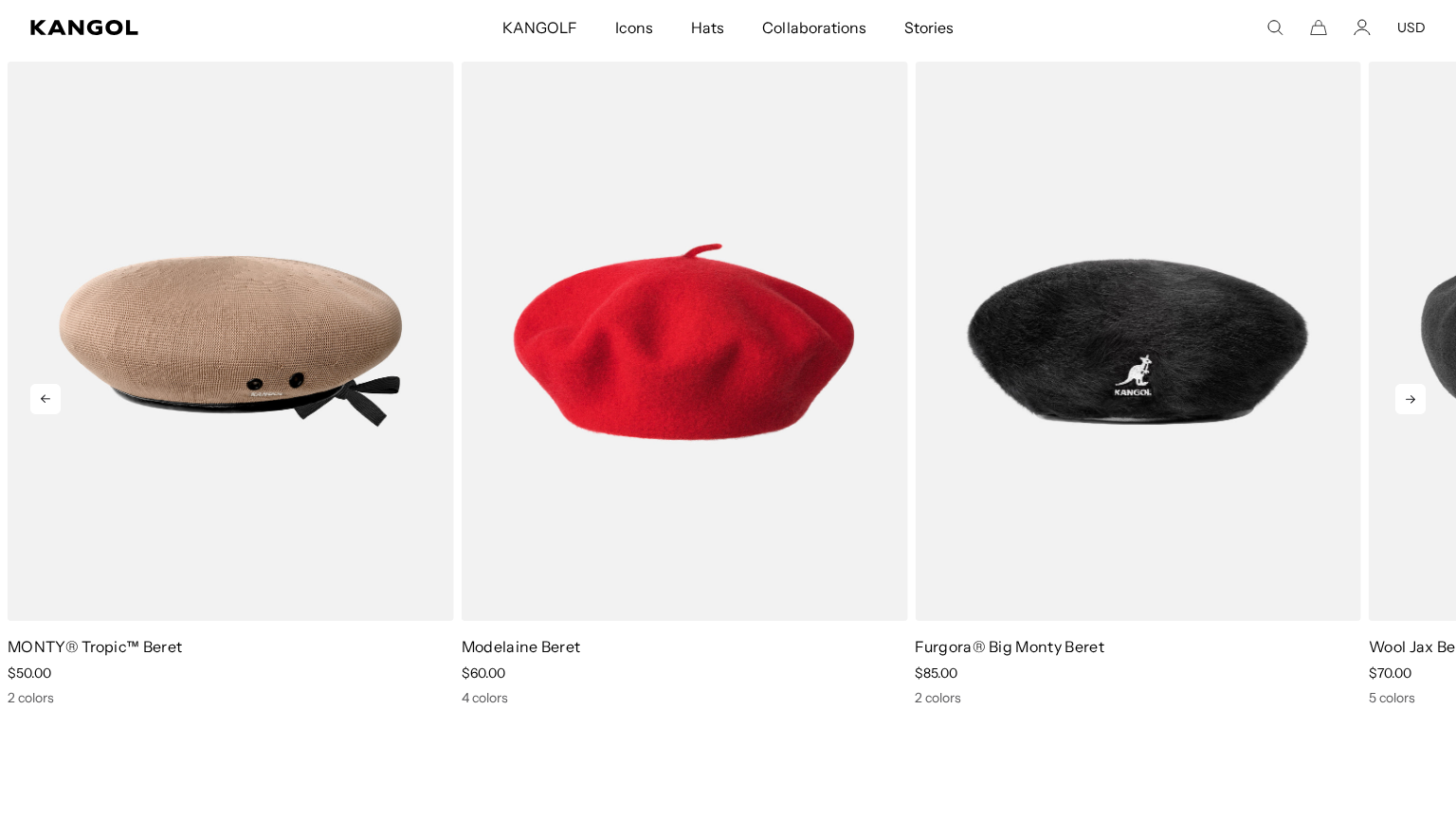 click 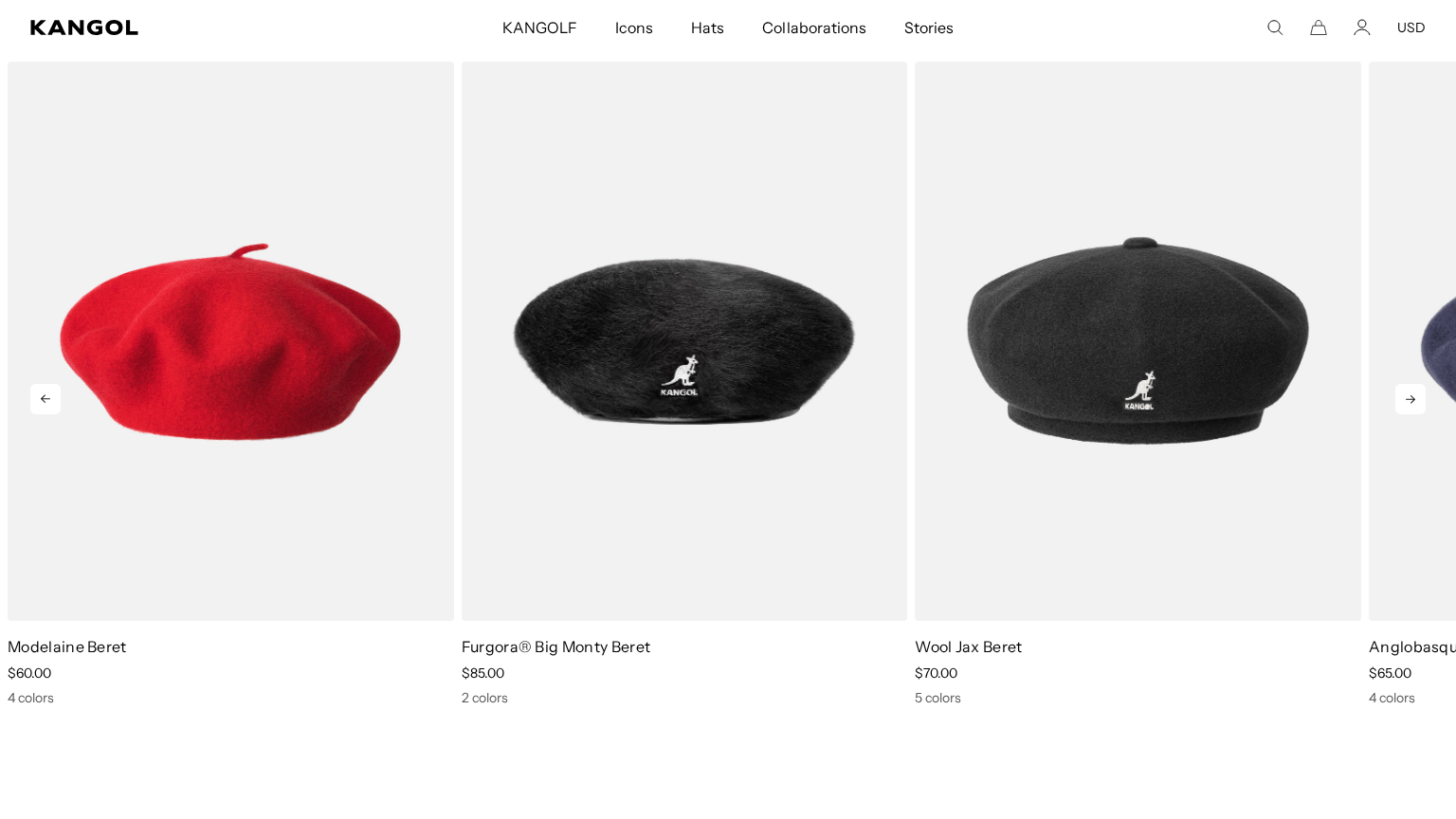 scroll, scrollTop: 0, scrollLeft: 0, axis: both 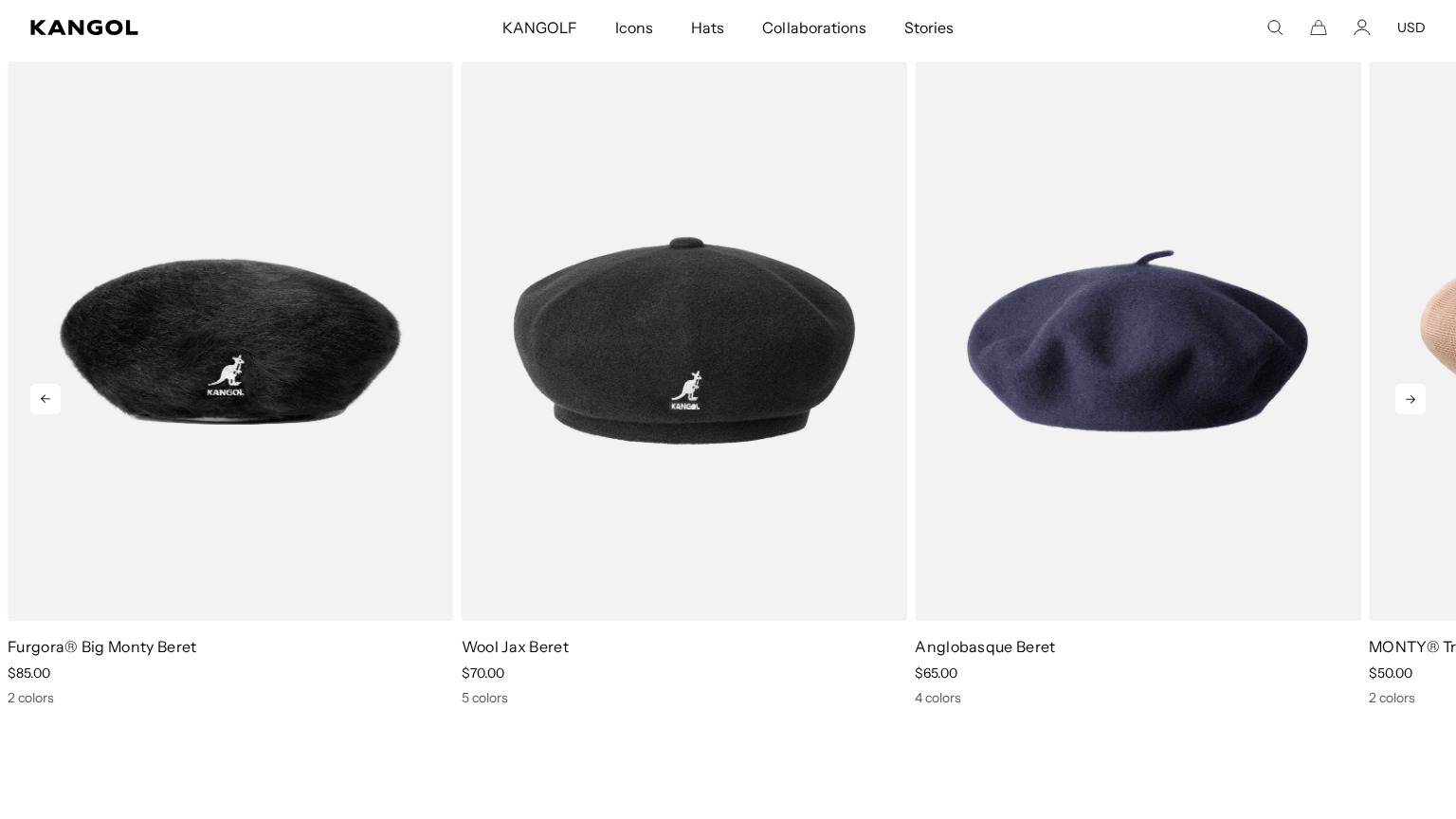 click 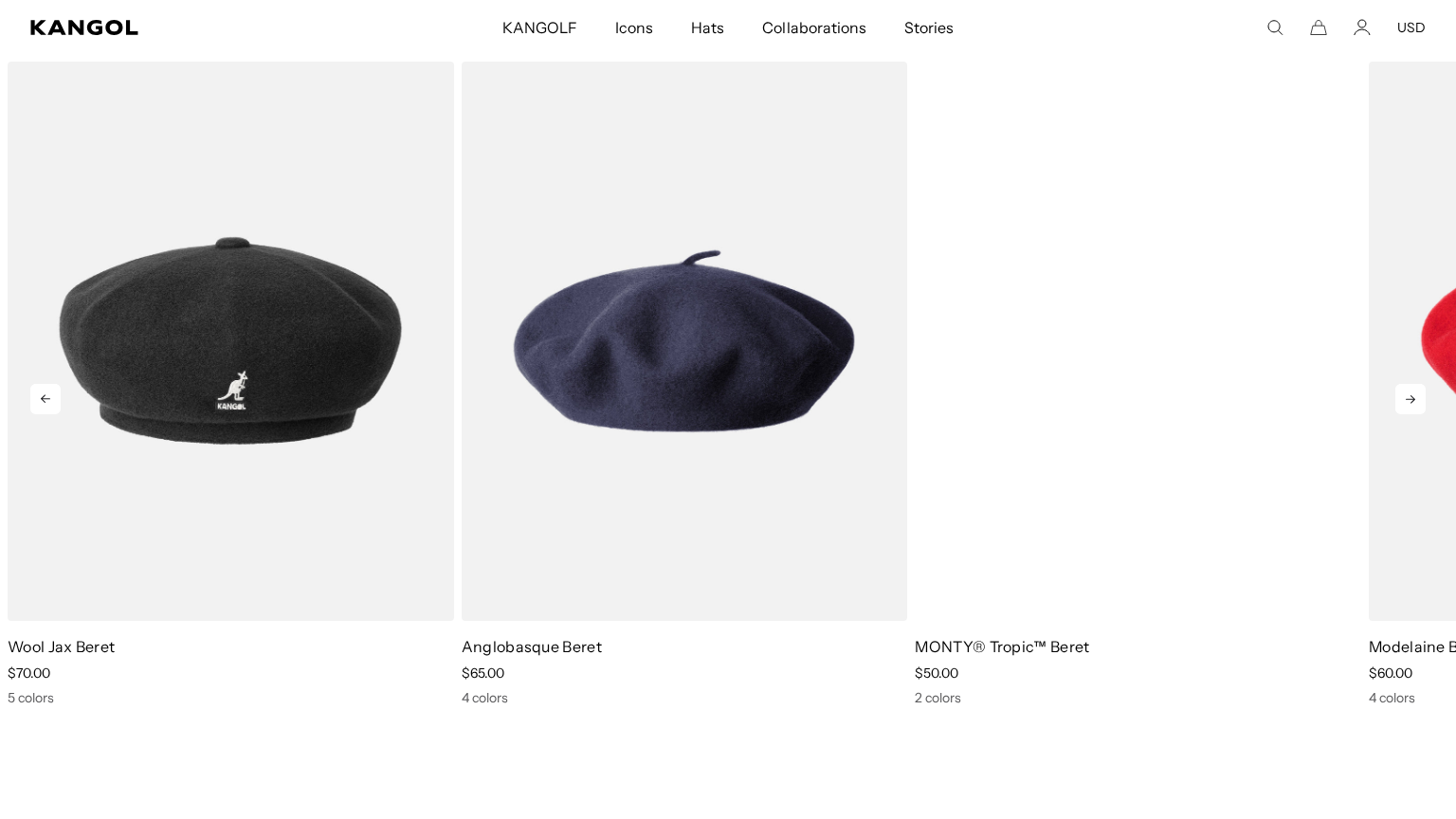 scroll, scrollTop: 0, scrollLeft: 0, axis: both 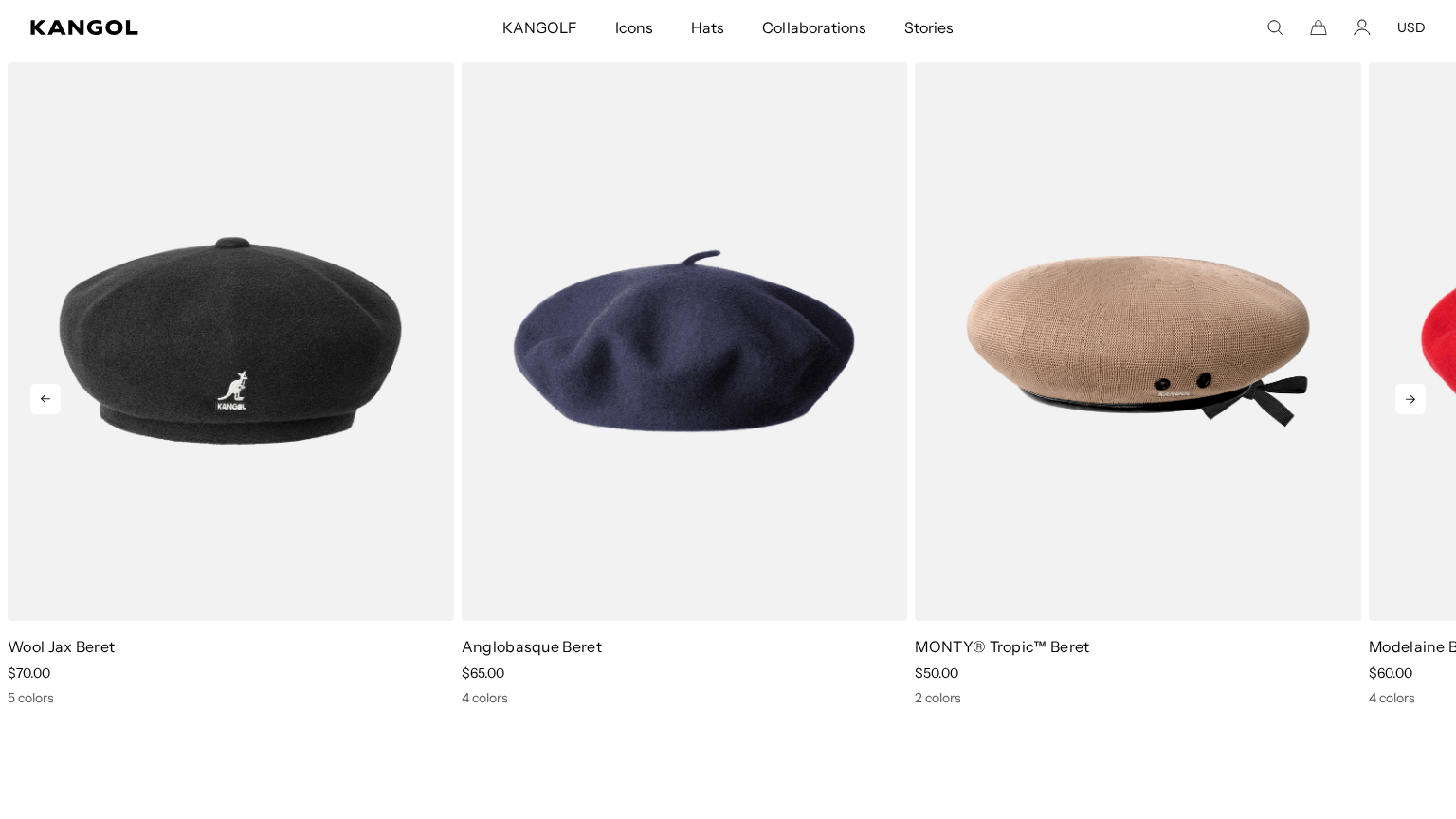 click 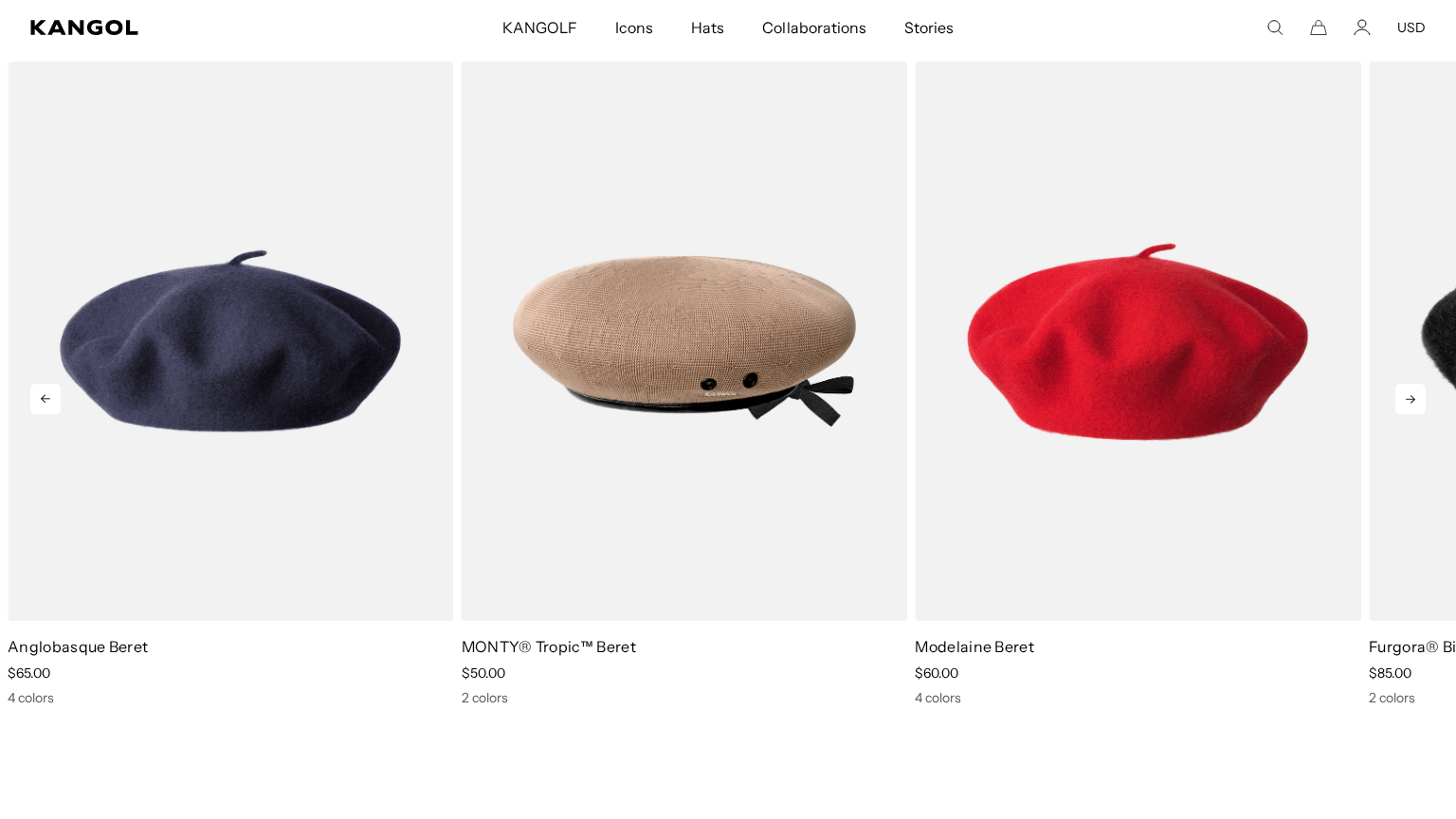 click 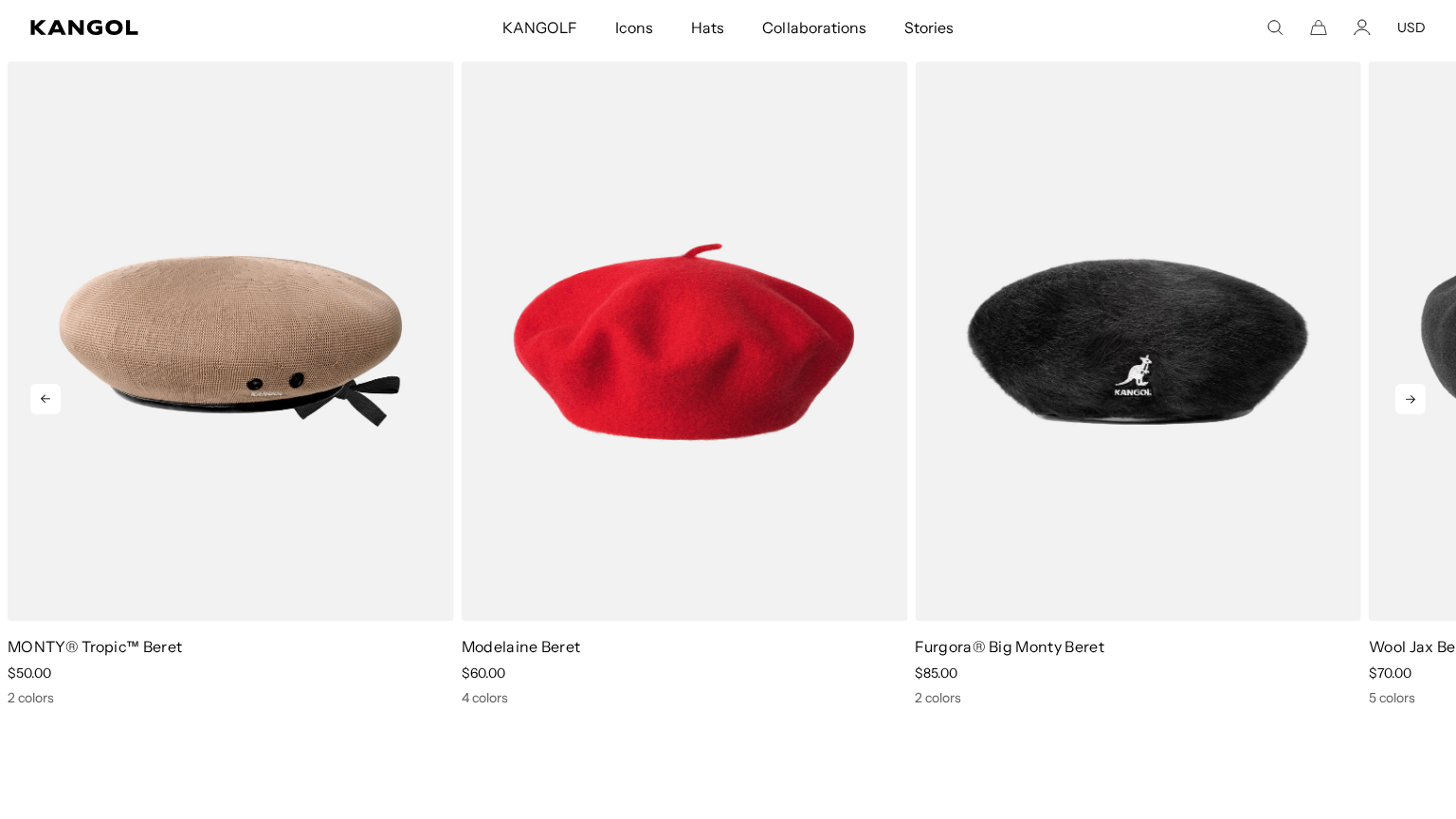 scroll, scrollTop: 0, scrollLeft: 391, axis: horizontal 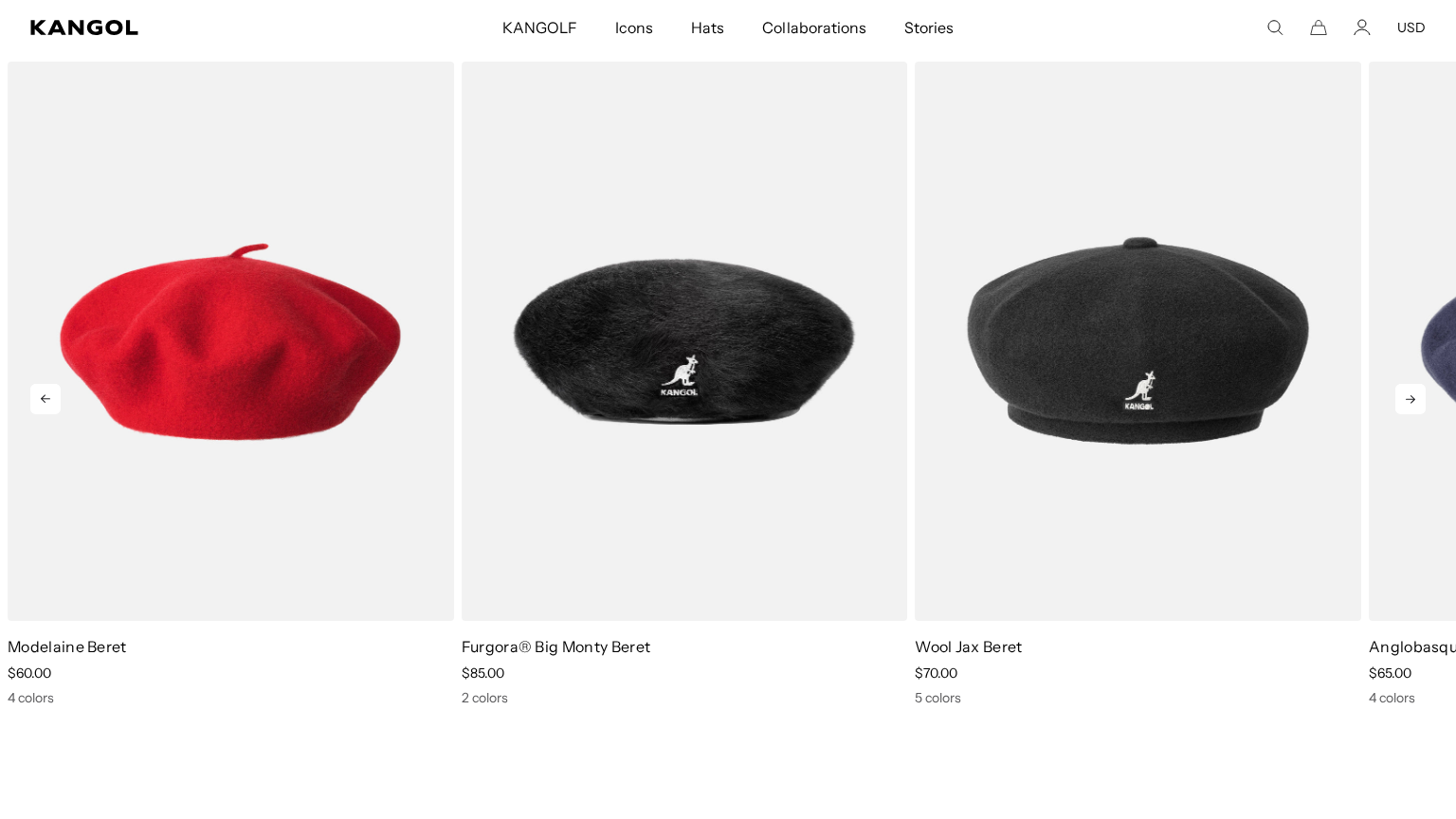 click 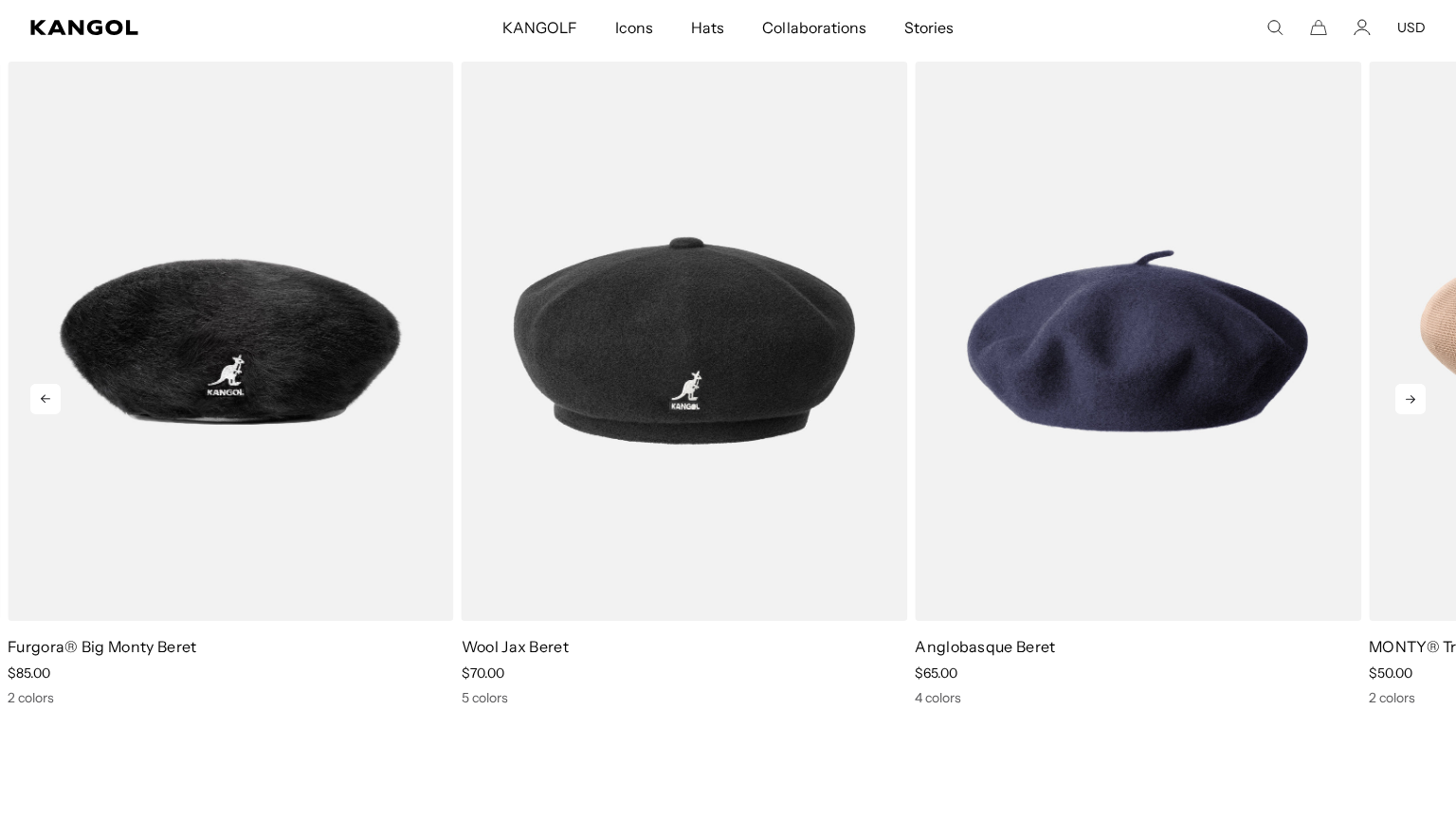 click 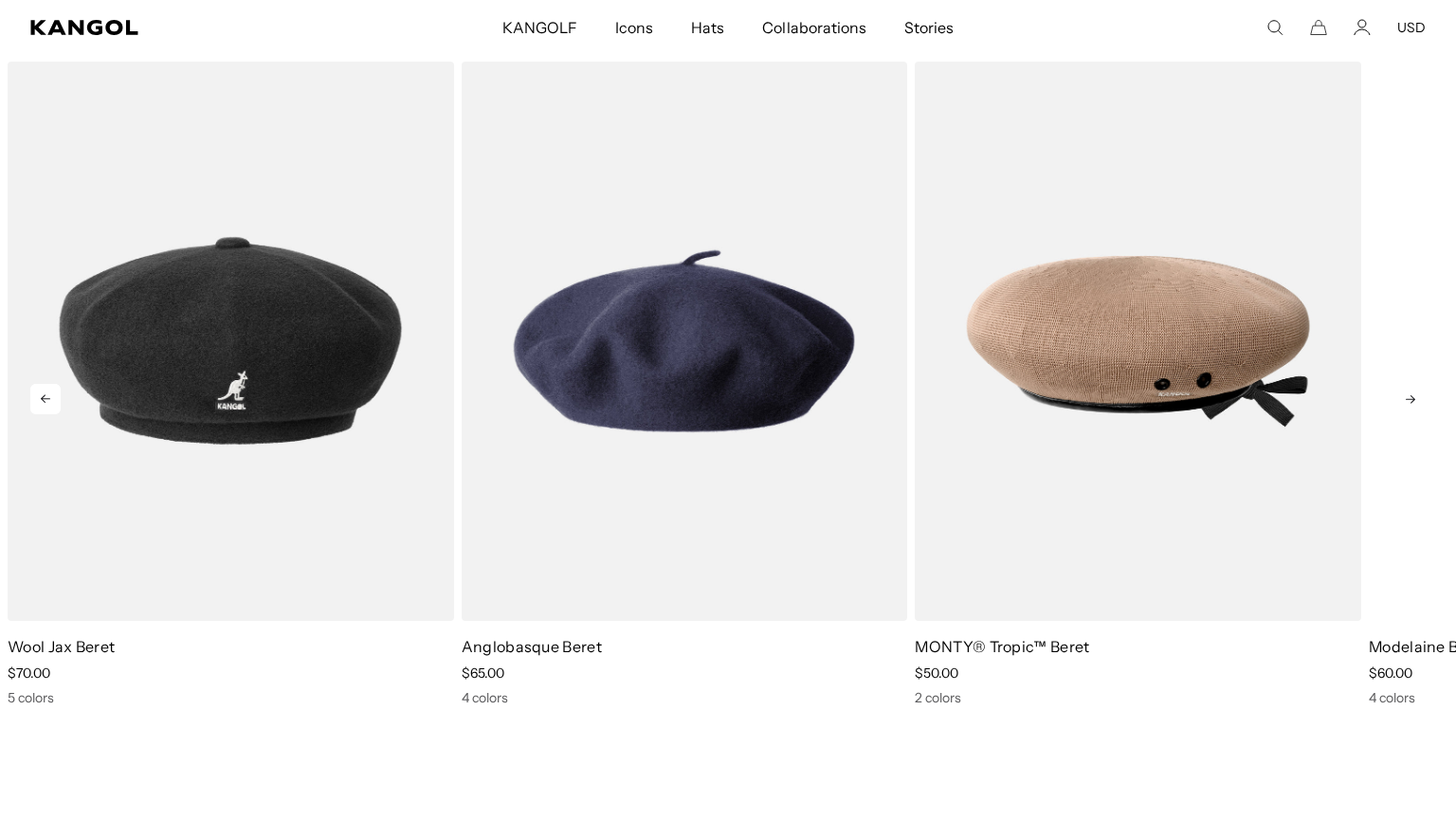 scroll, scrollTop: 0, scrollLeft: 391, axis: horizontal 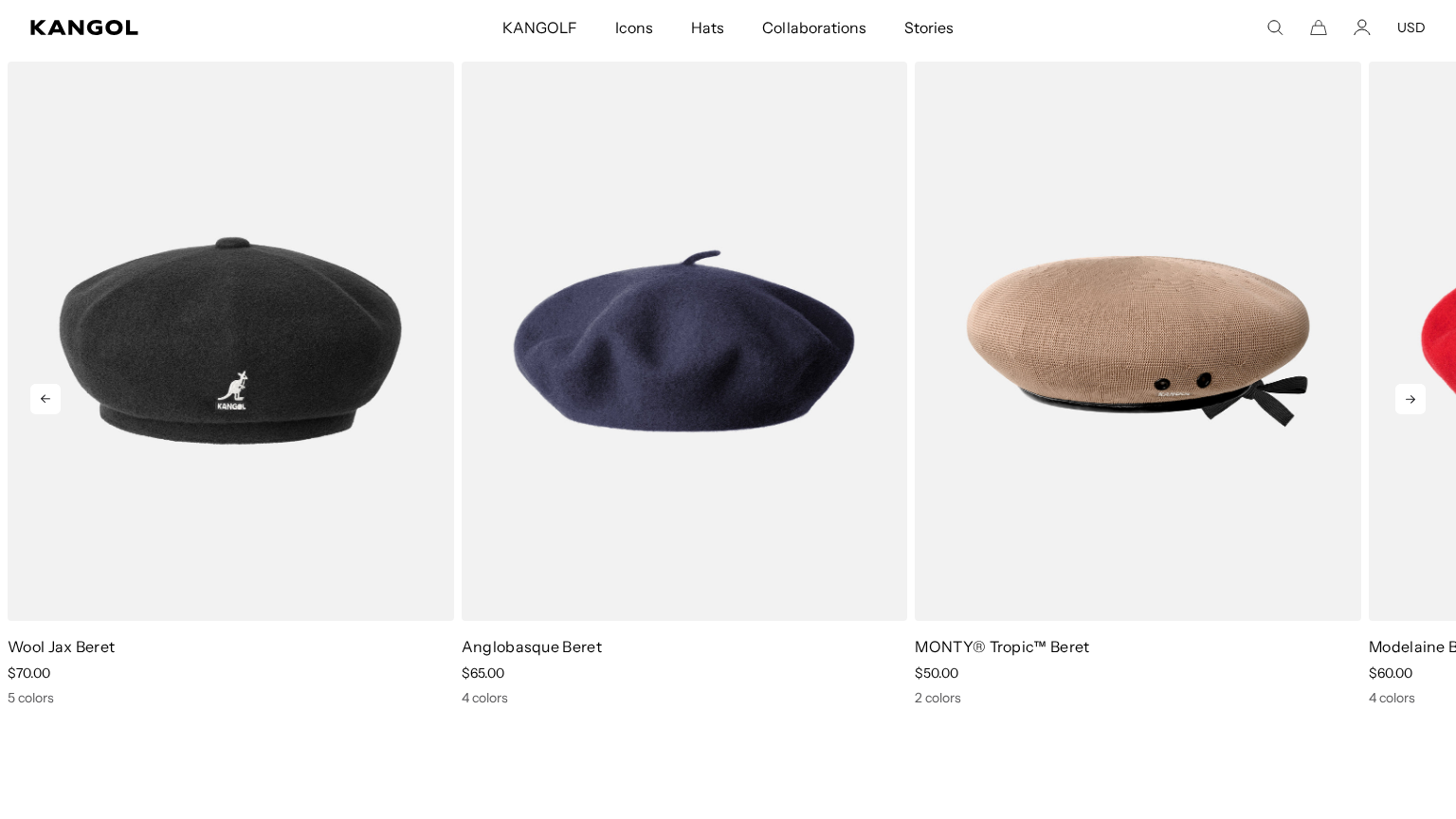 click 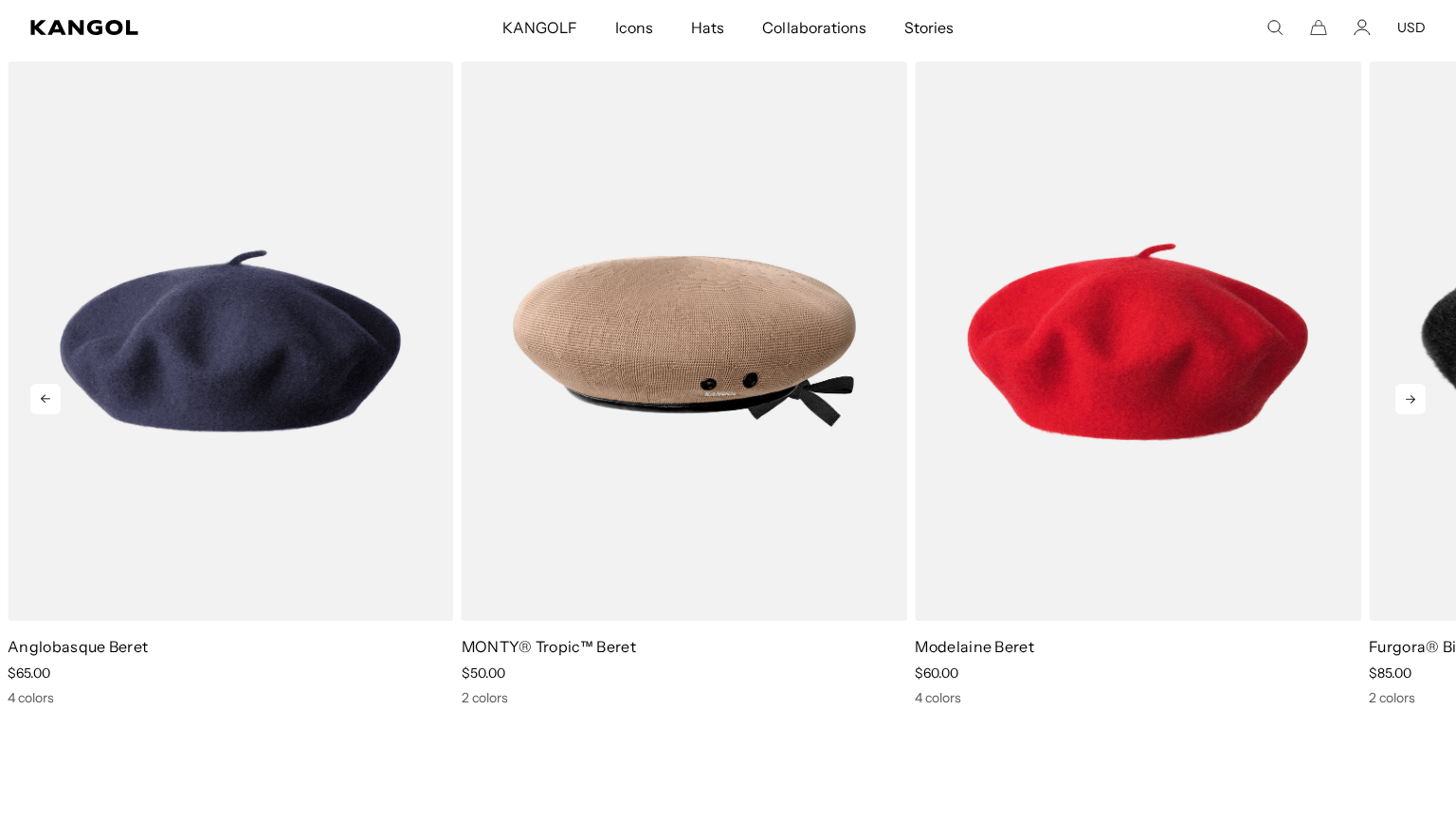 click 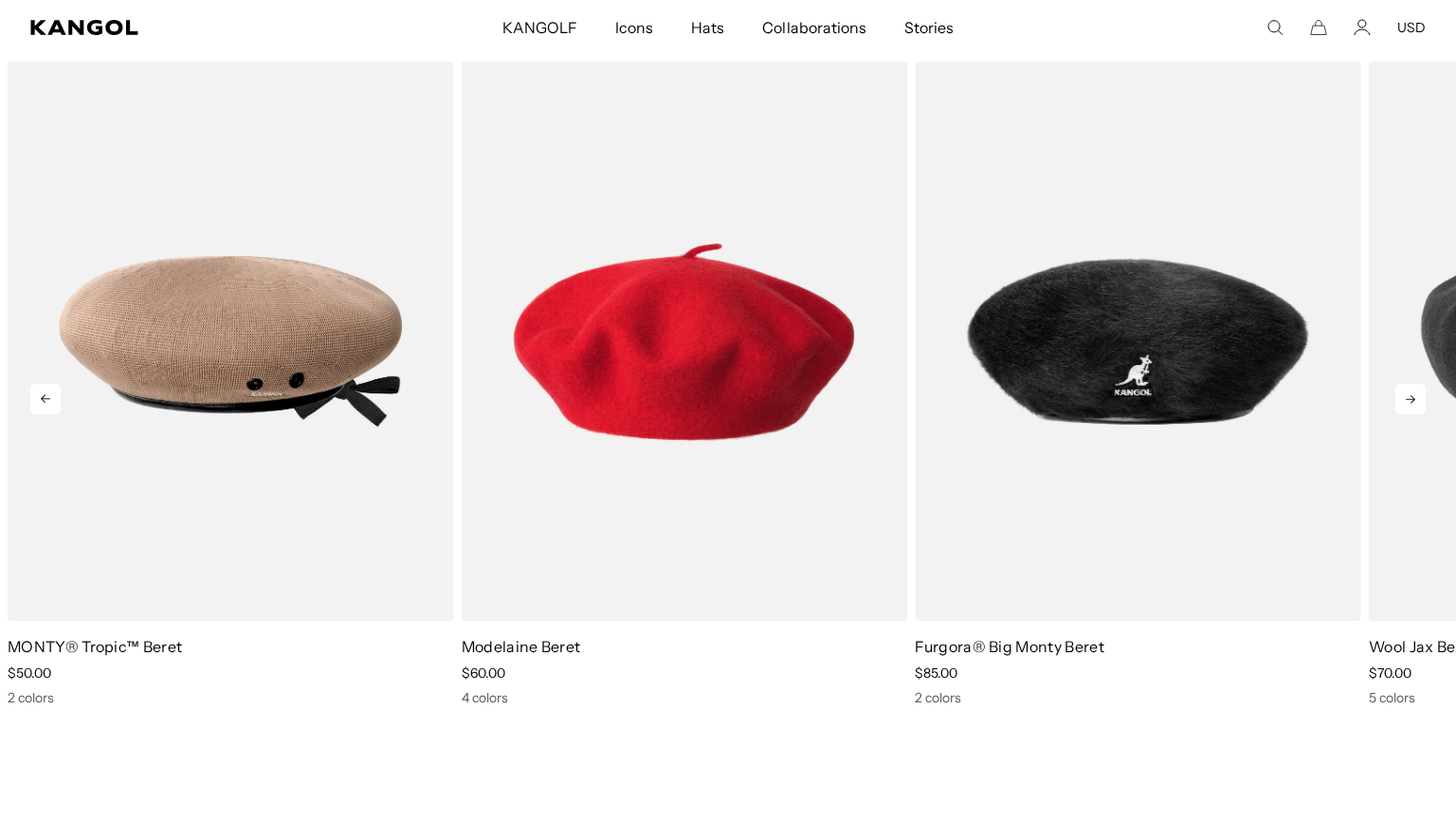 scroll, scrollTop: 0, scrollLeft: 0, axis: both 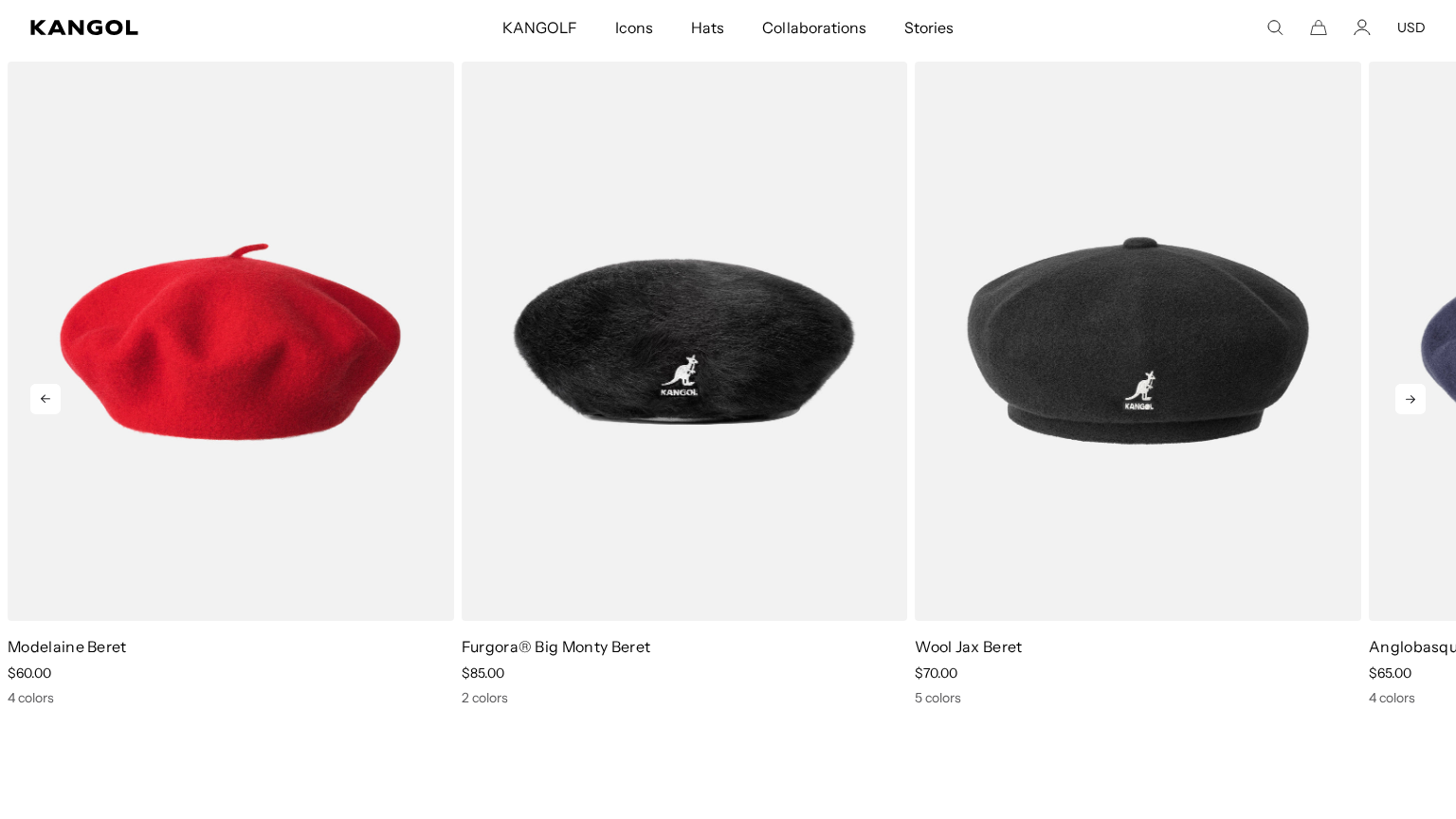 click 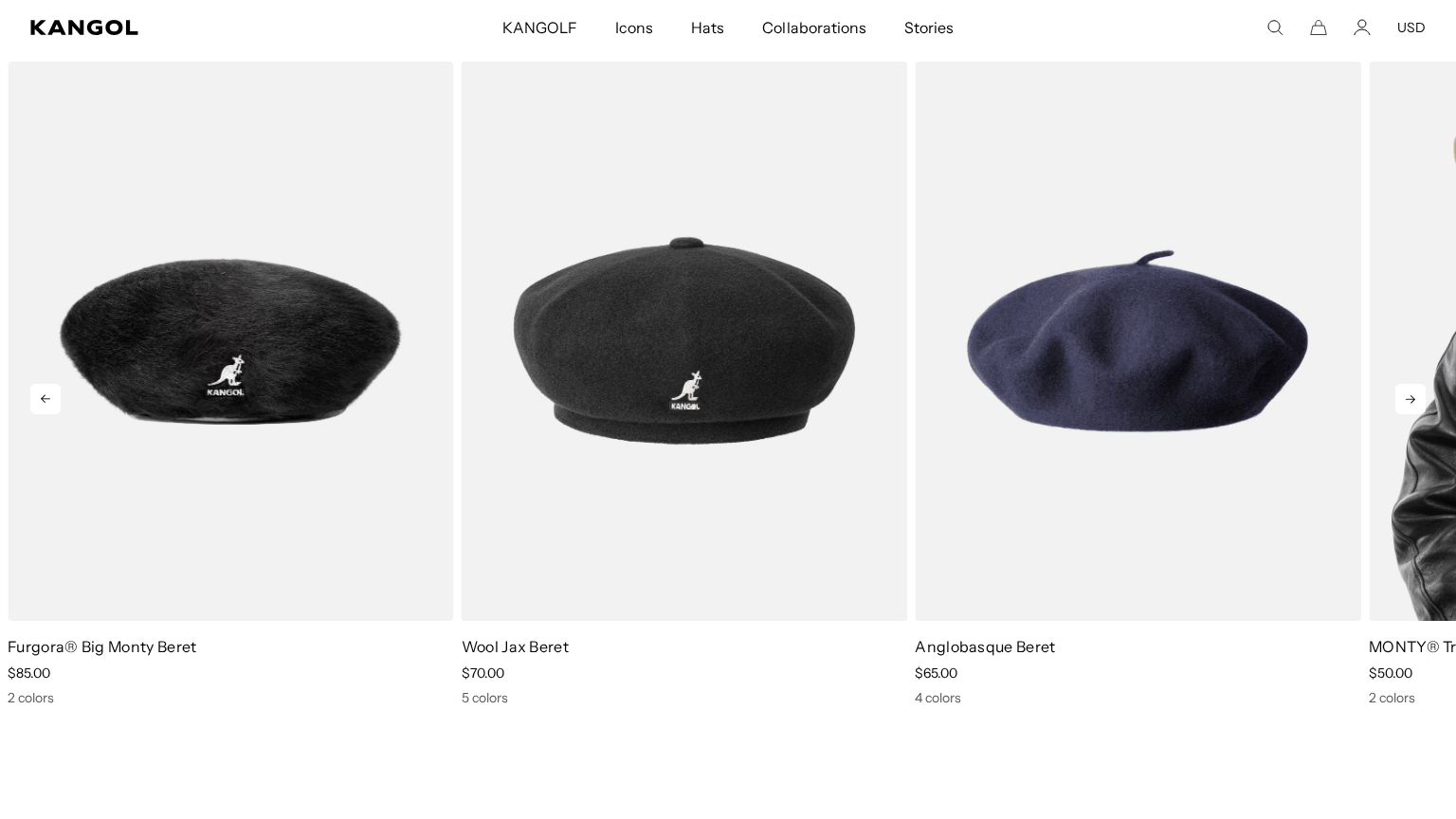 scroll, scrollTop: 0, scrollLeft: 391, axis: horizontal 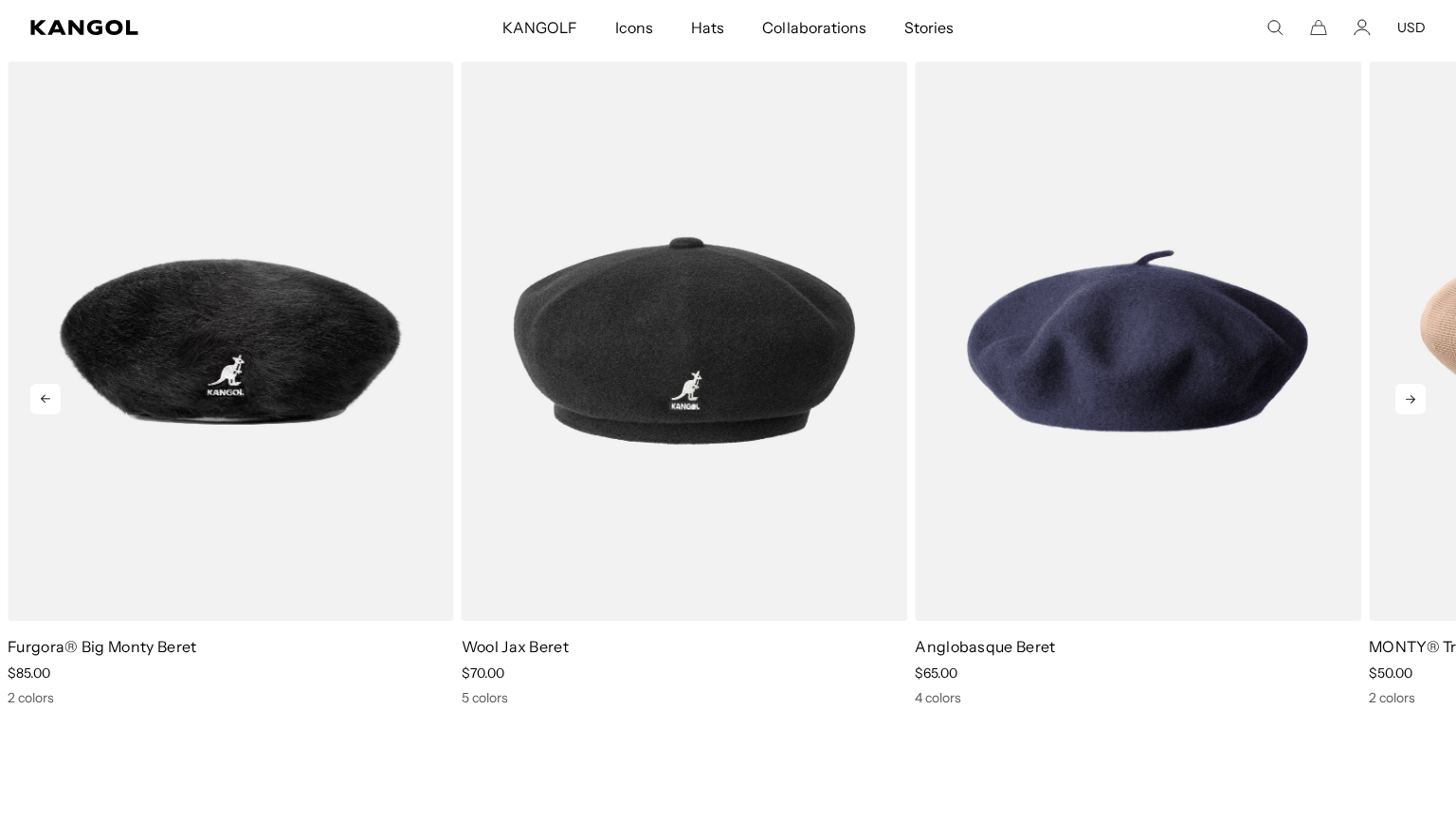 click 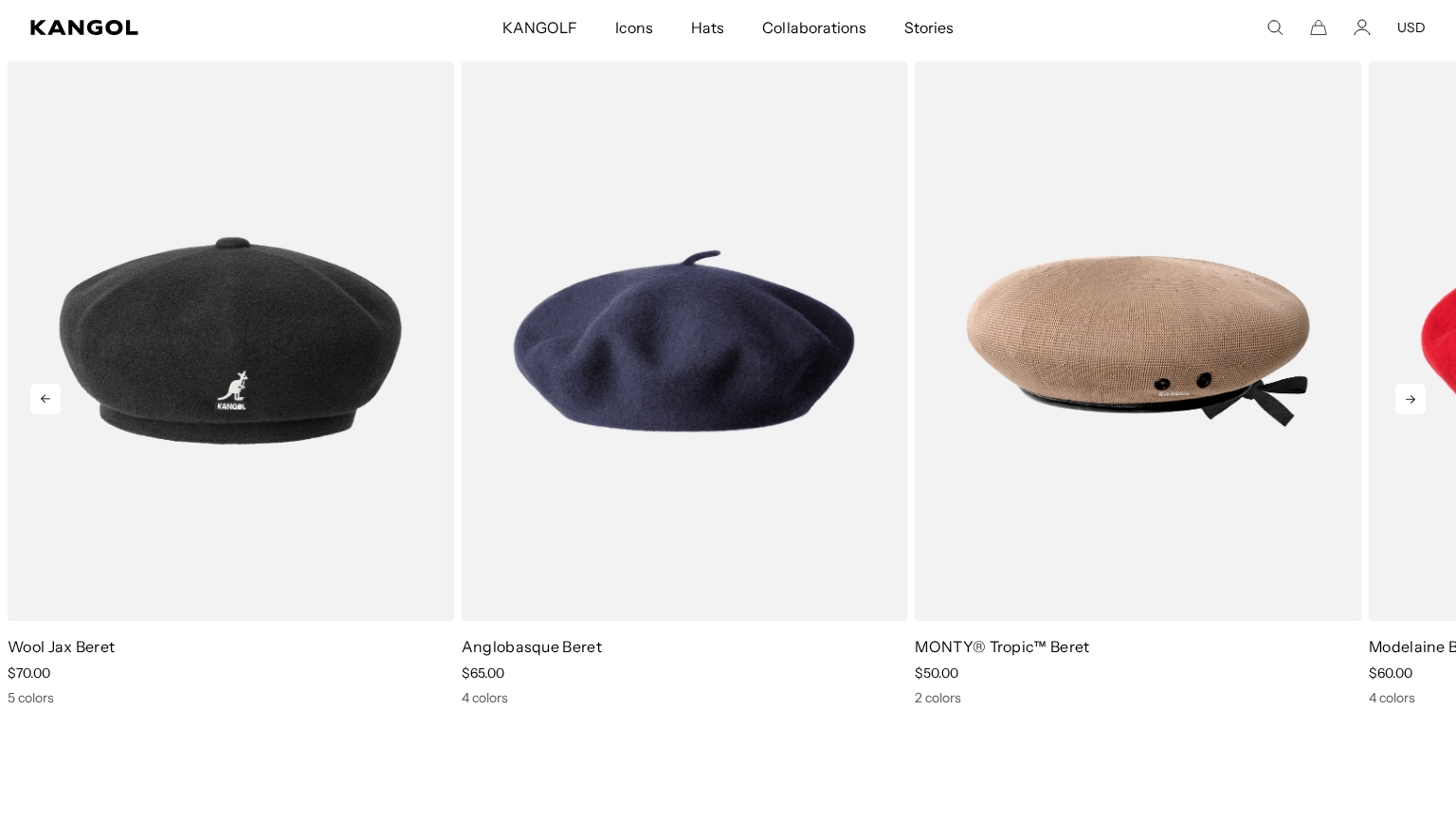 scroll, scrollTop: 0, scrollLeft: 391, axis: horizontal 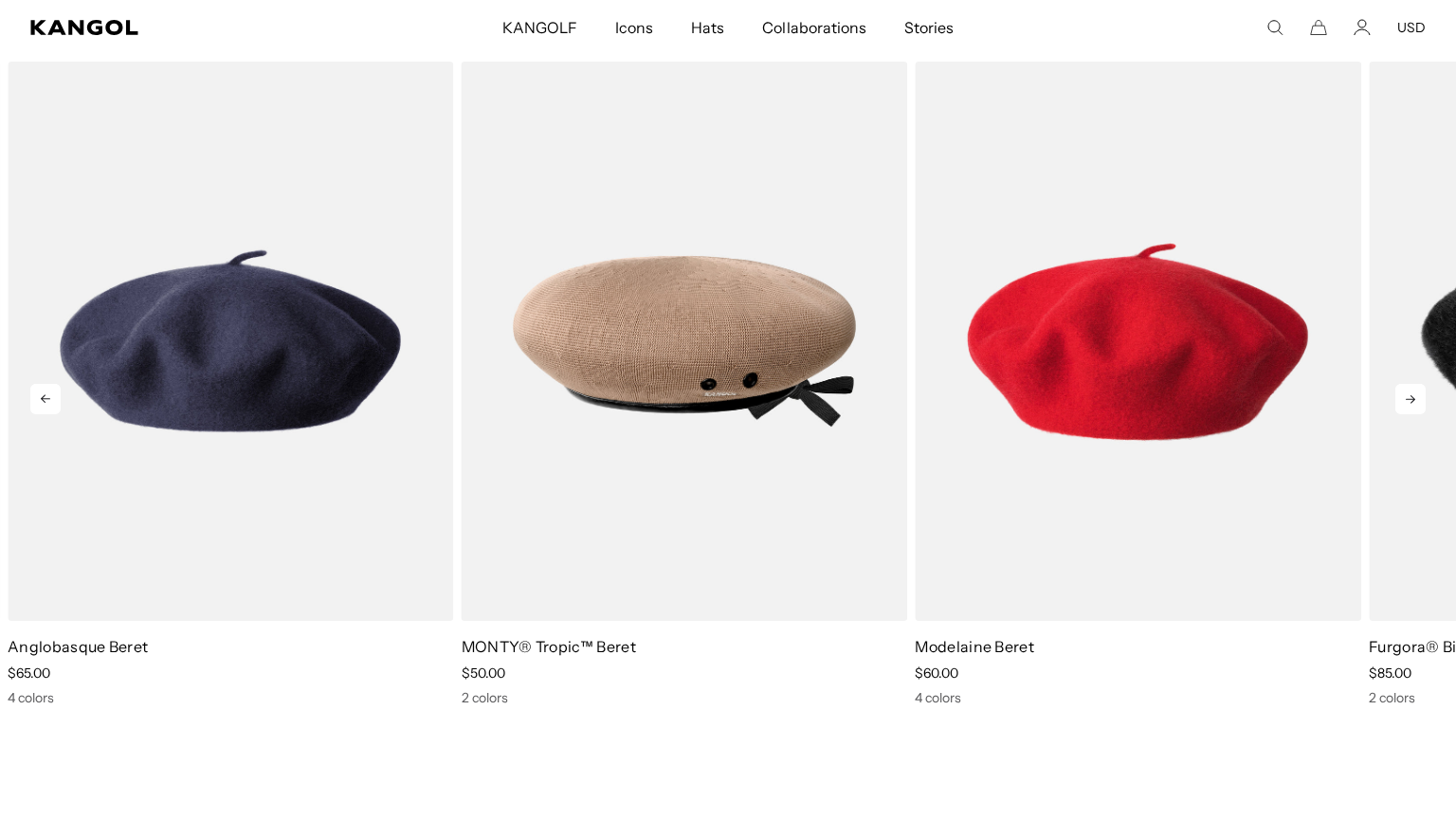 click 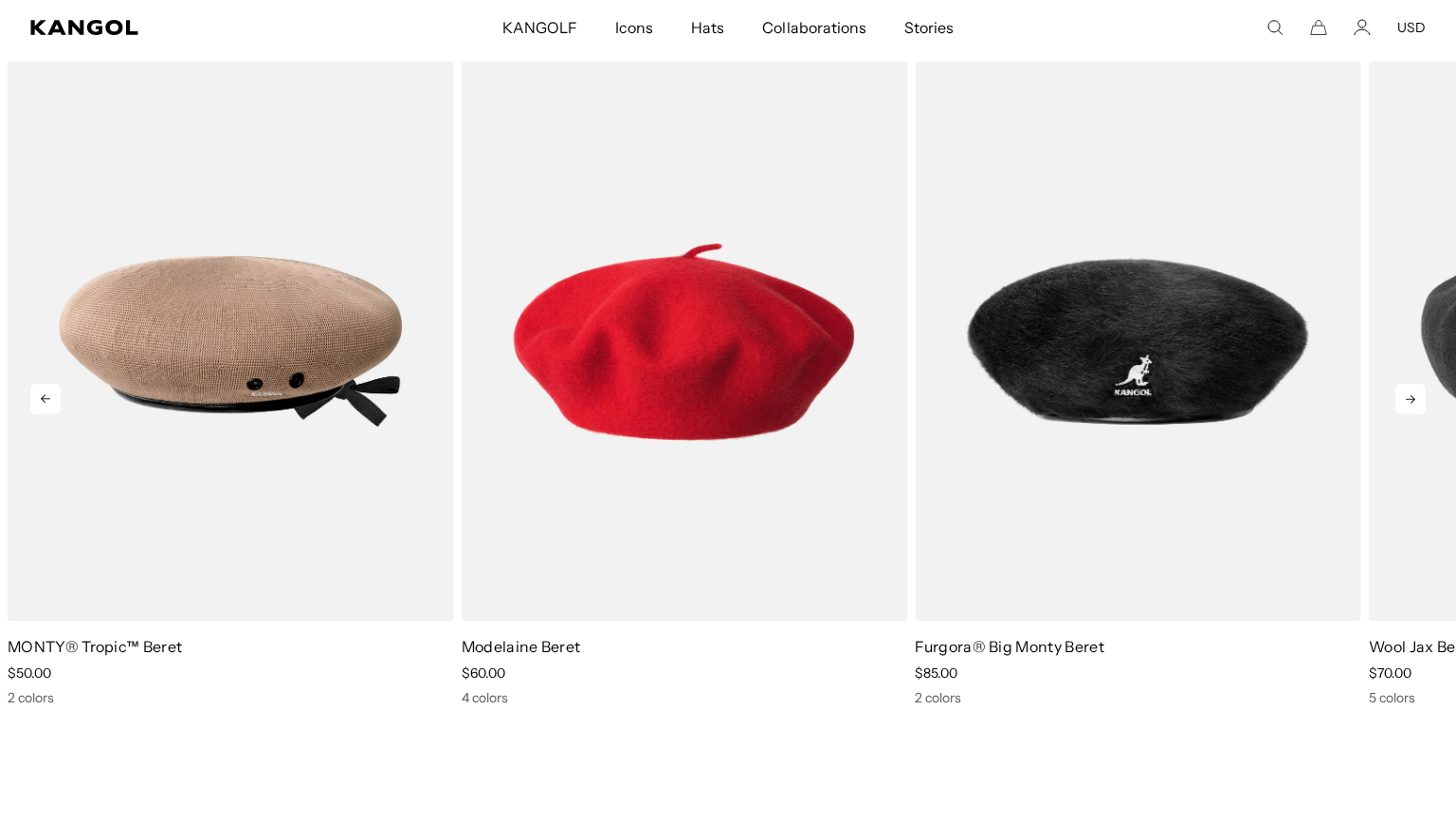 scroll, scrollTop: 0, scrollLeft: 391, axis: horizontal 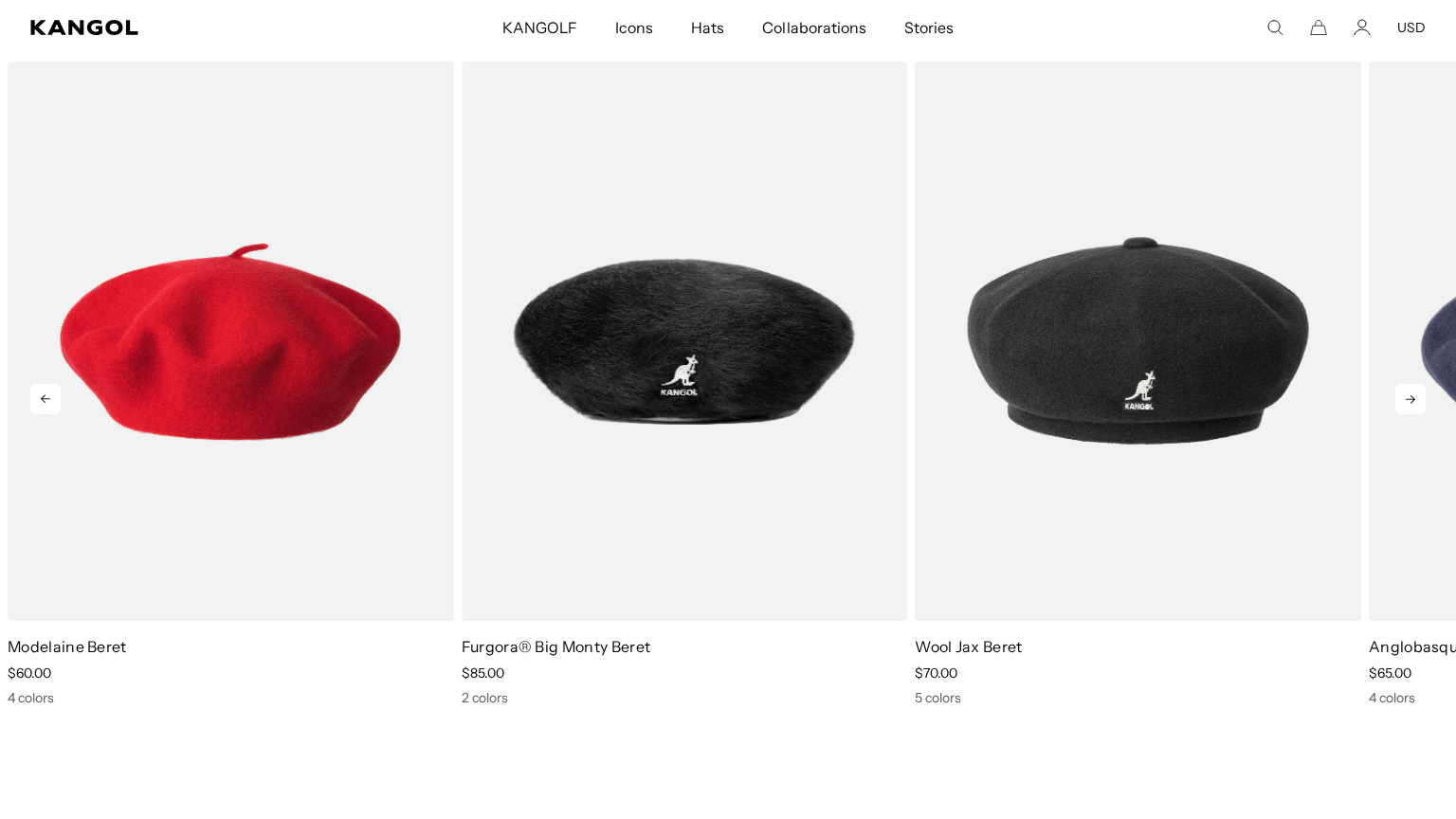 click 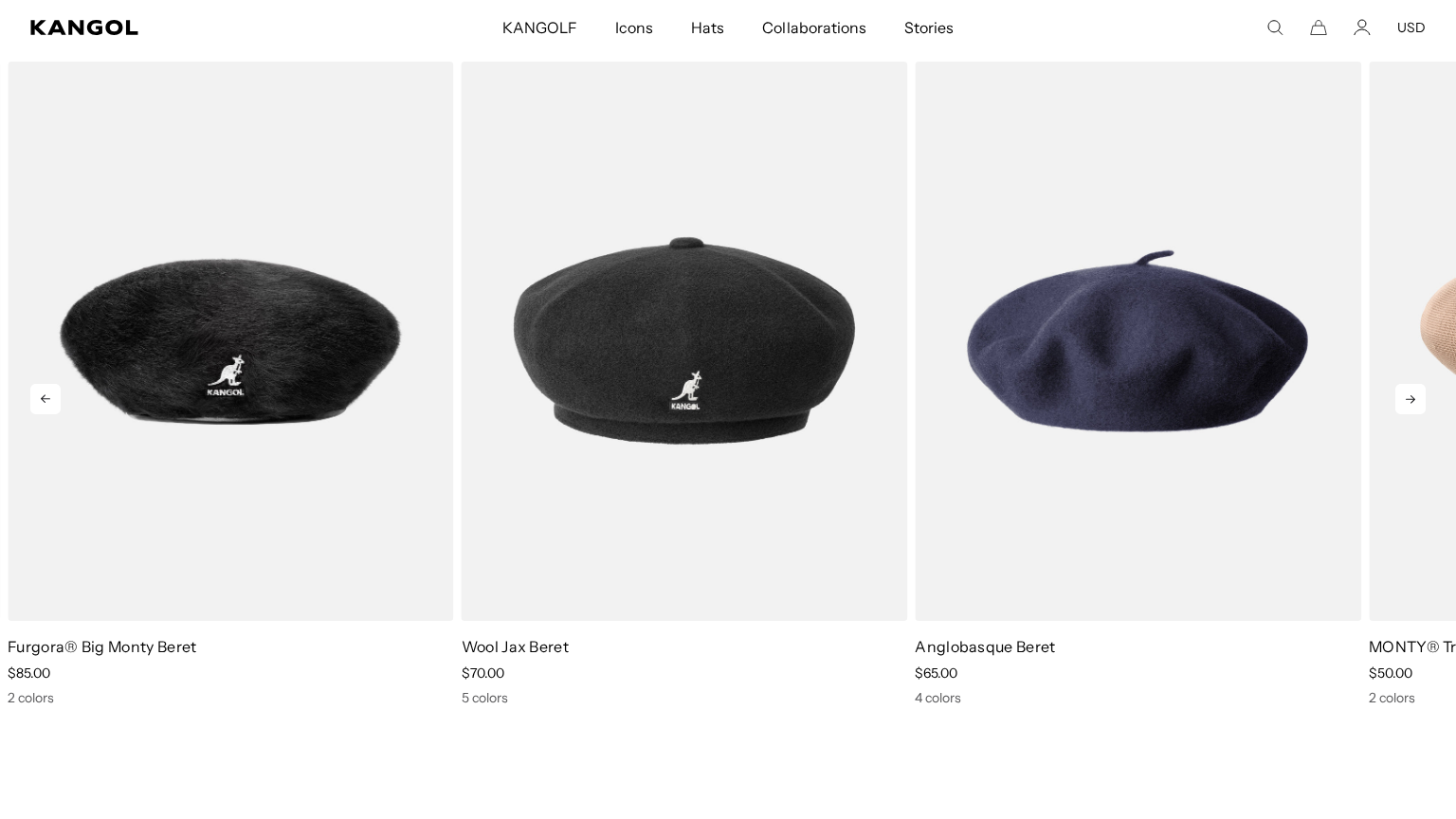 scroll, scrollTop: 0, scrollLeft: 391, axis: horizontal 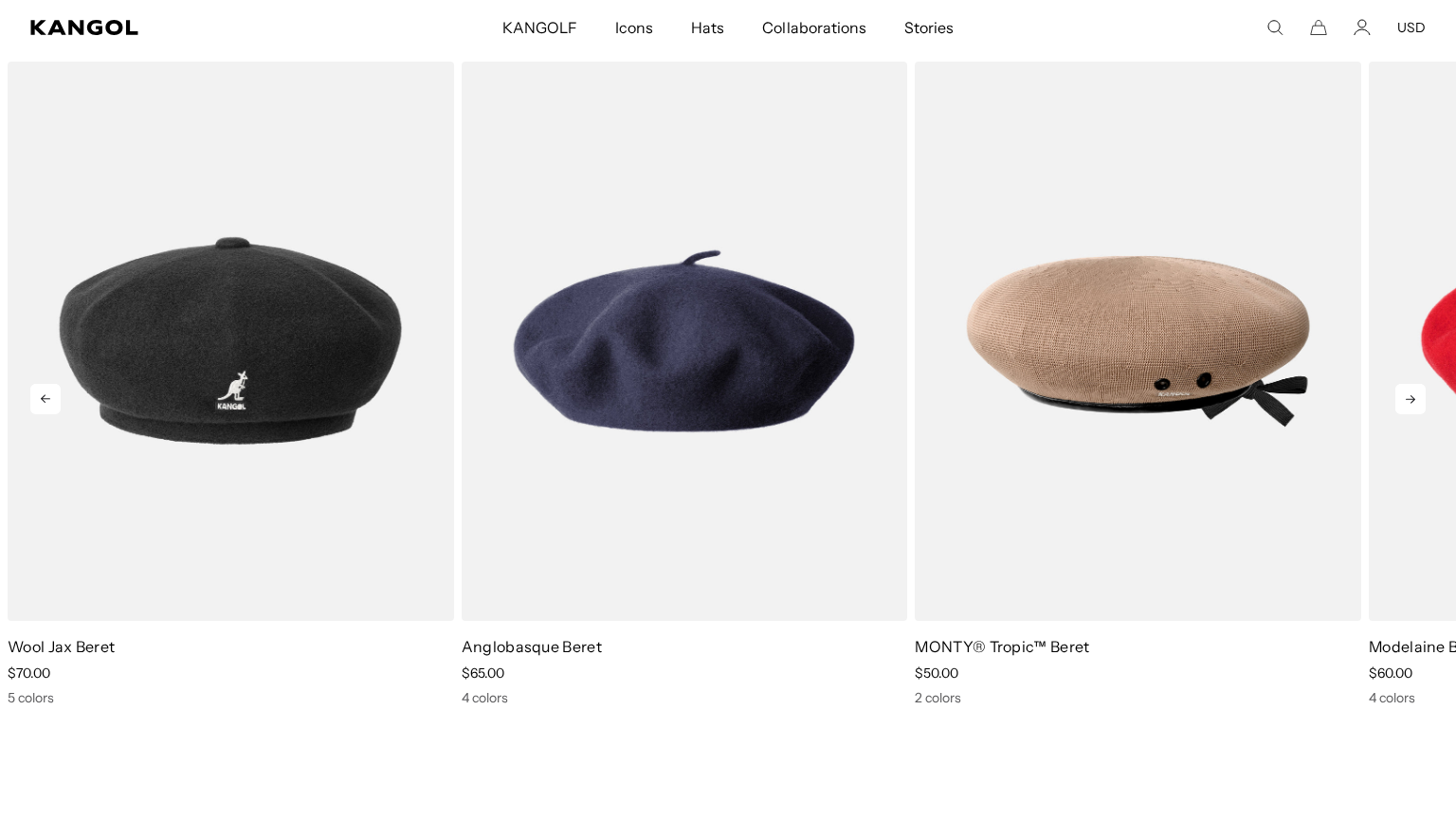 click 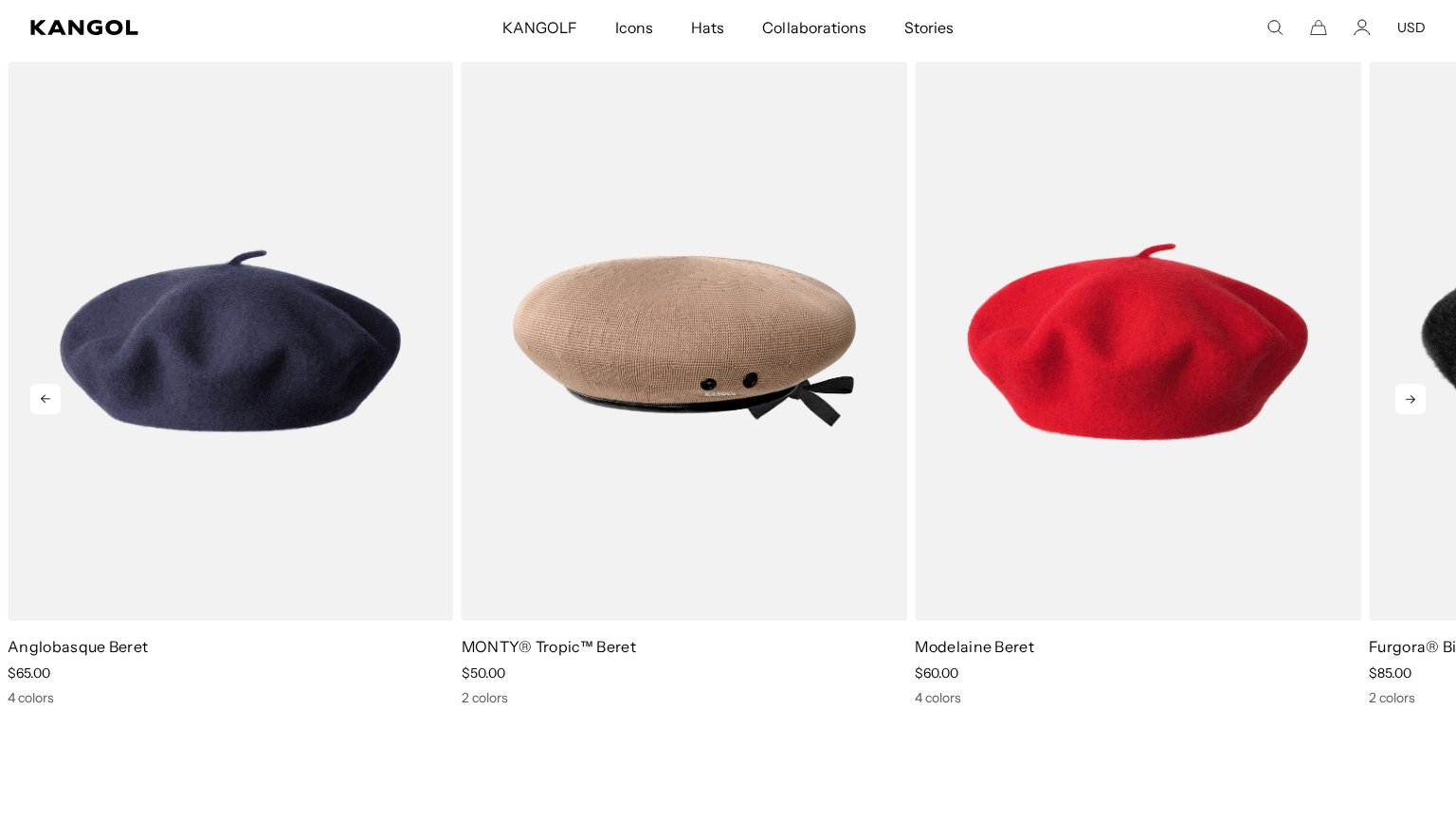 click 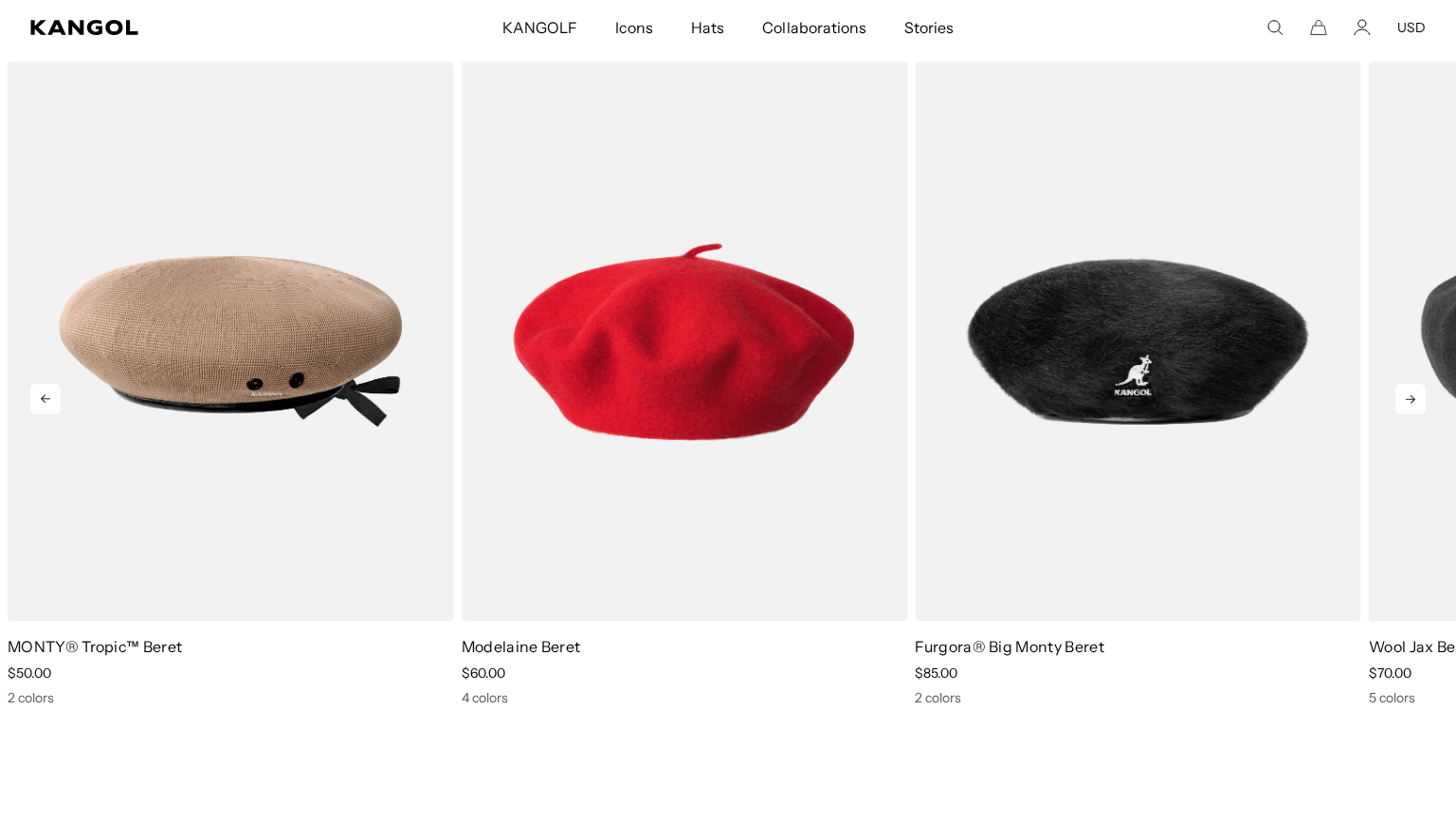 click 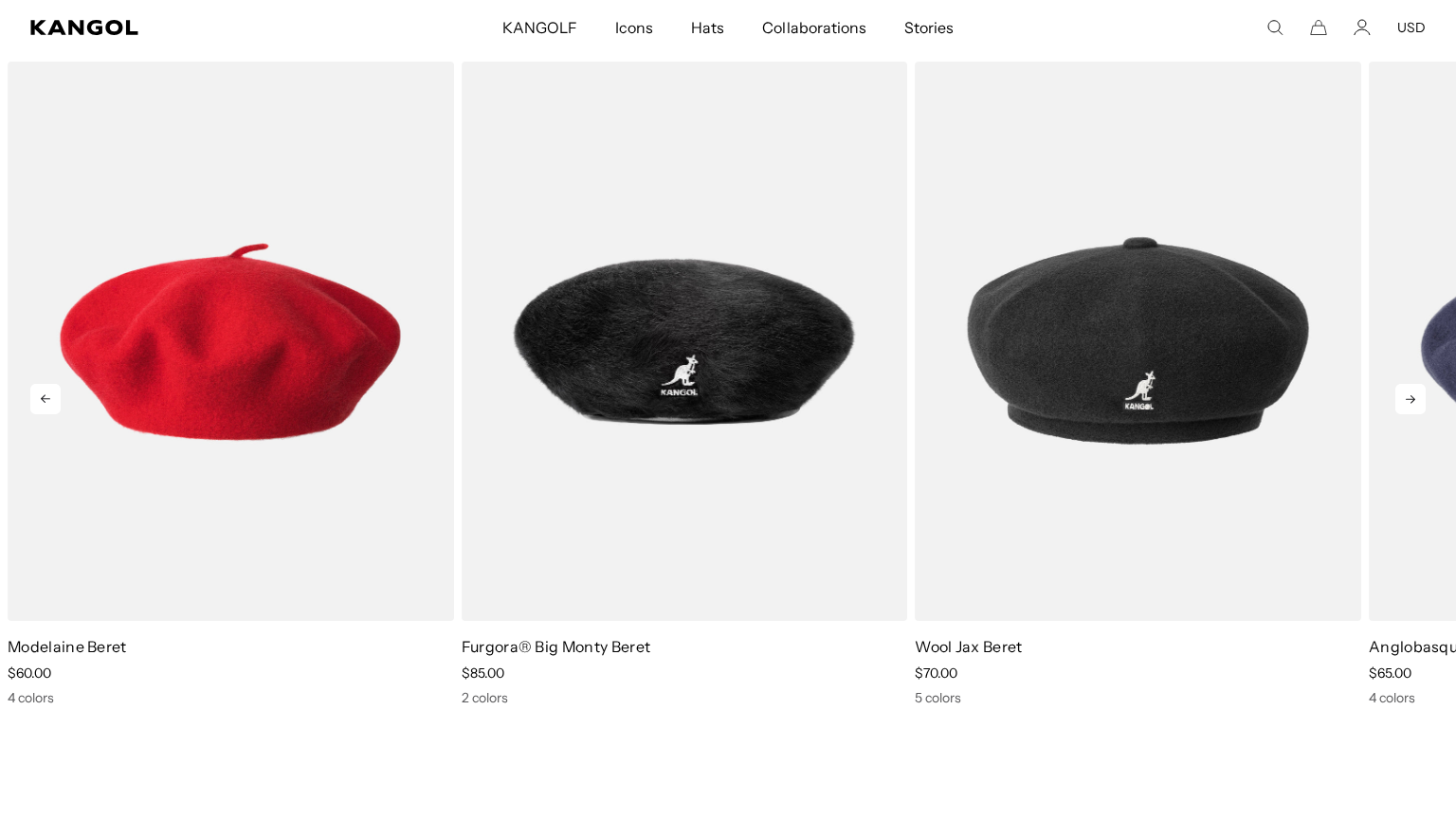 click 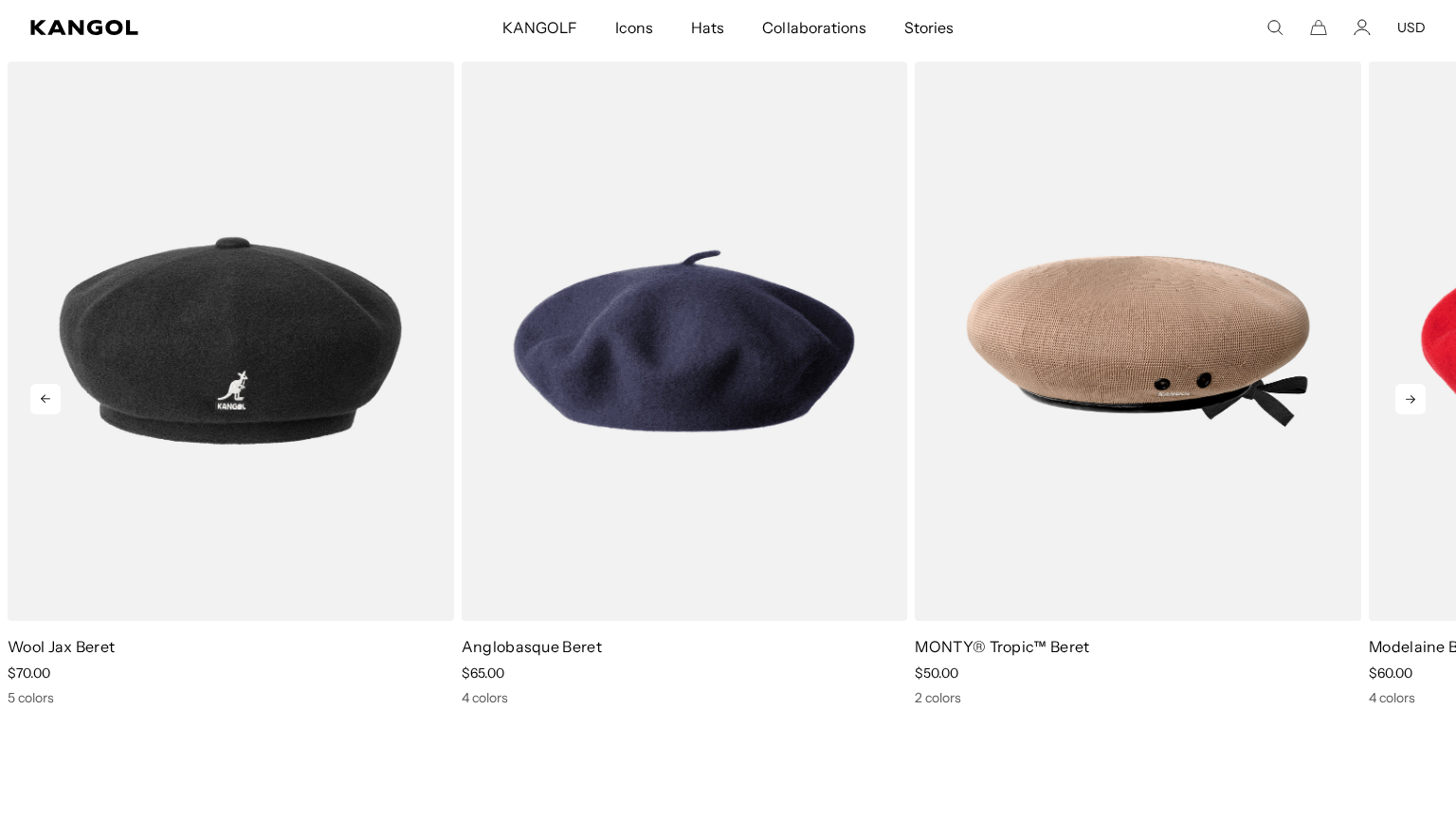 click 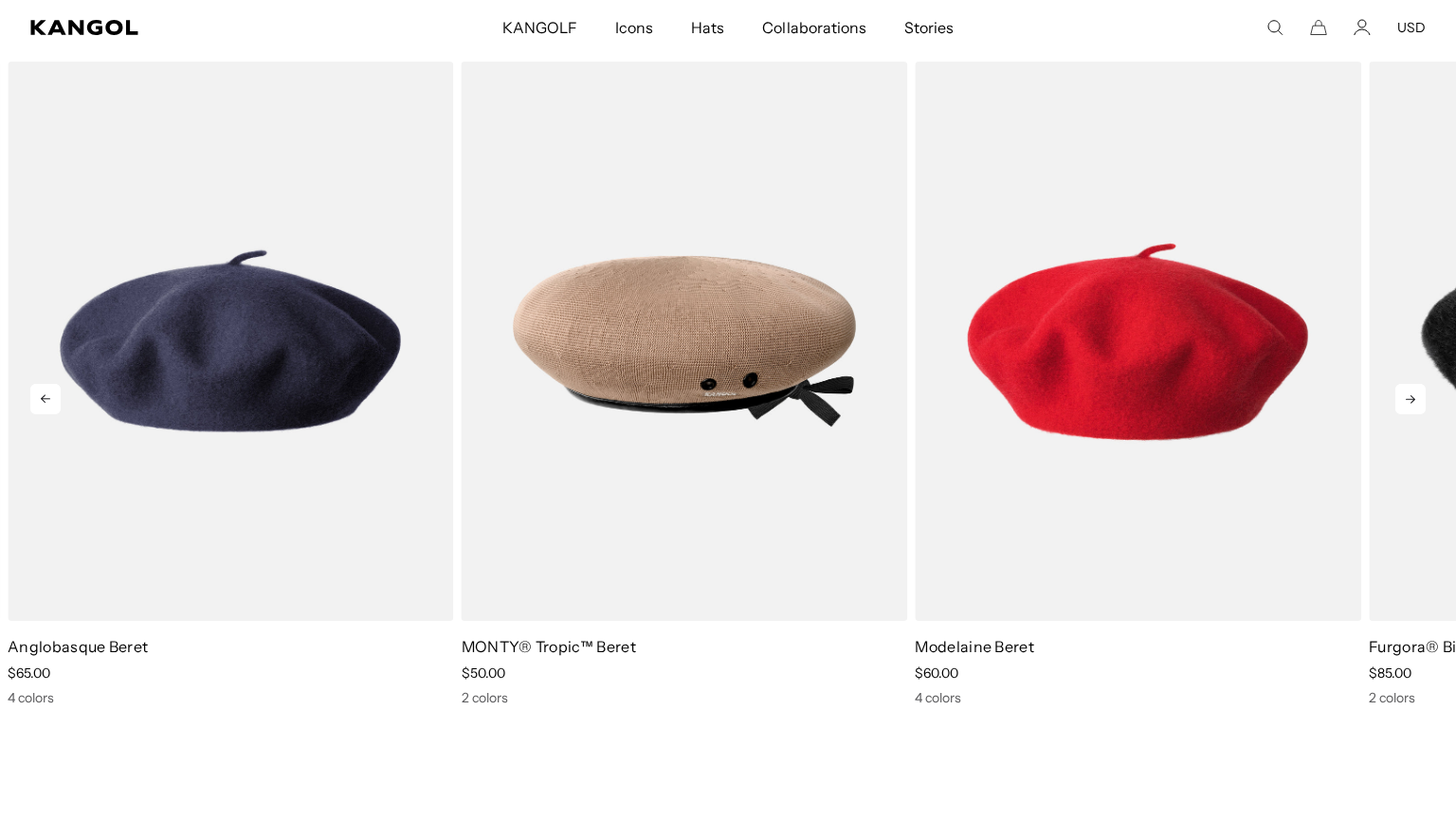 click 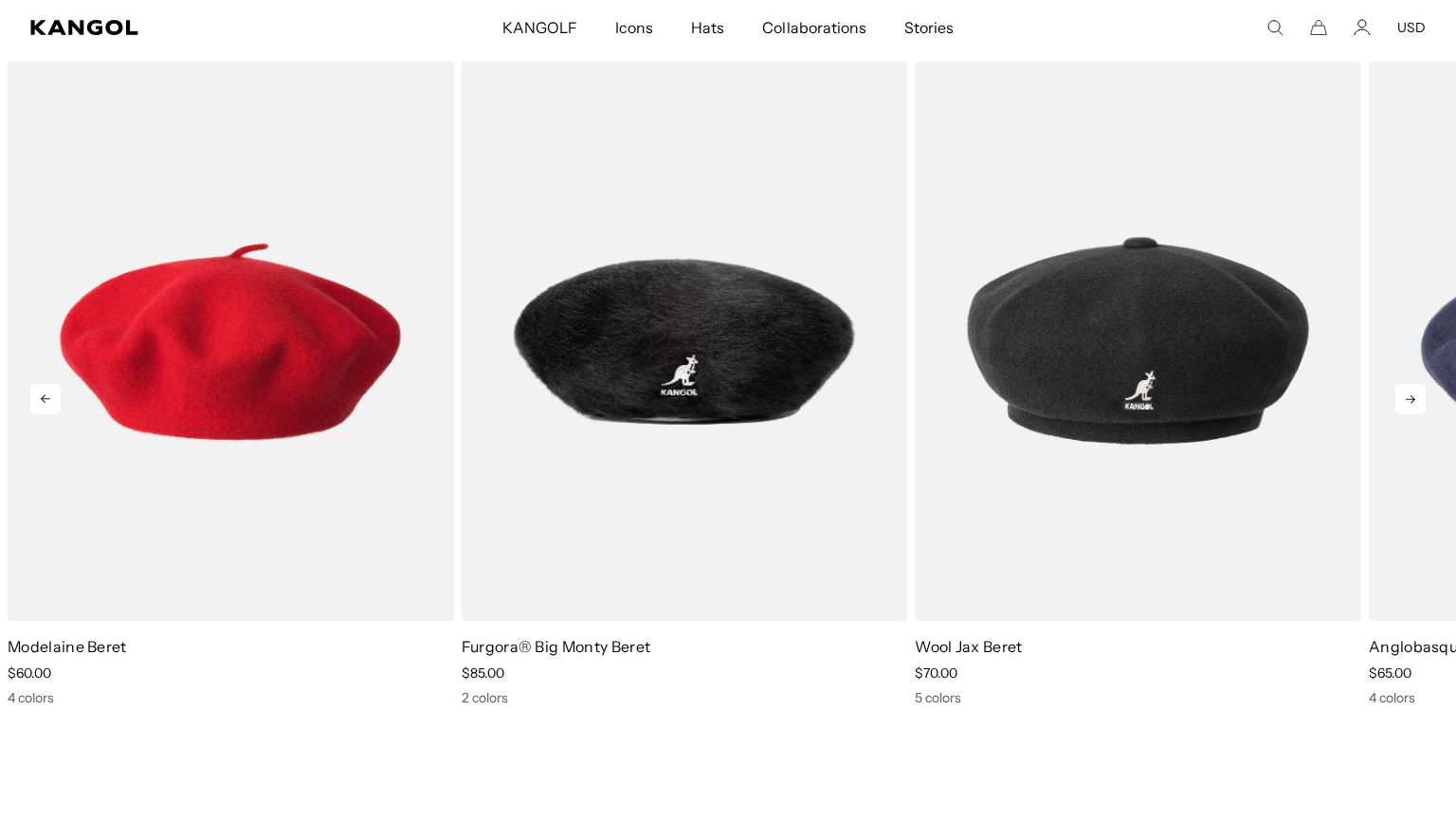 click 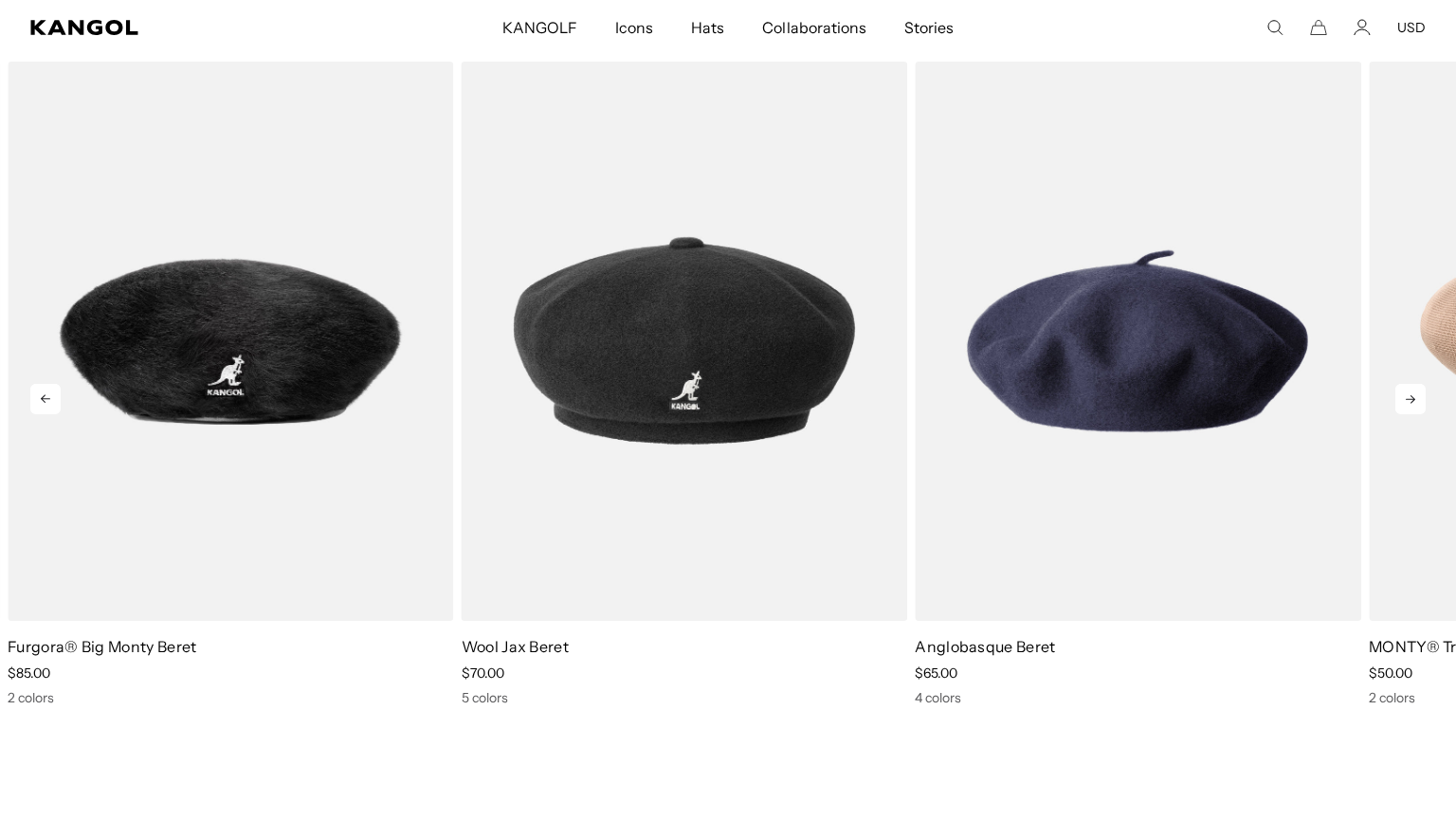 click 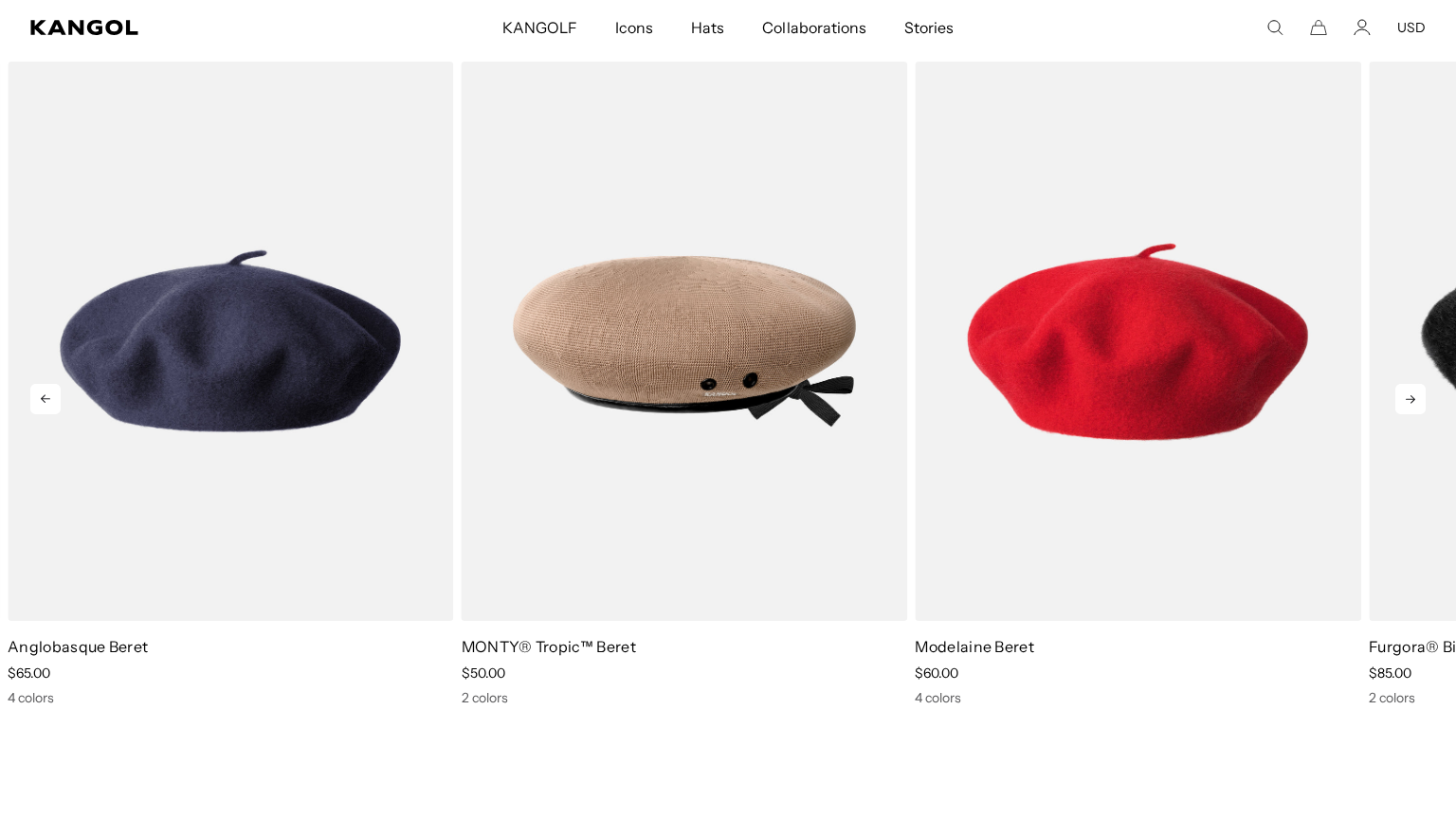 click 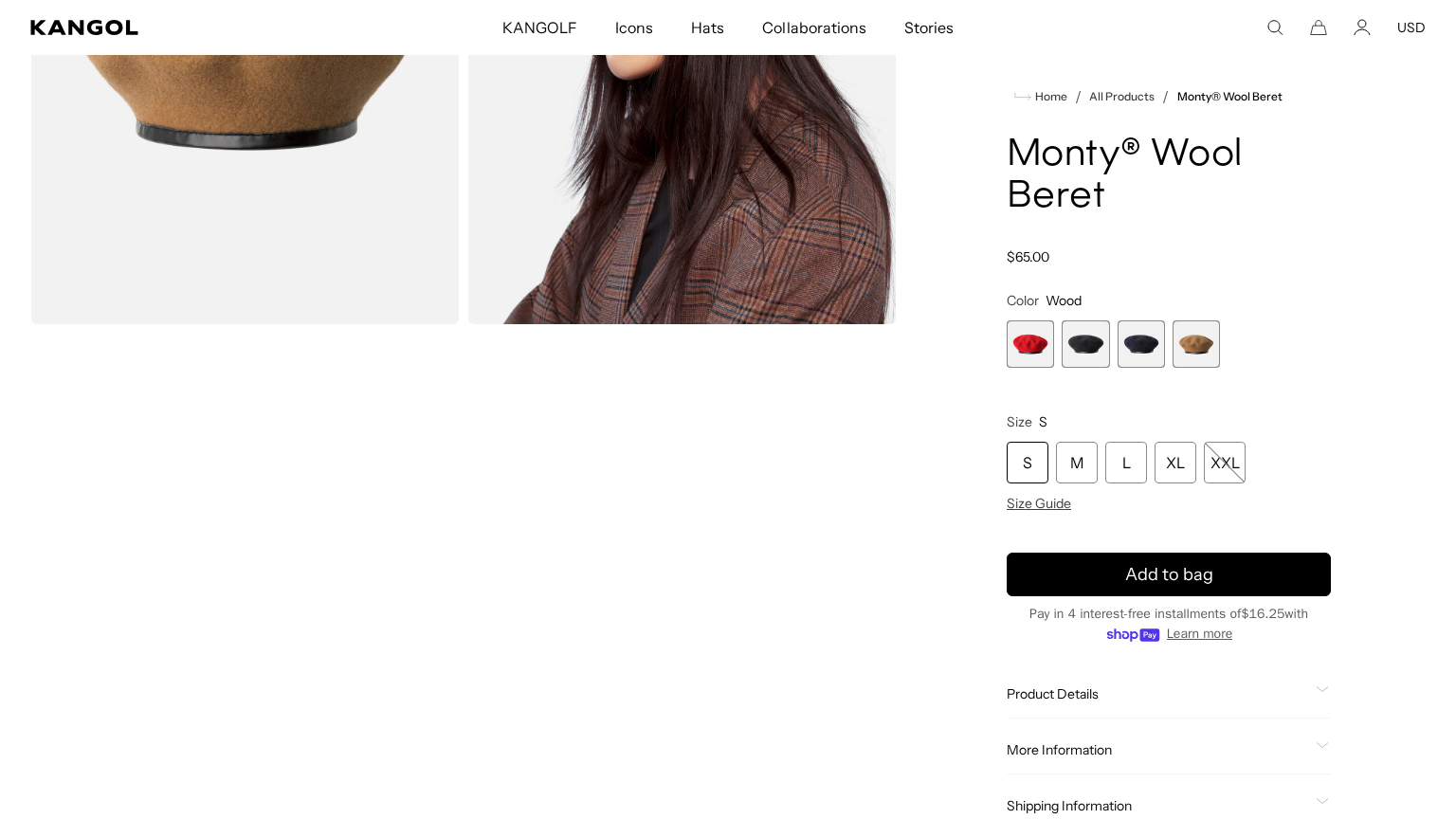 scroll, scrollTop: 0, scrollLeft: 0, axis: both 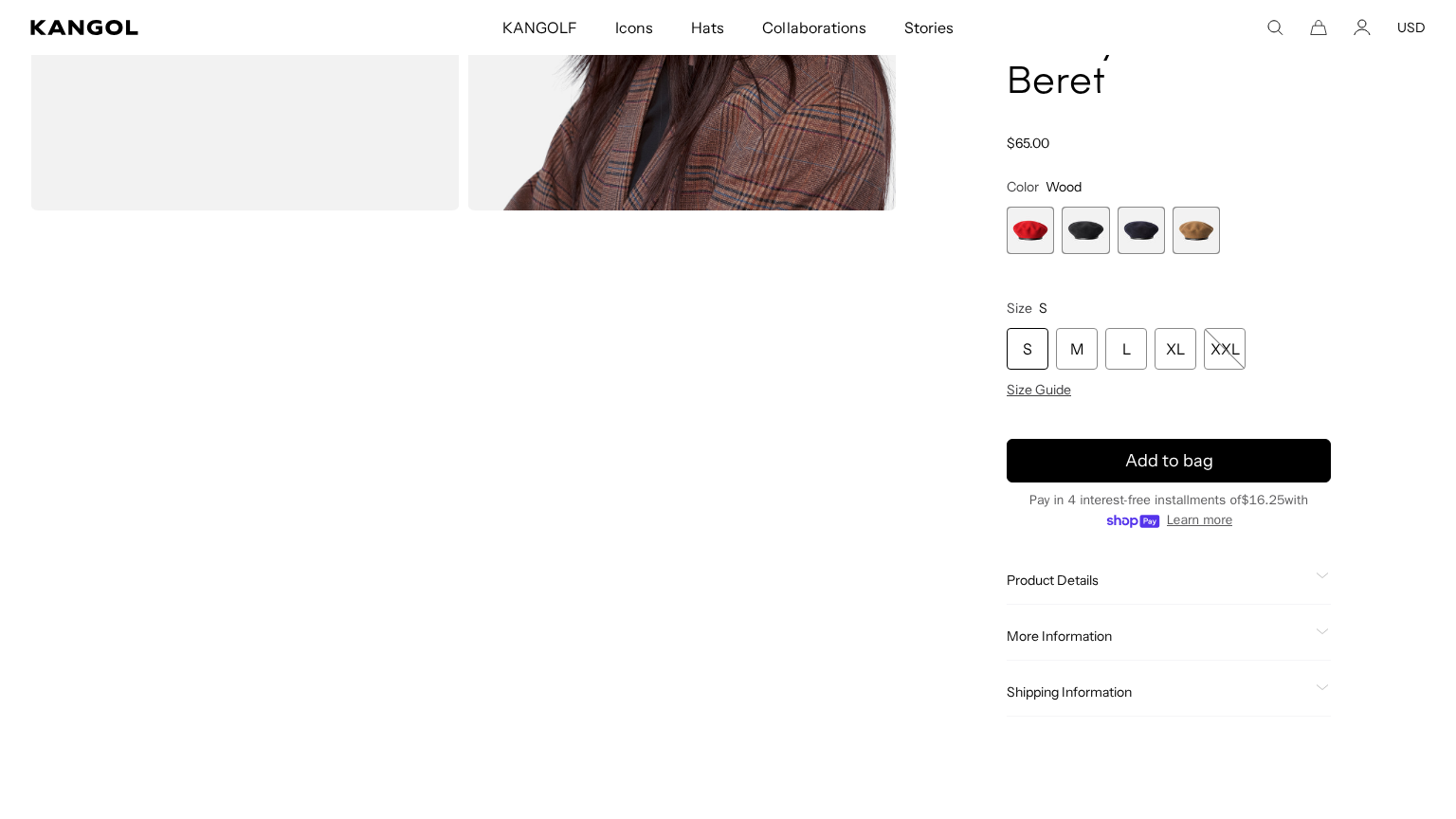 click at bounding box center (1030, 230) 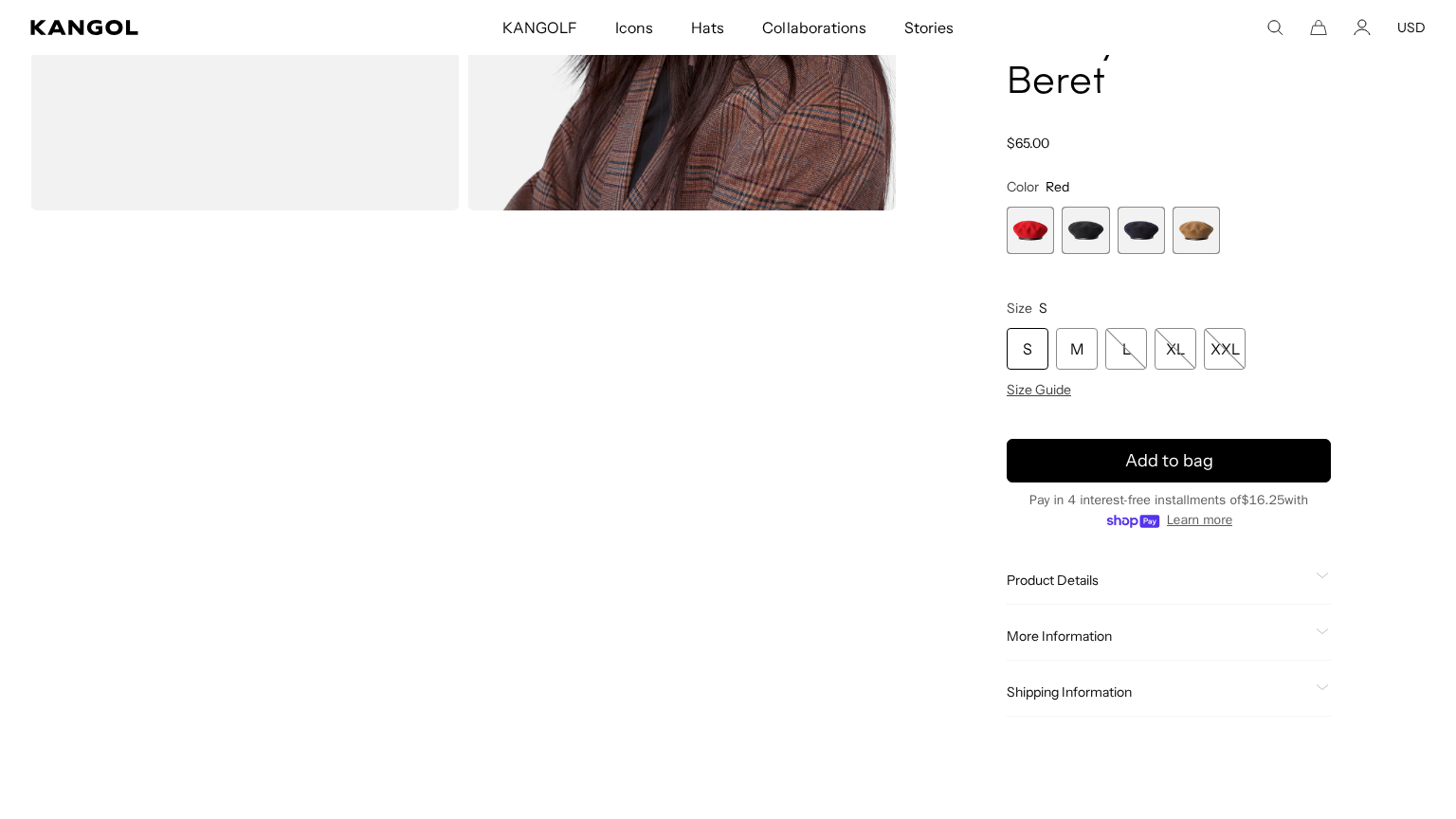 scroll, scrollTop: 0, scrollLeft: 391, axis: horizontal 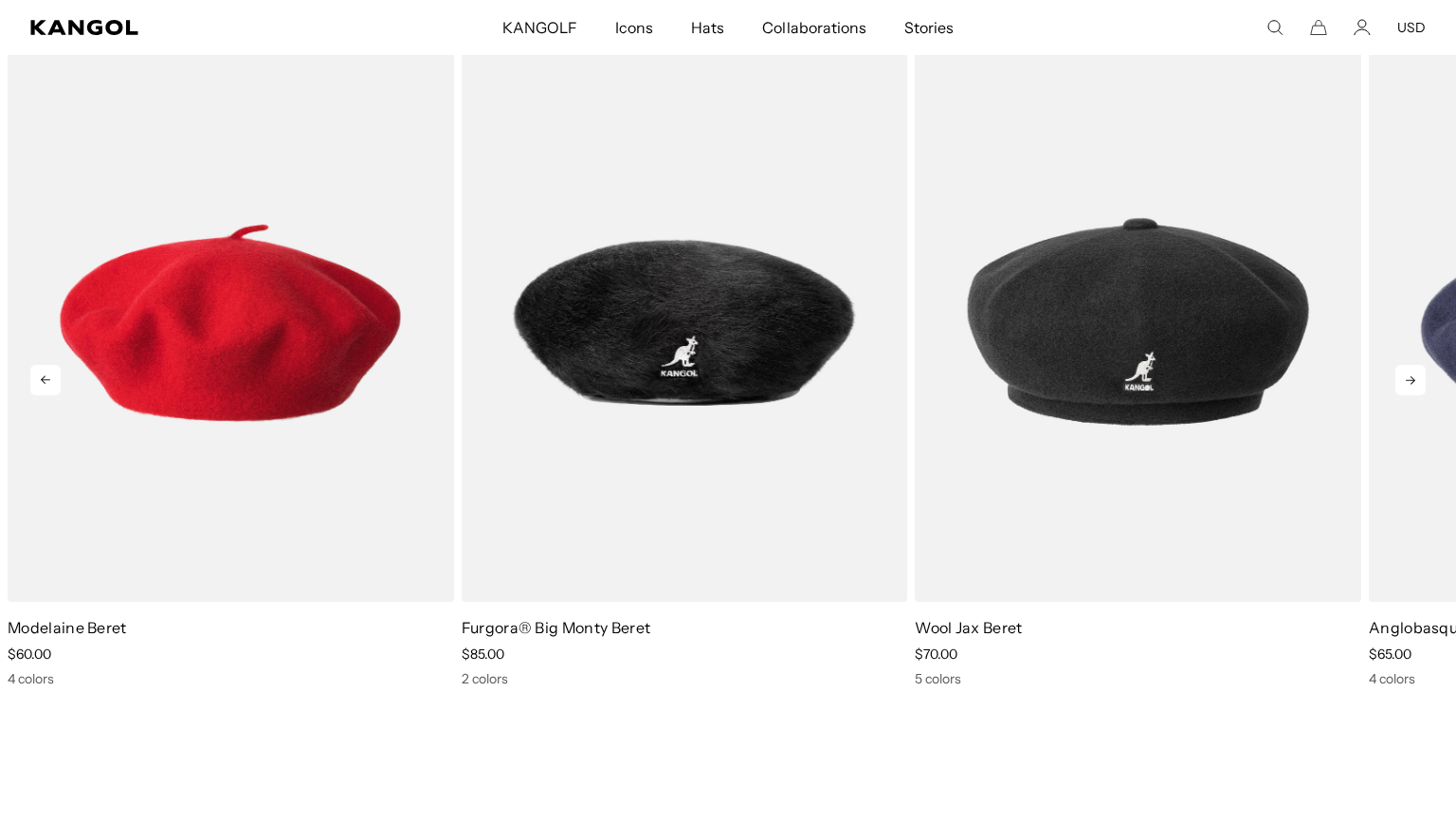 click 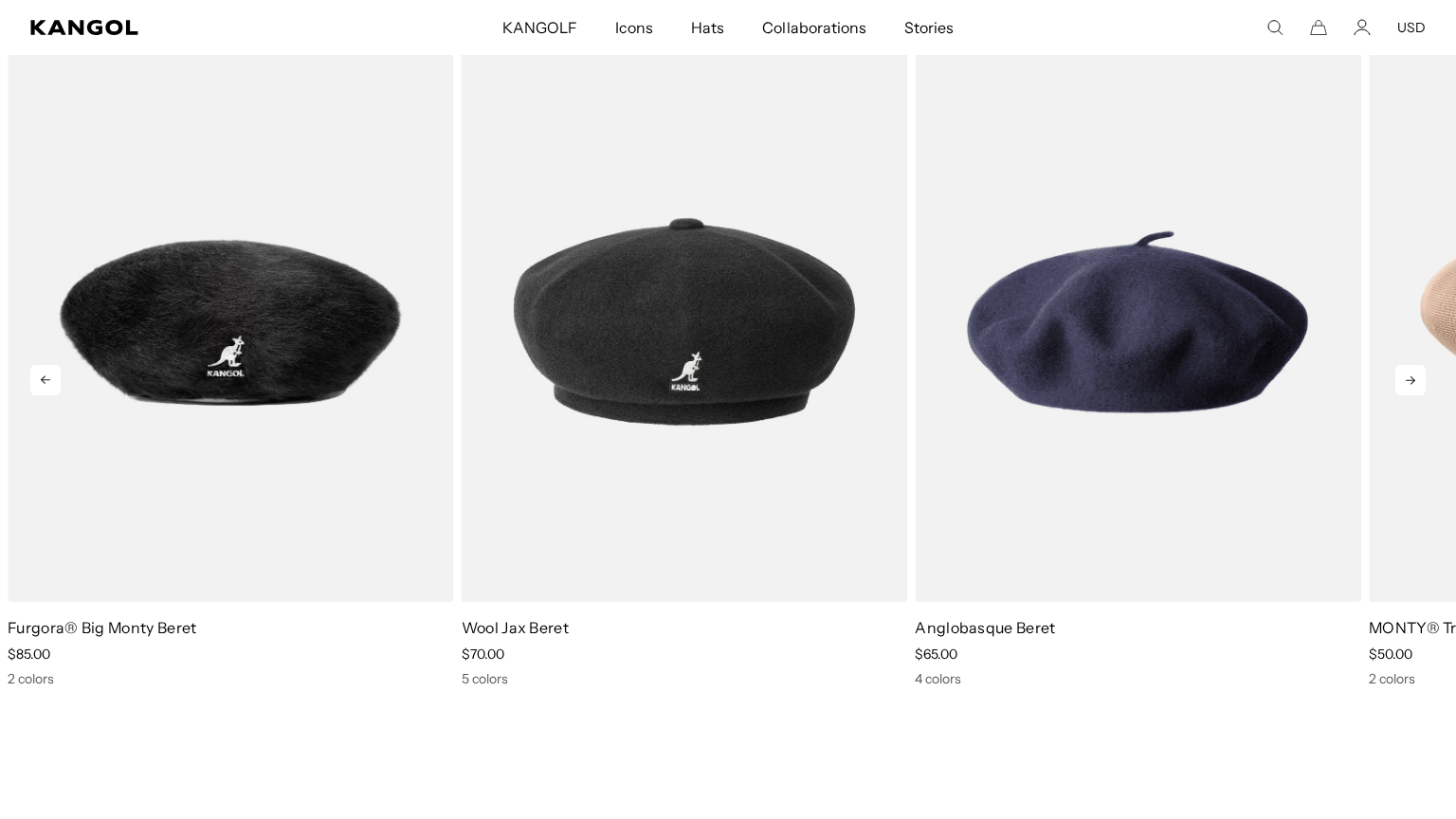 click 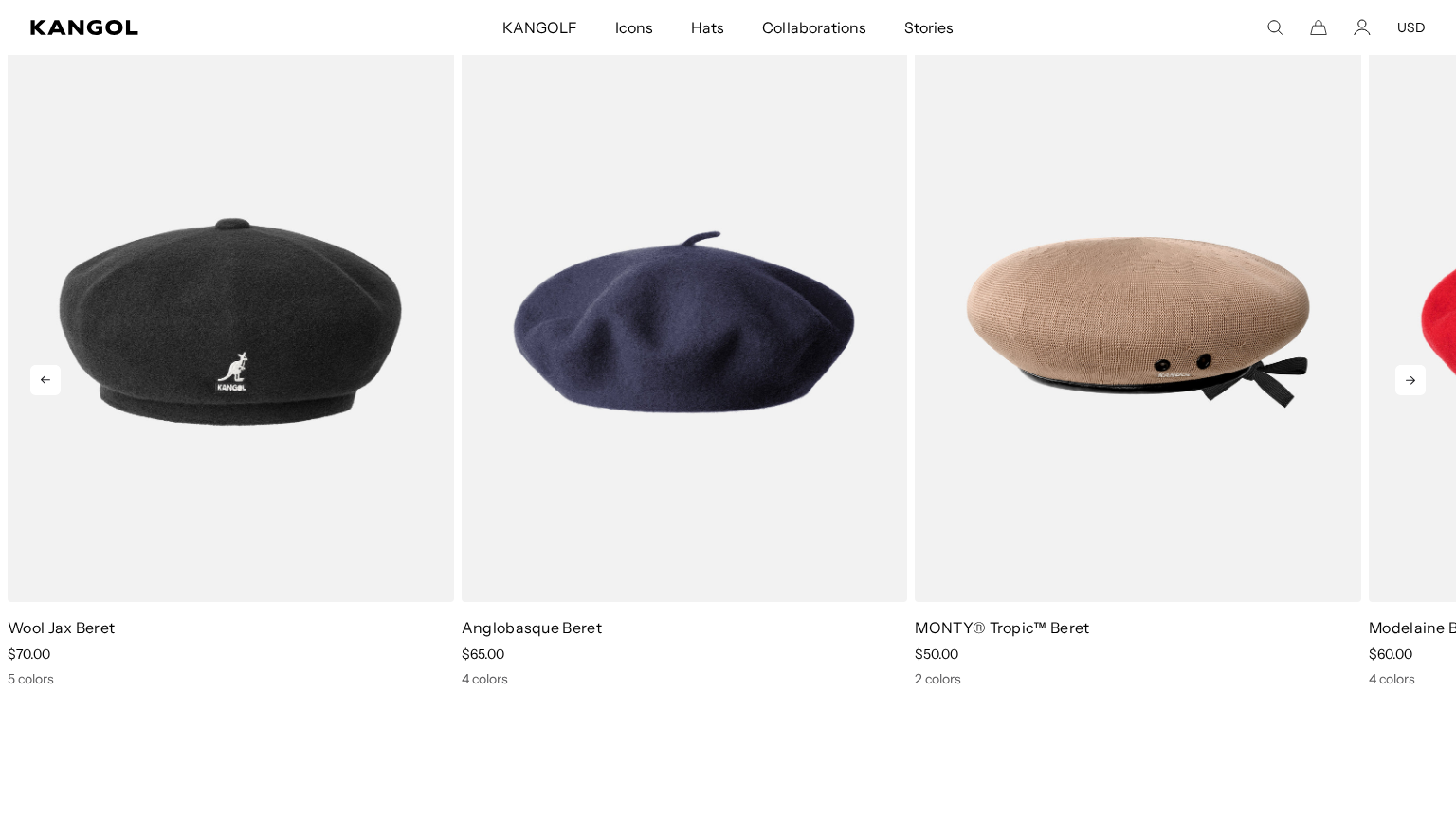 click 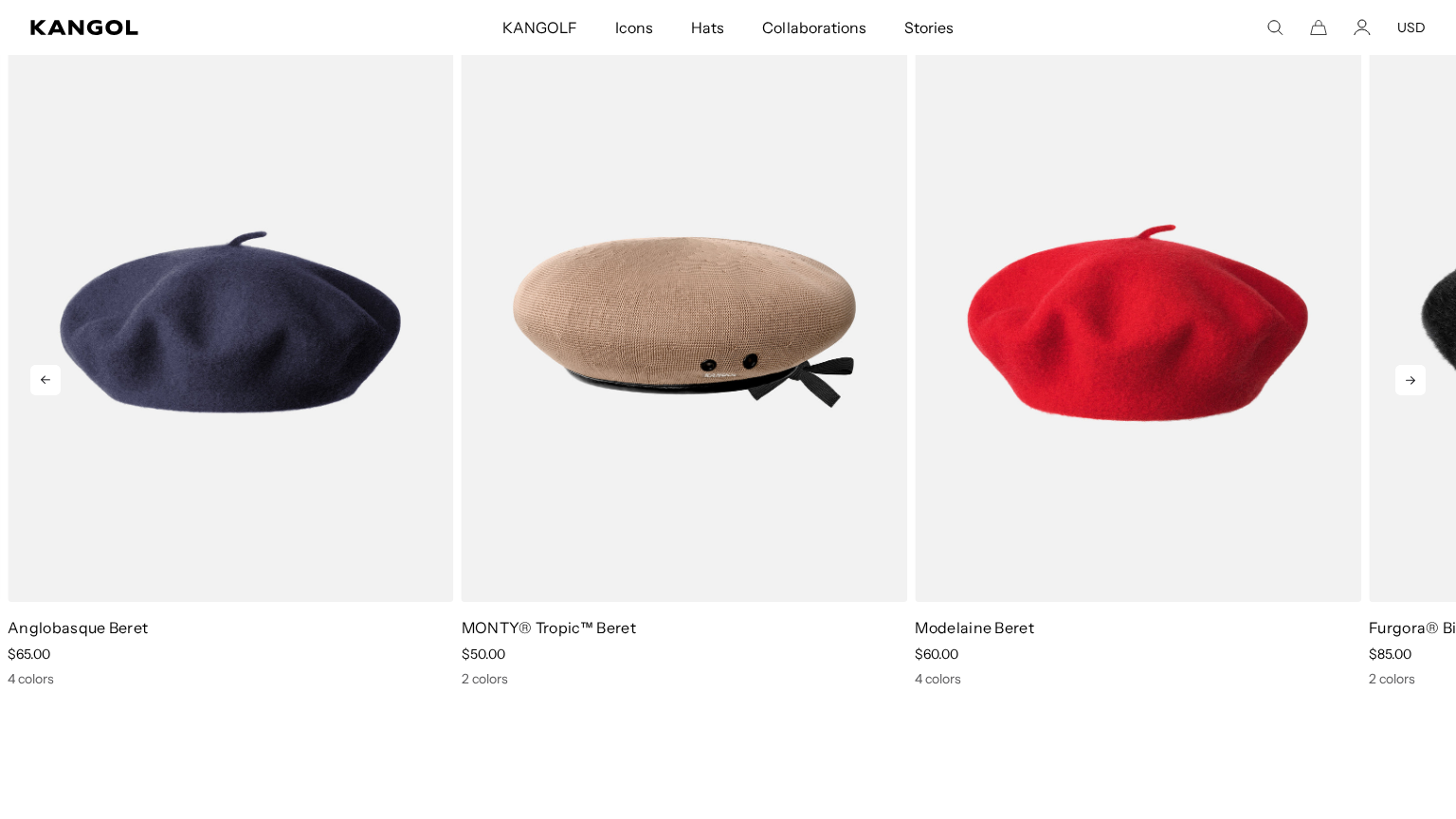 click 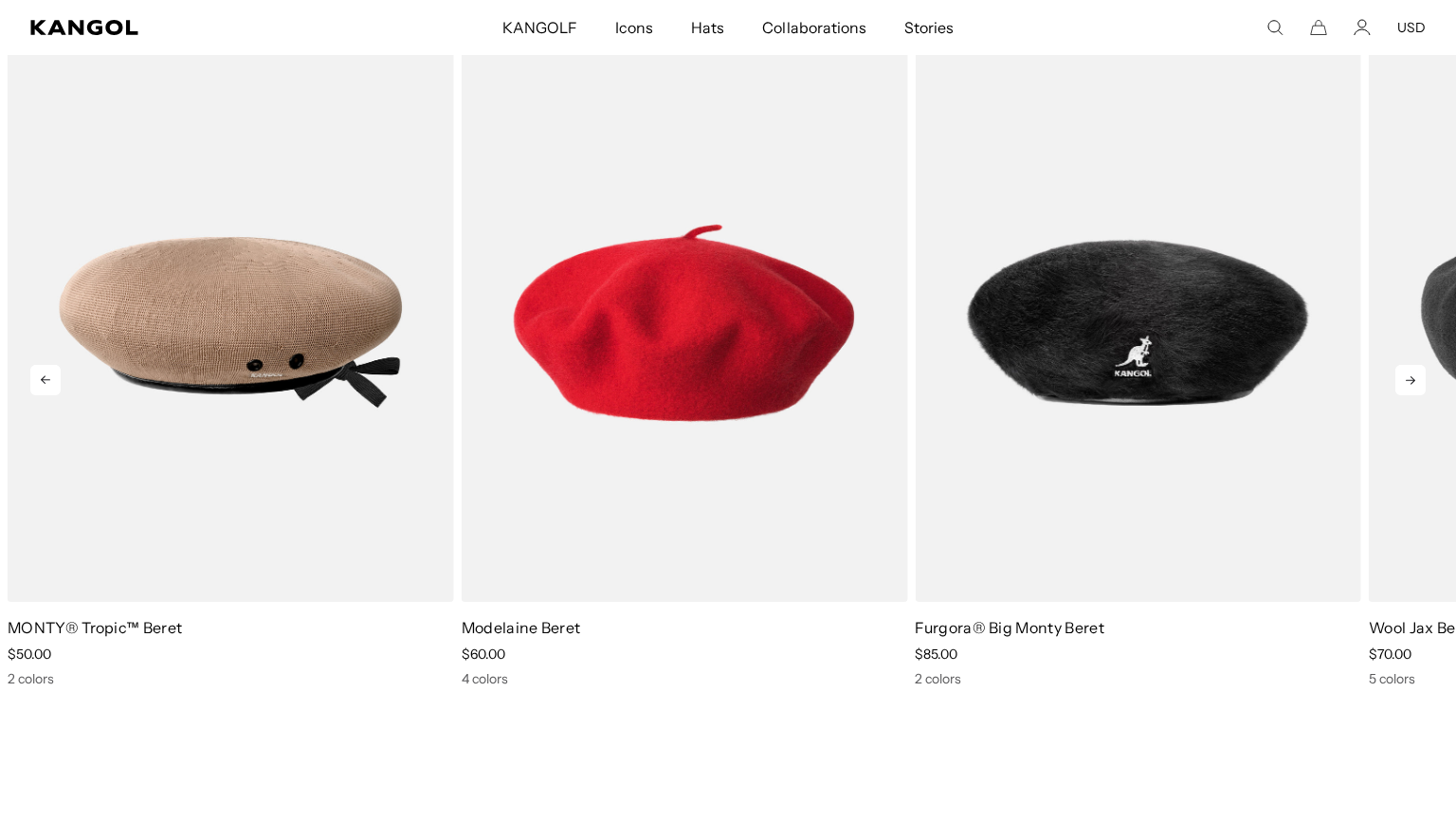 click 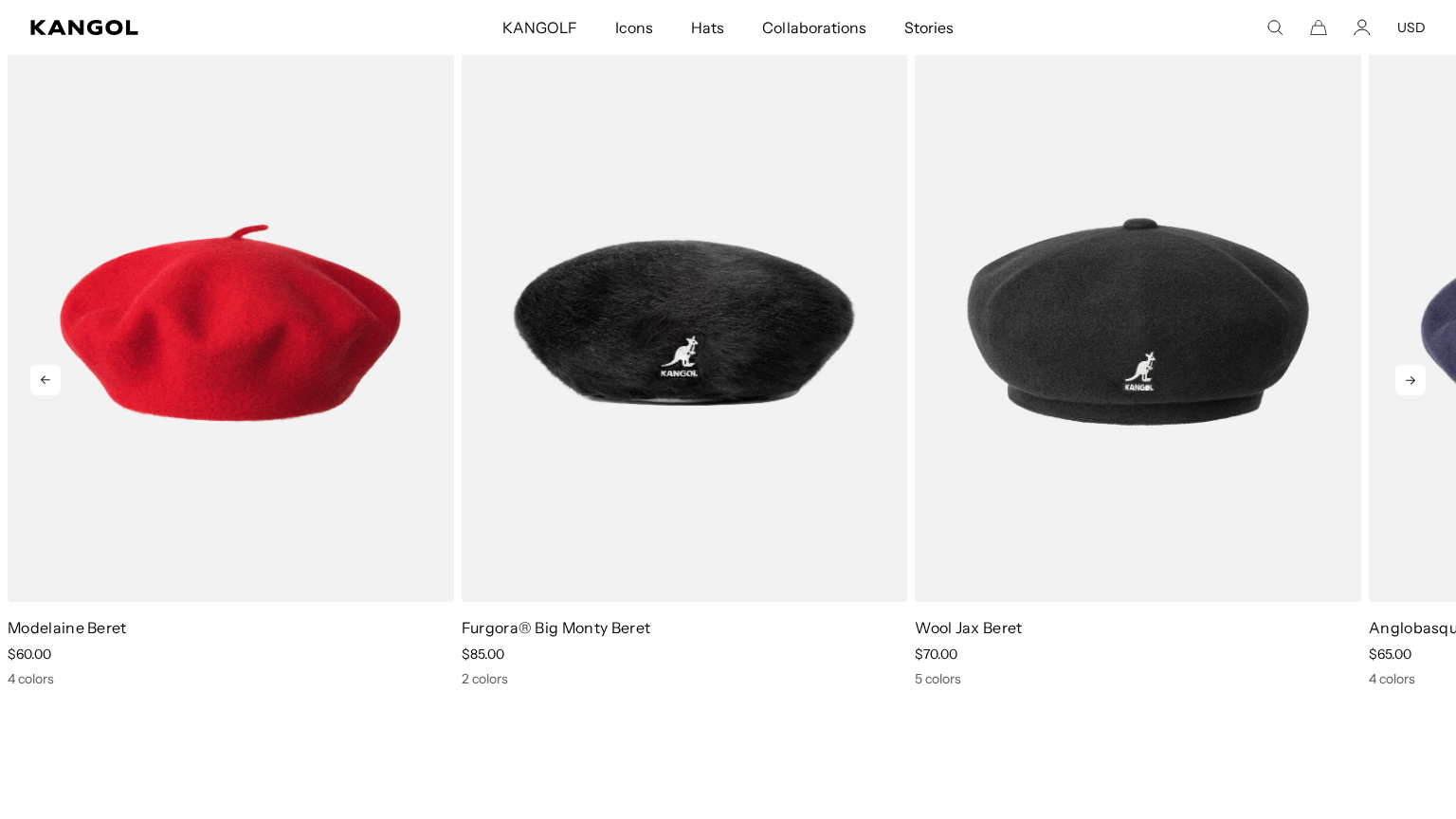 click 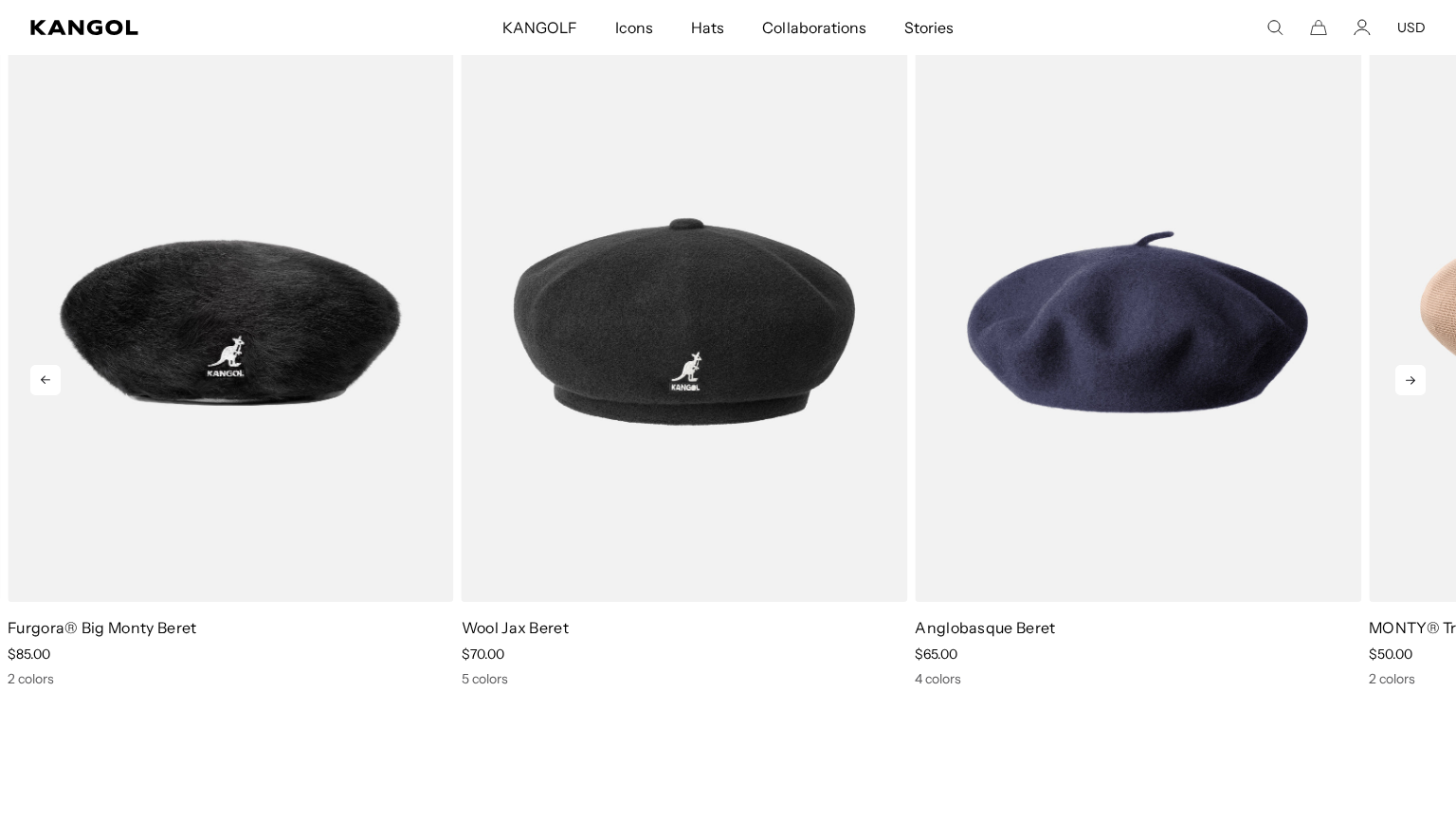 click 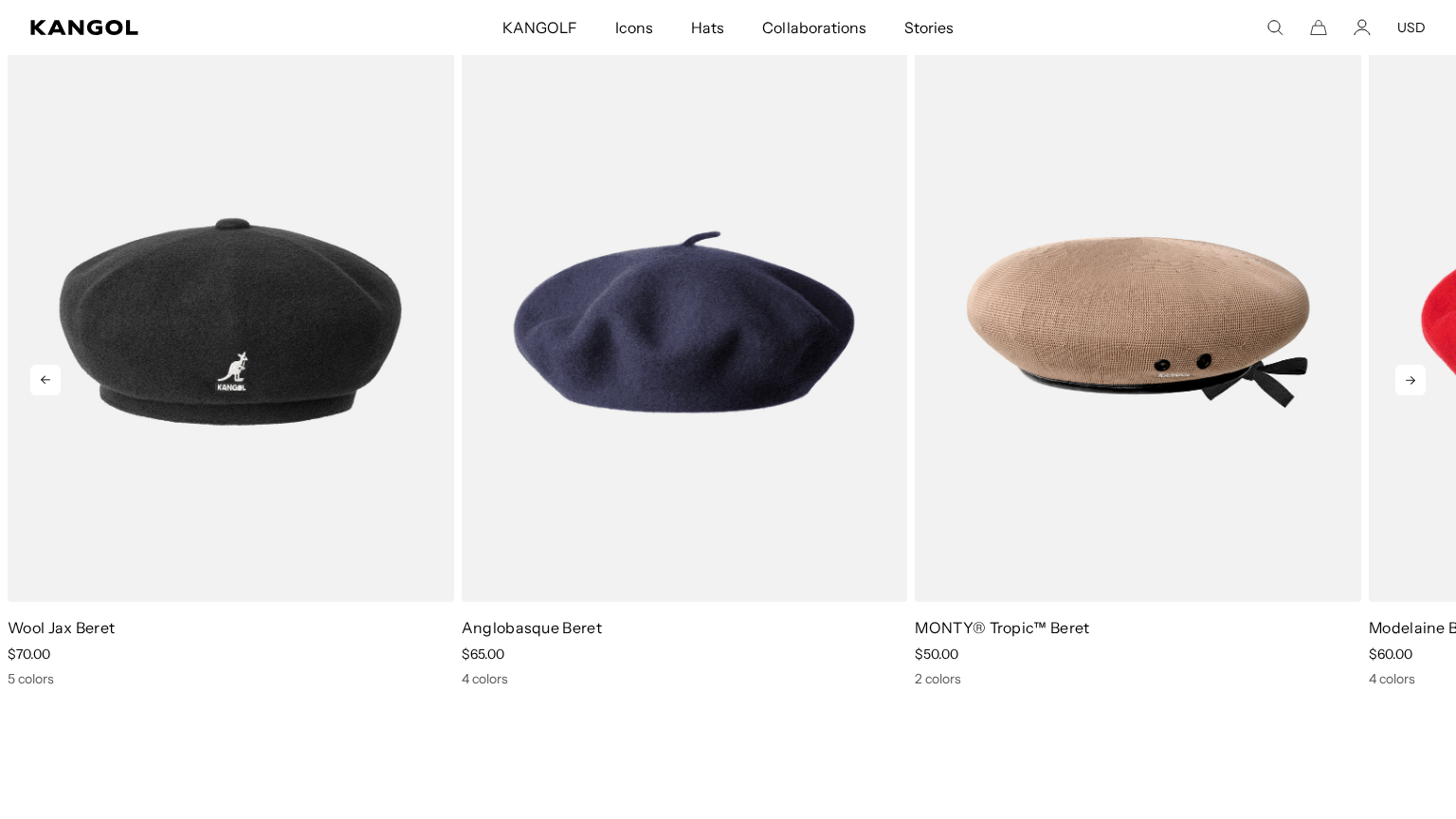 click 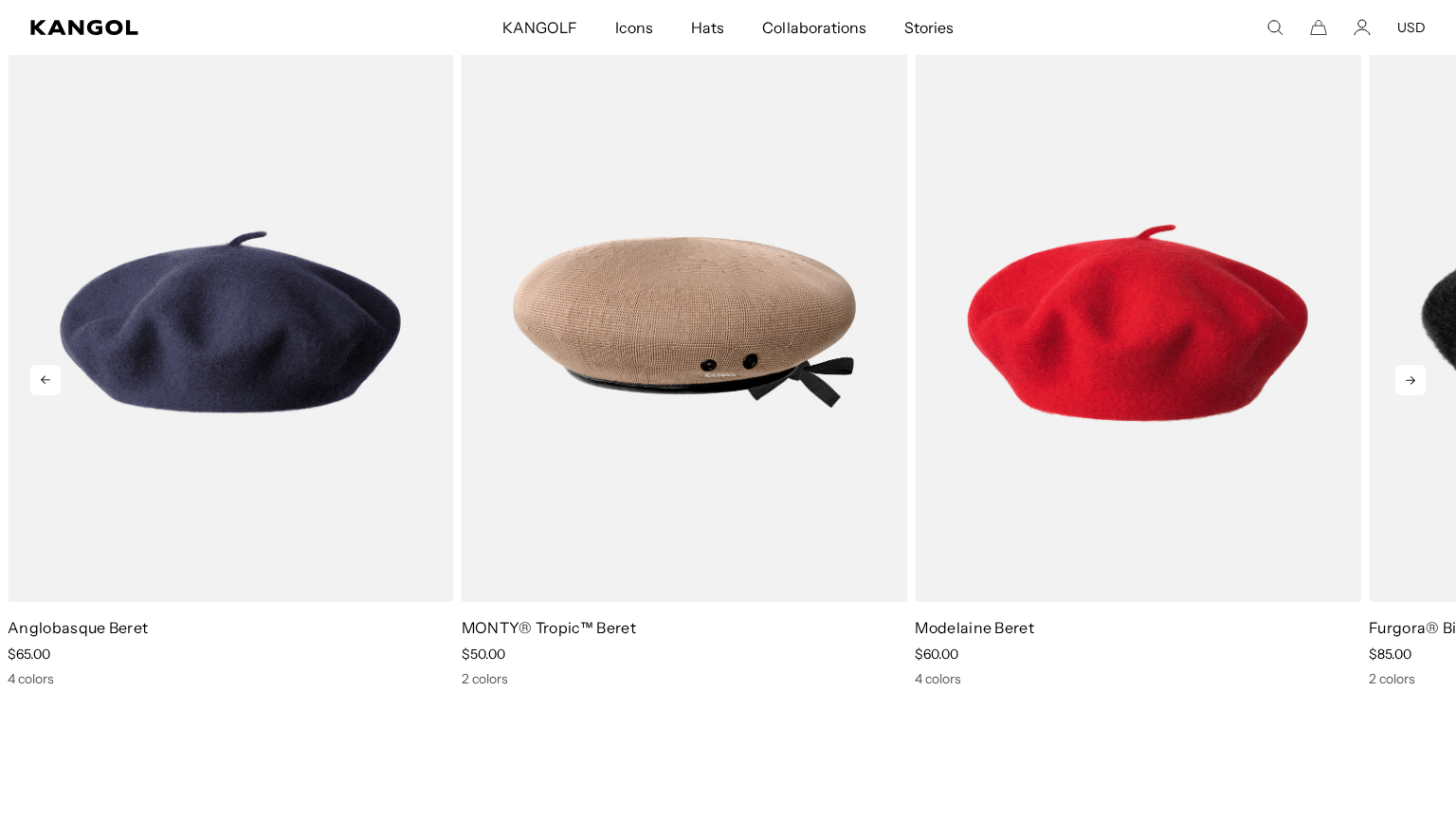 click 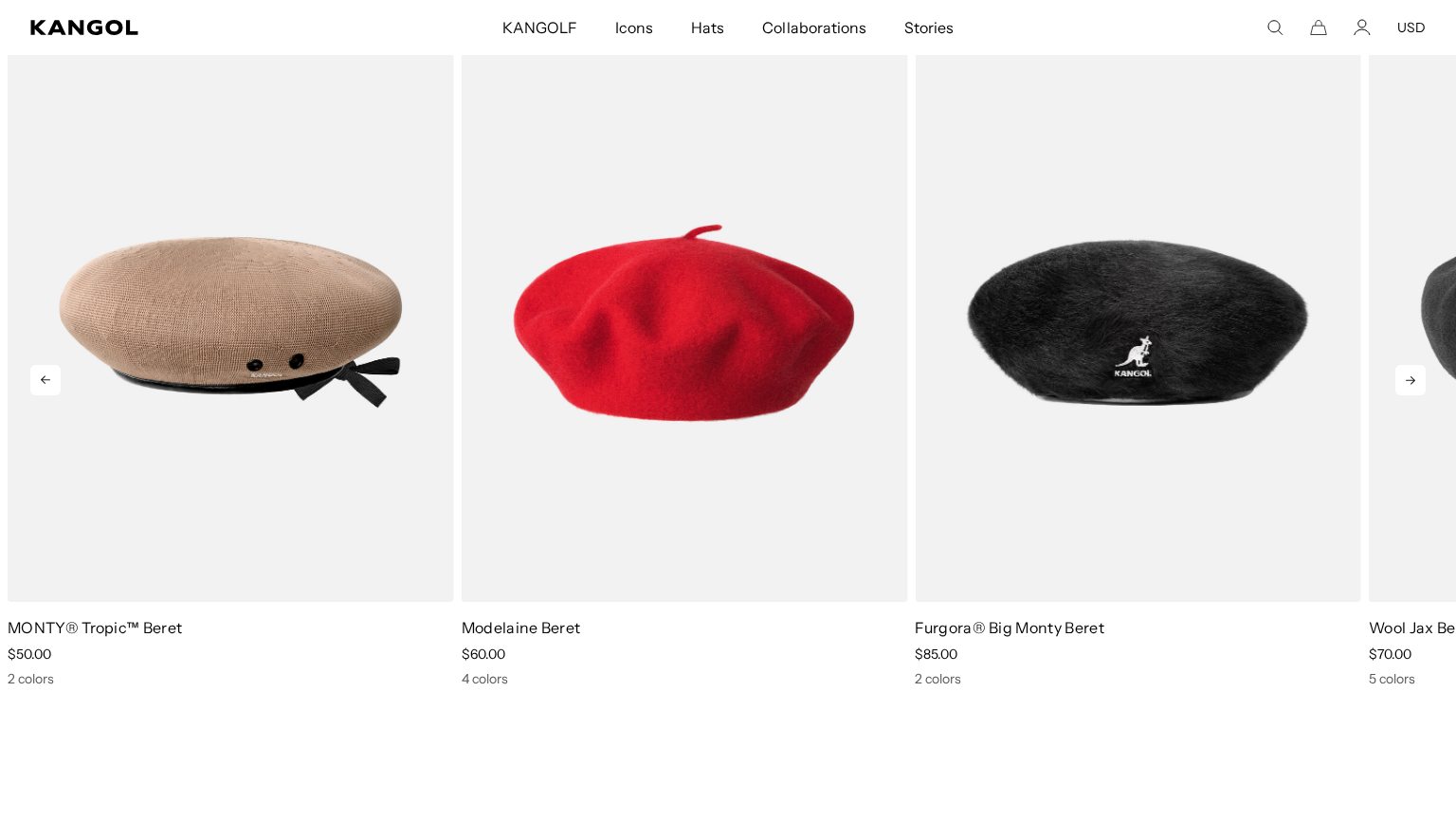 scroll, scrollTop: 0, scrollLeft: 0, axis: both 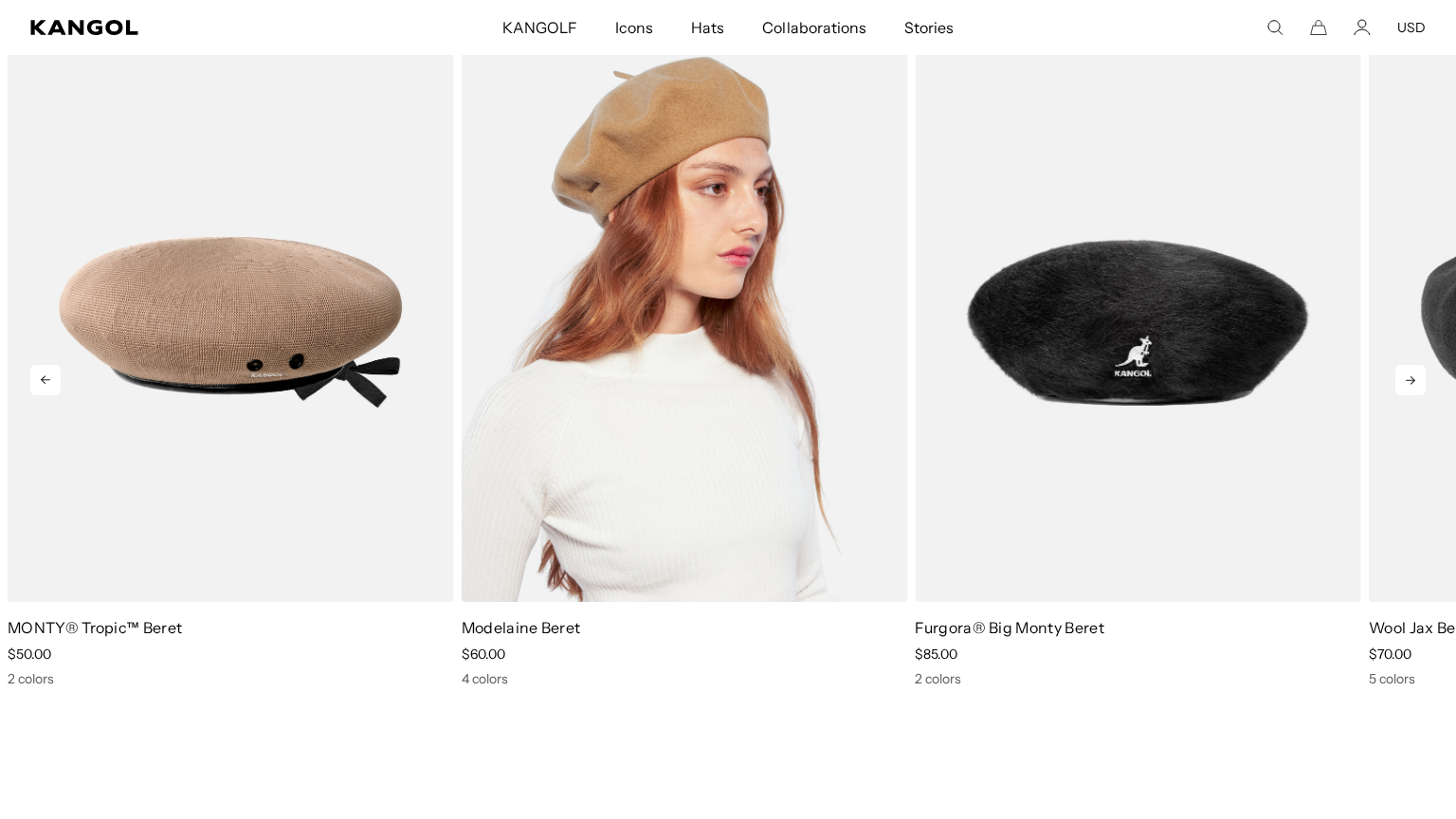 click at bounding box center [684, 322] 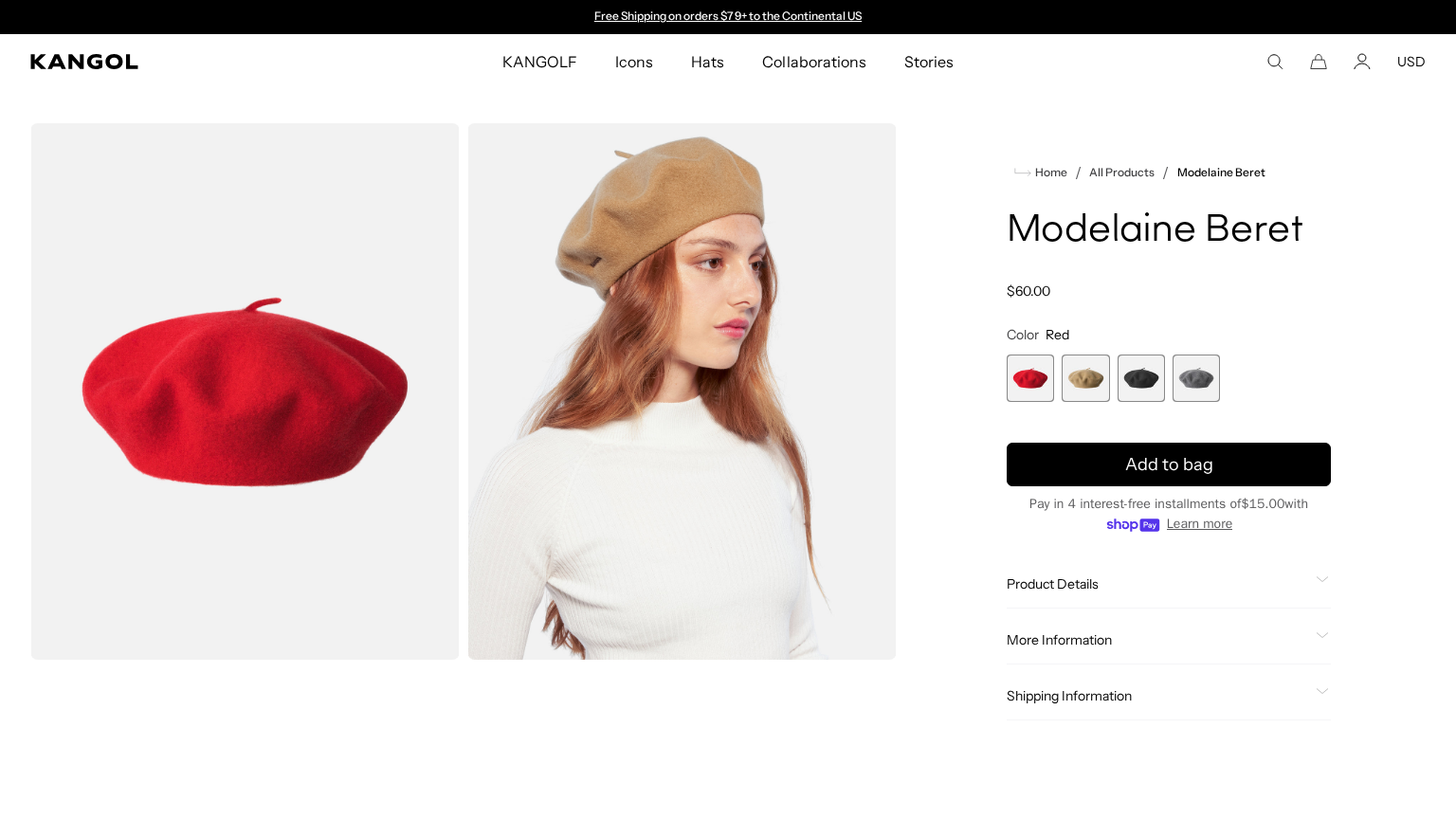 scroll, scrollTop: 0, scrollLeft: 0, axis: both 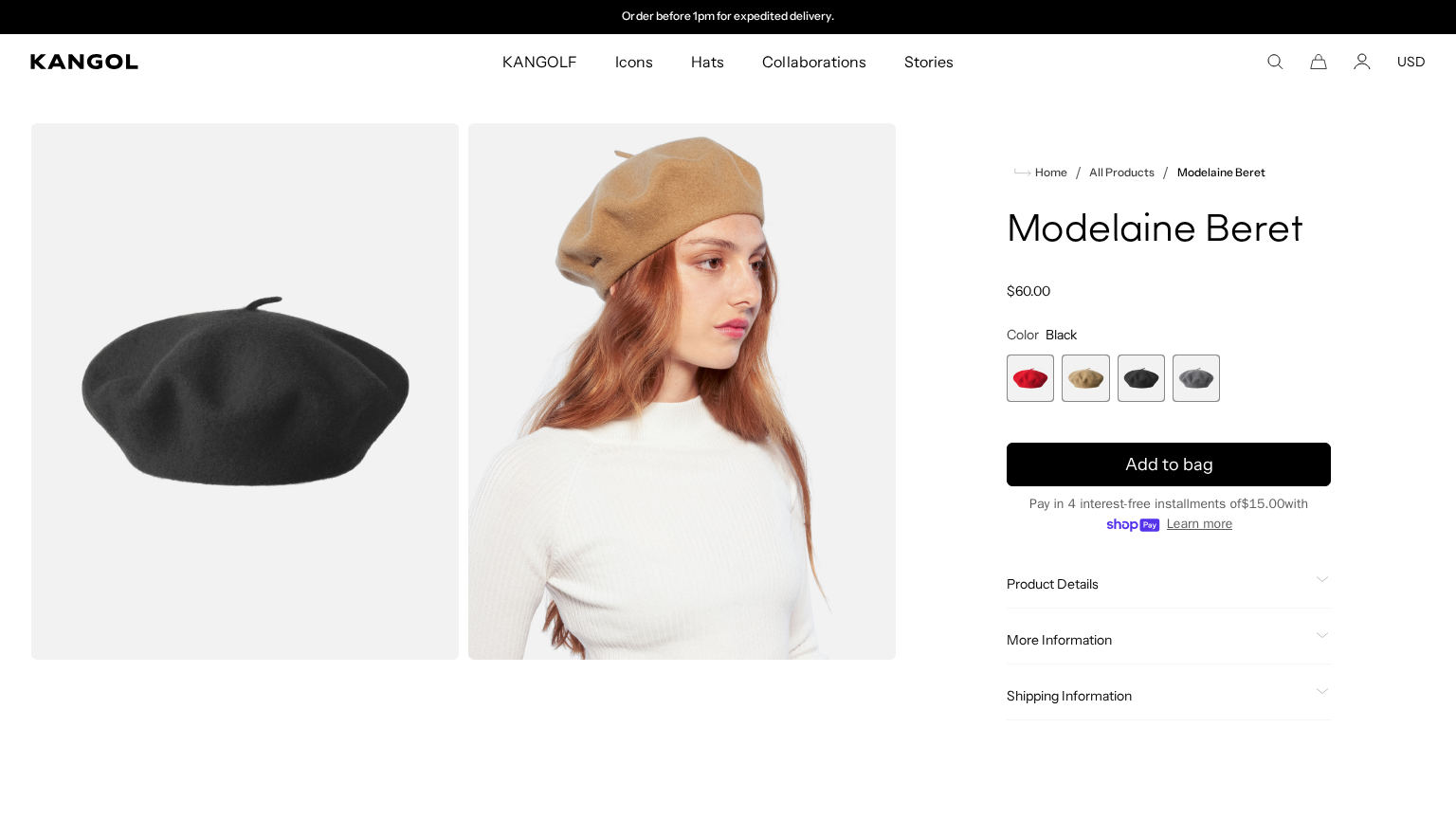 click at bounding box center [1196, 378] 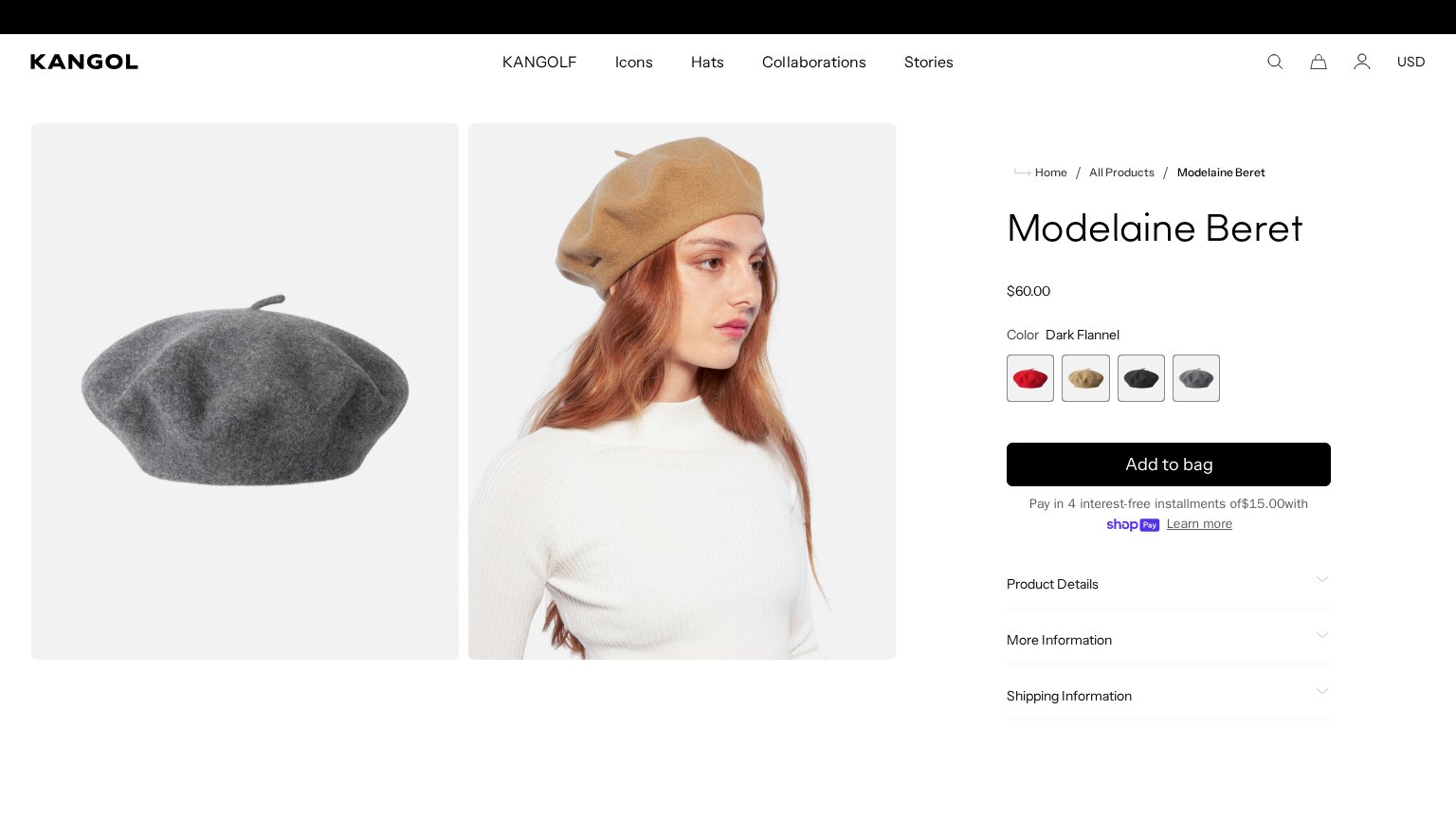 scroll, scrollTop: 0, scrollLeft: 0, axis: both 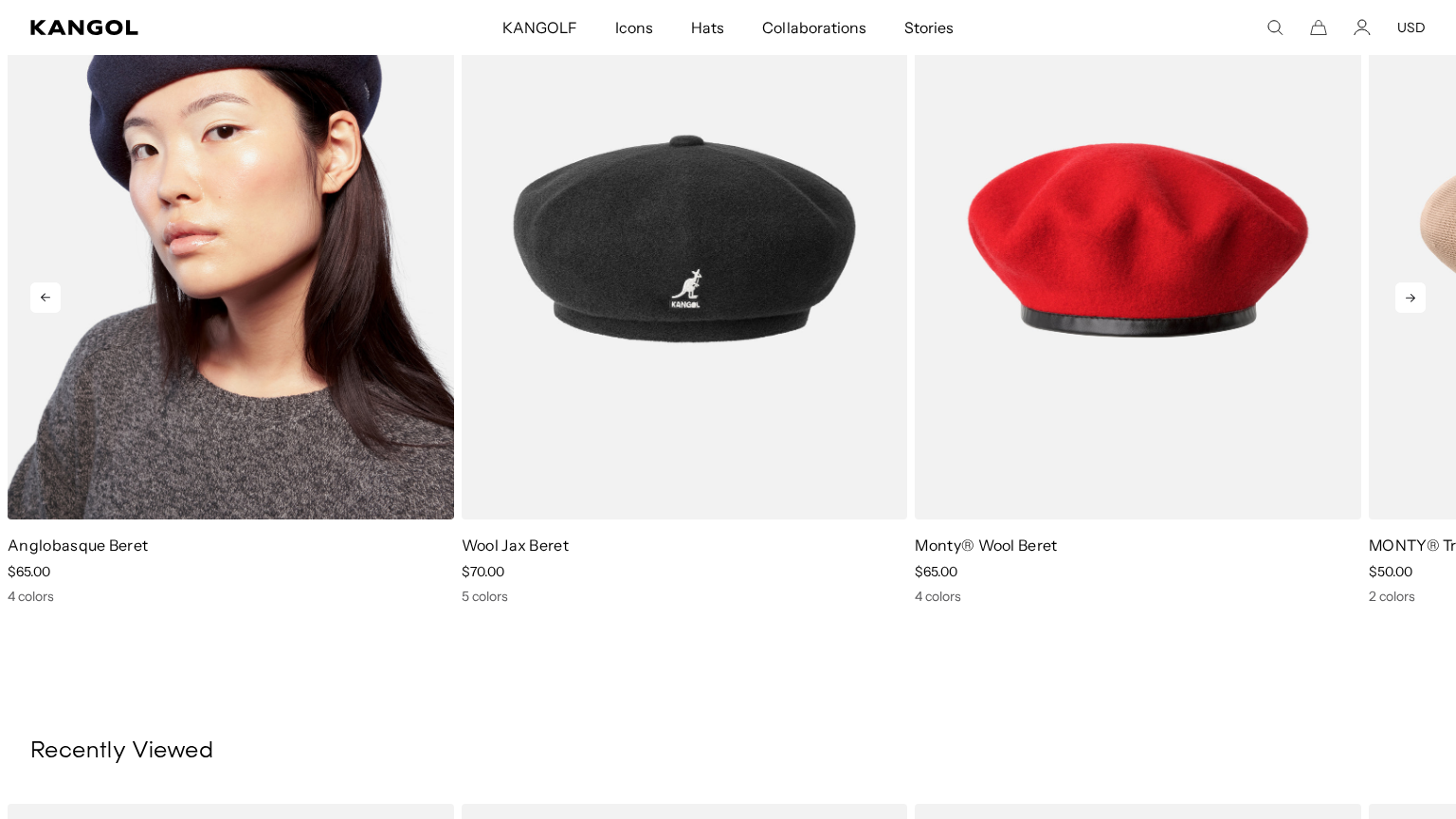 click at bounding box center [230, 239] 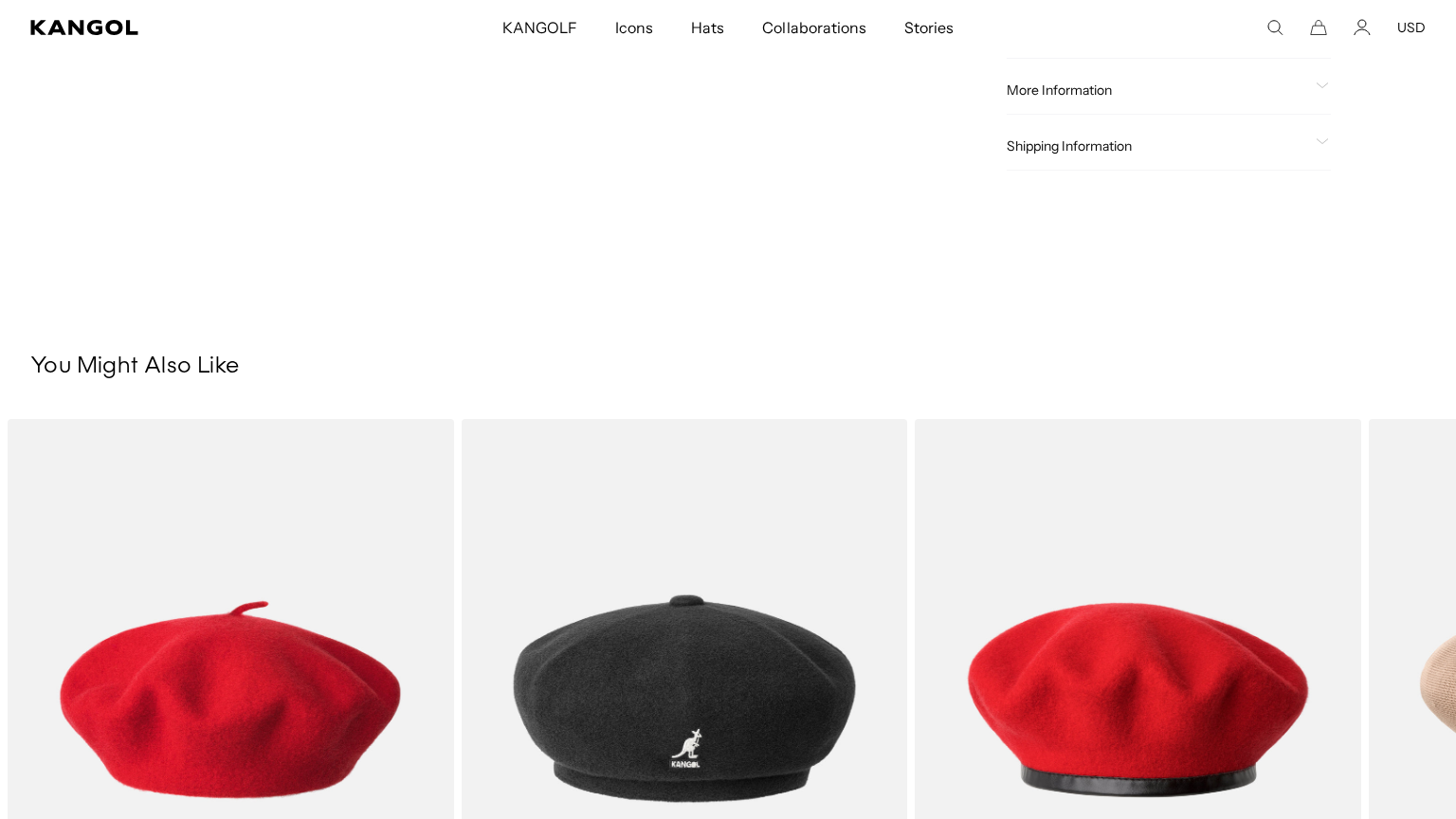 scroll, scrollTop: 736, scrollLeft: 0, axis: vertical 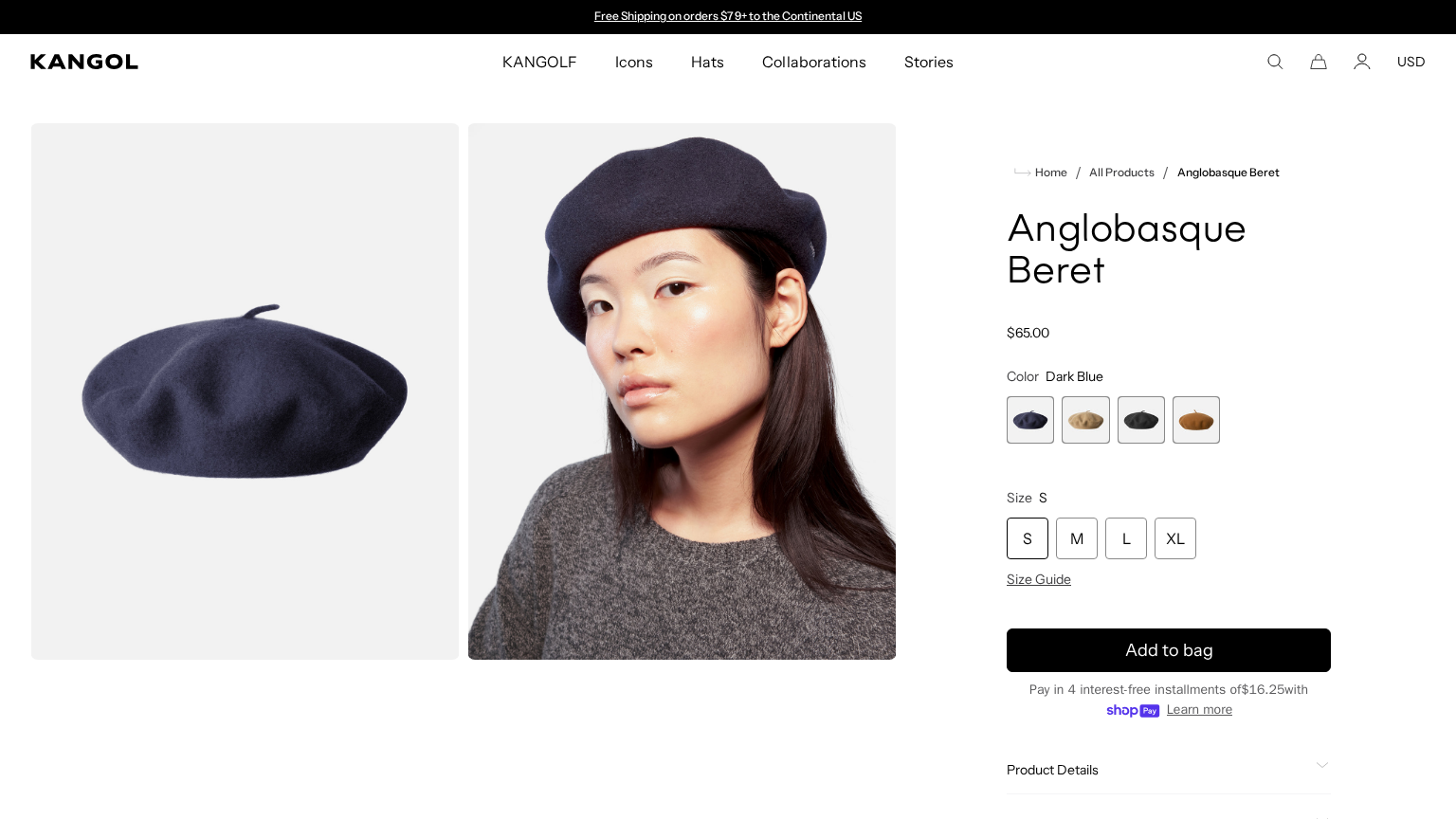 click on "Icons" at bounding box center [634, 62] 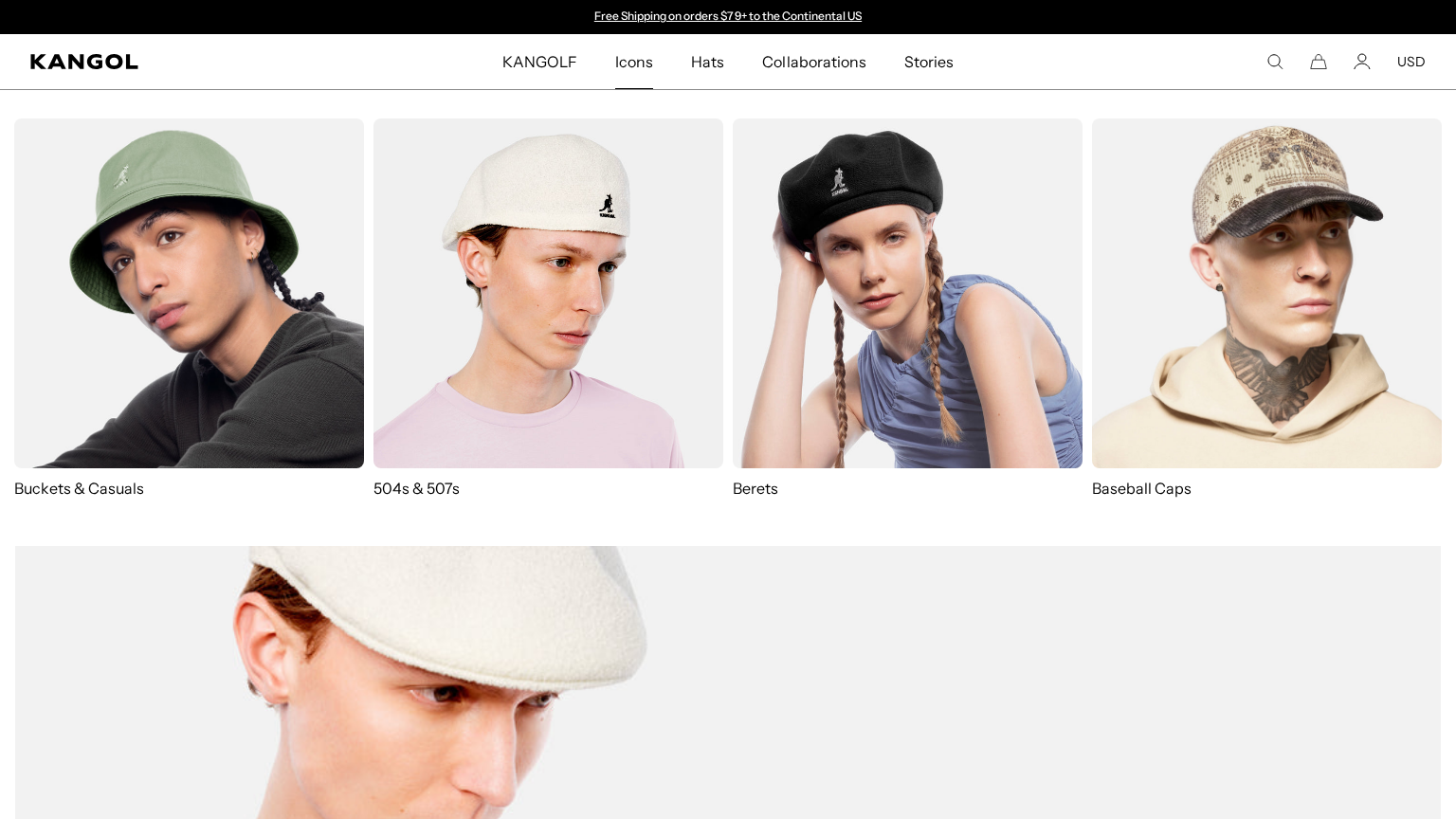 scroll, scrollTop: 0, scrollLeft: 0, axis: both 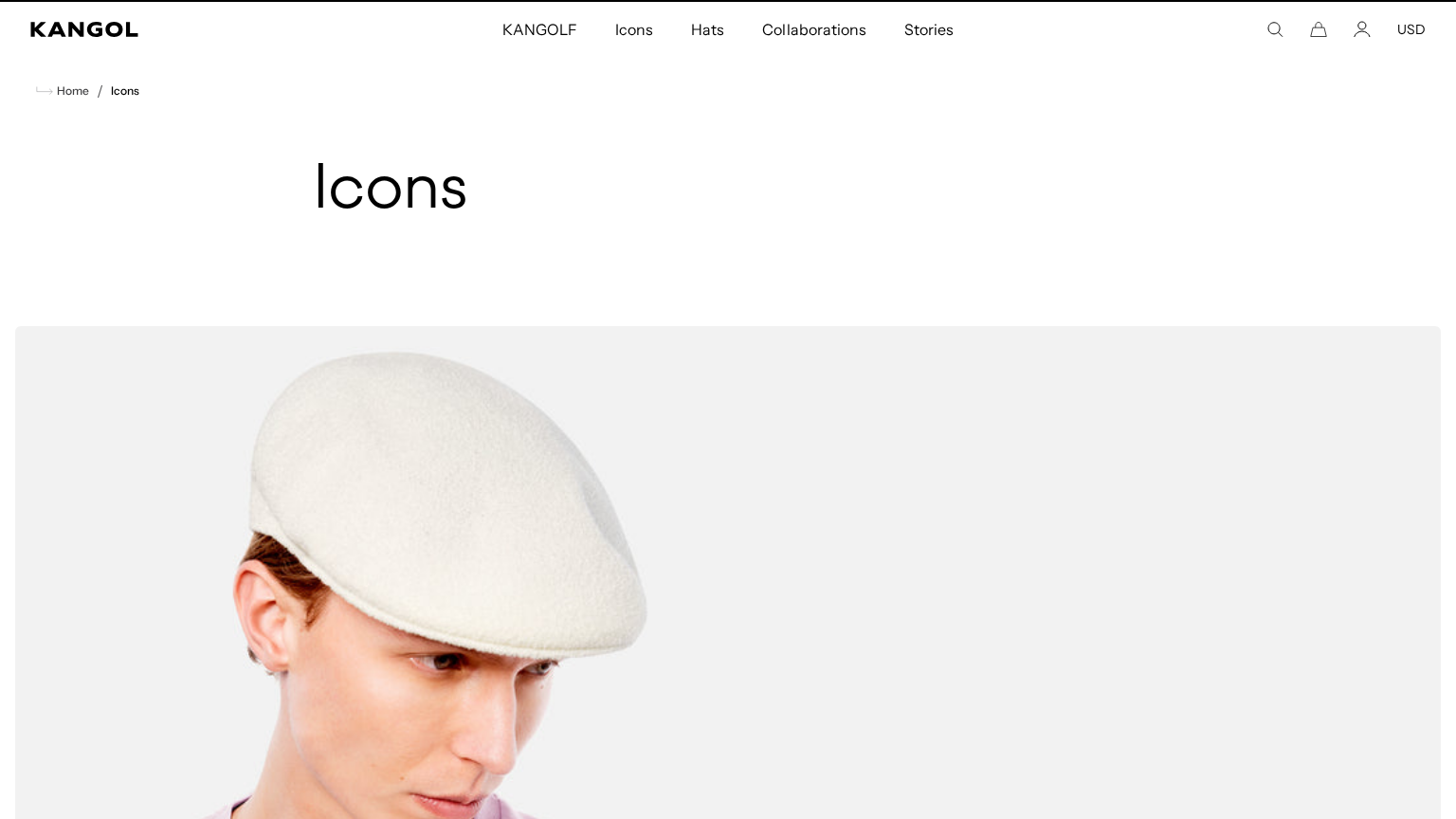 click 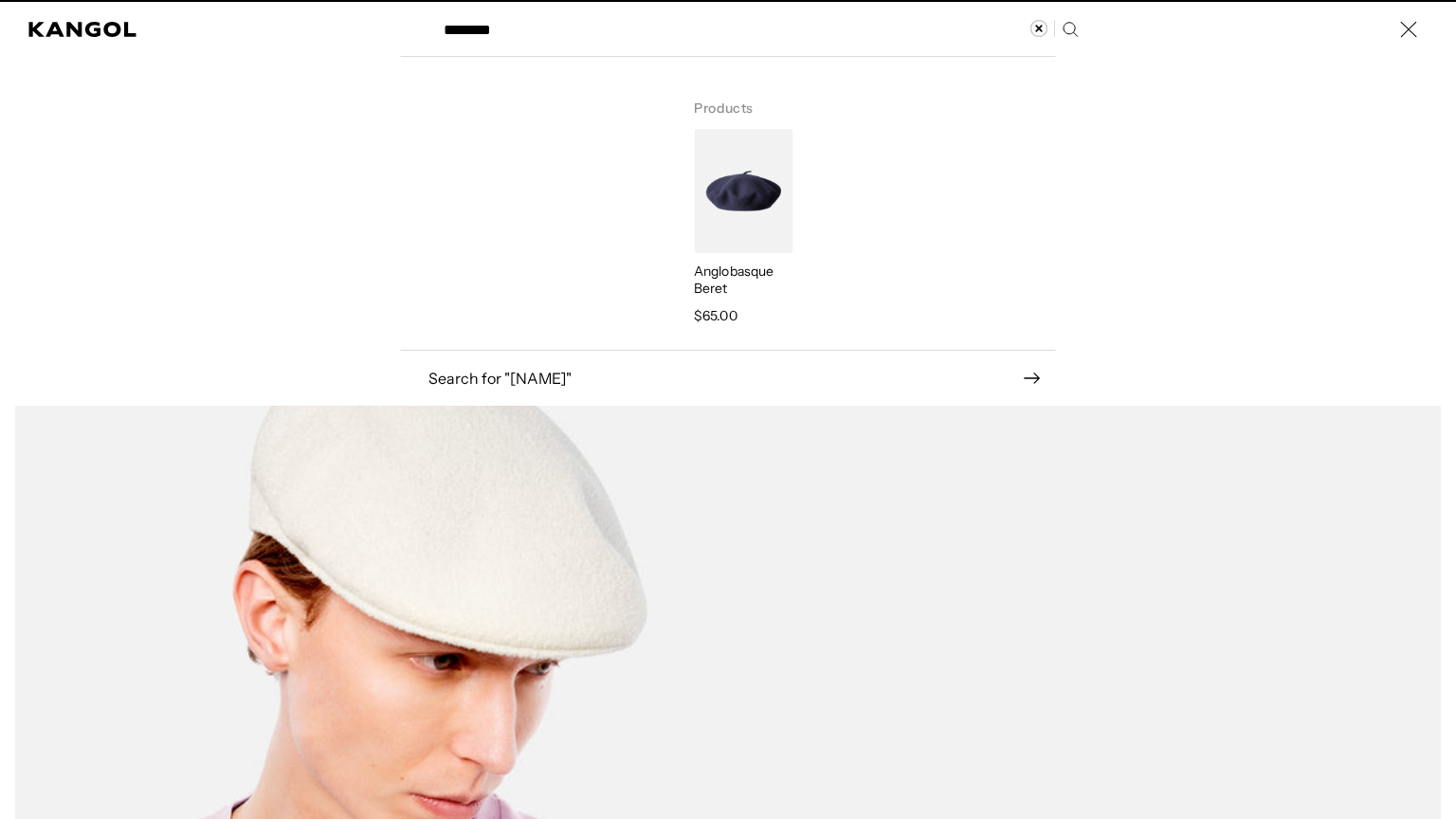 scroll, scrollTop: 0, scrollLeft: 0, axis: both 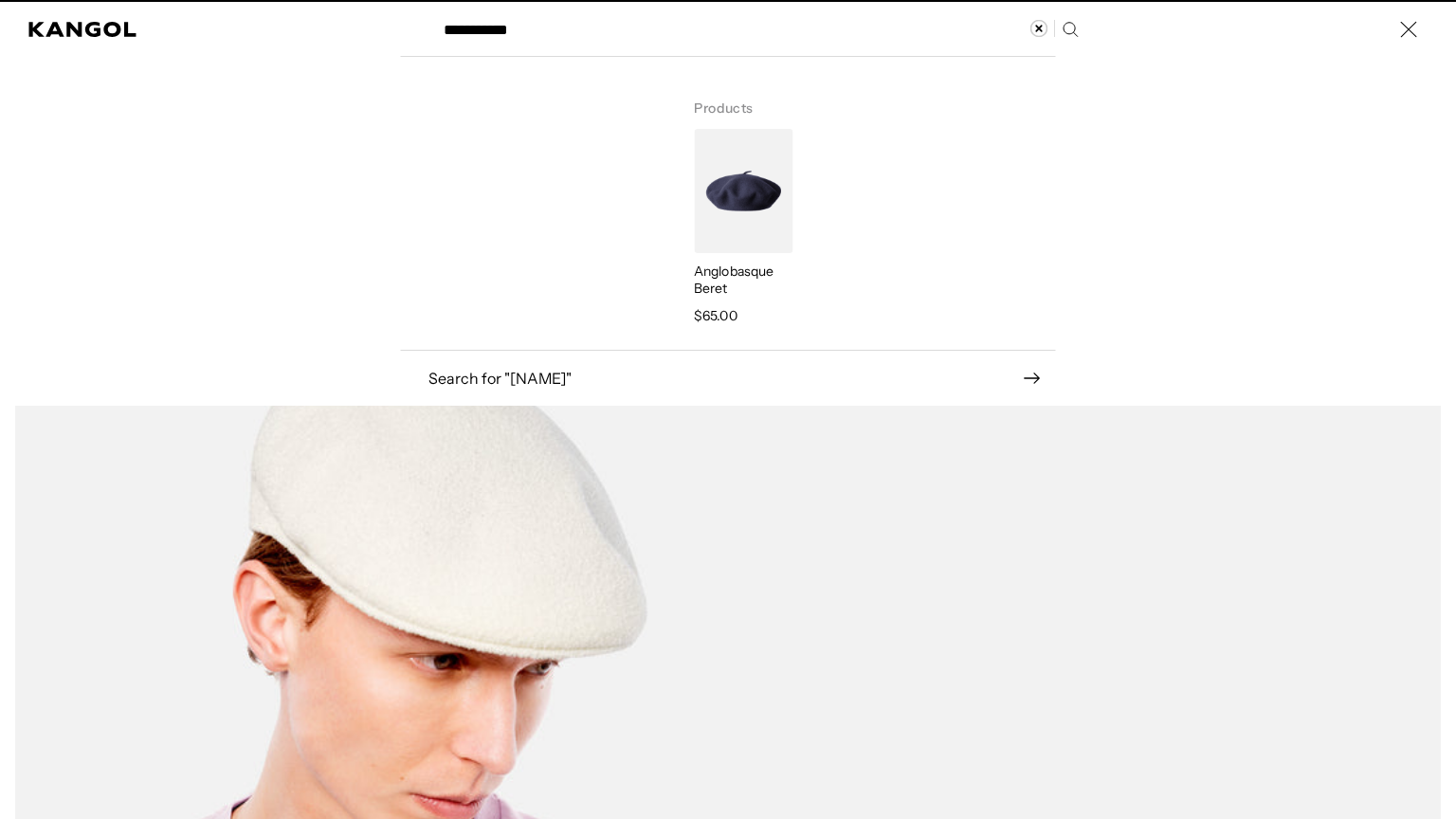 type on "**********" 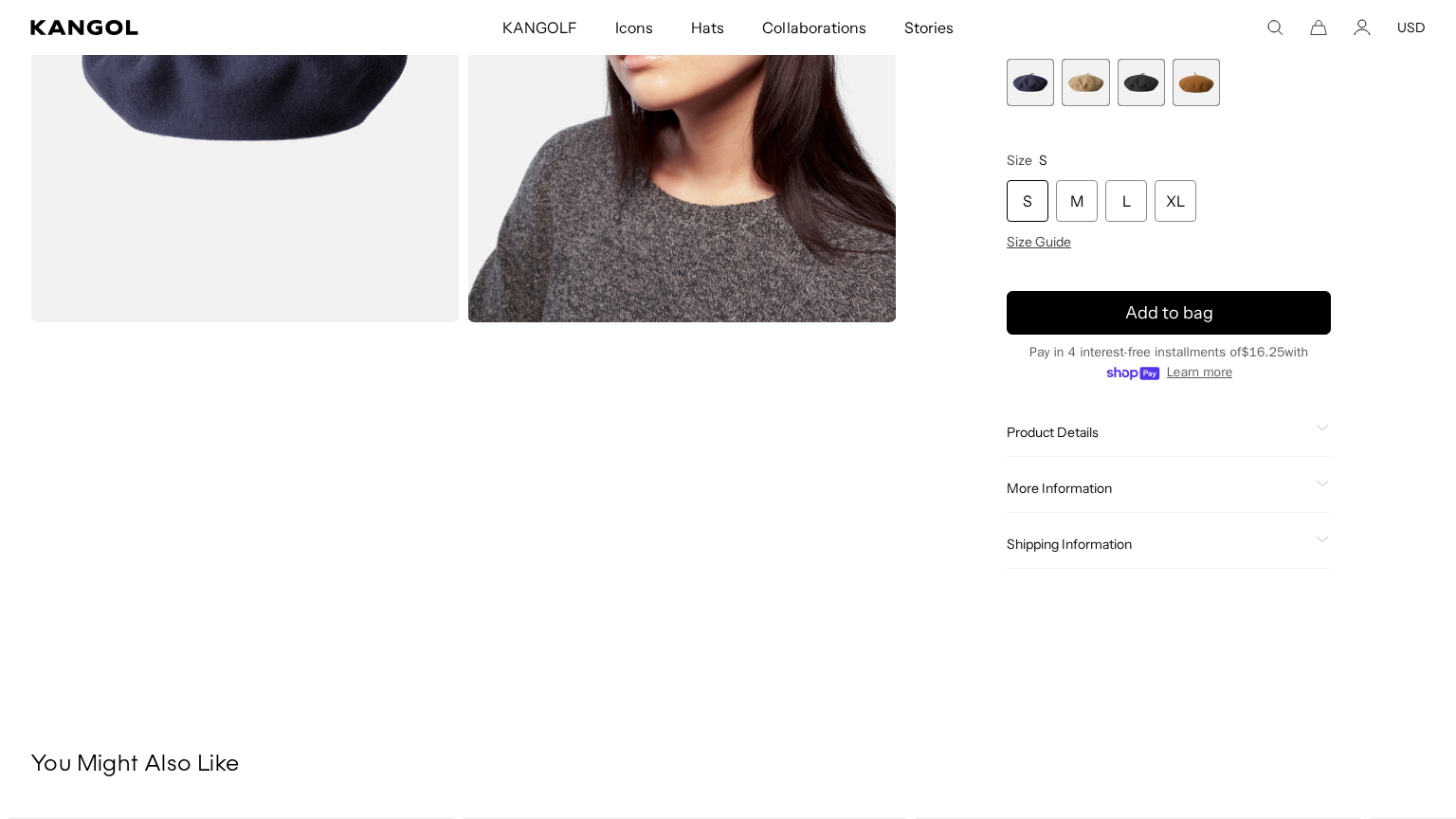 scroll, scrollTop: 413, scrollLeft: 0, axis: vertical 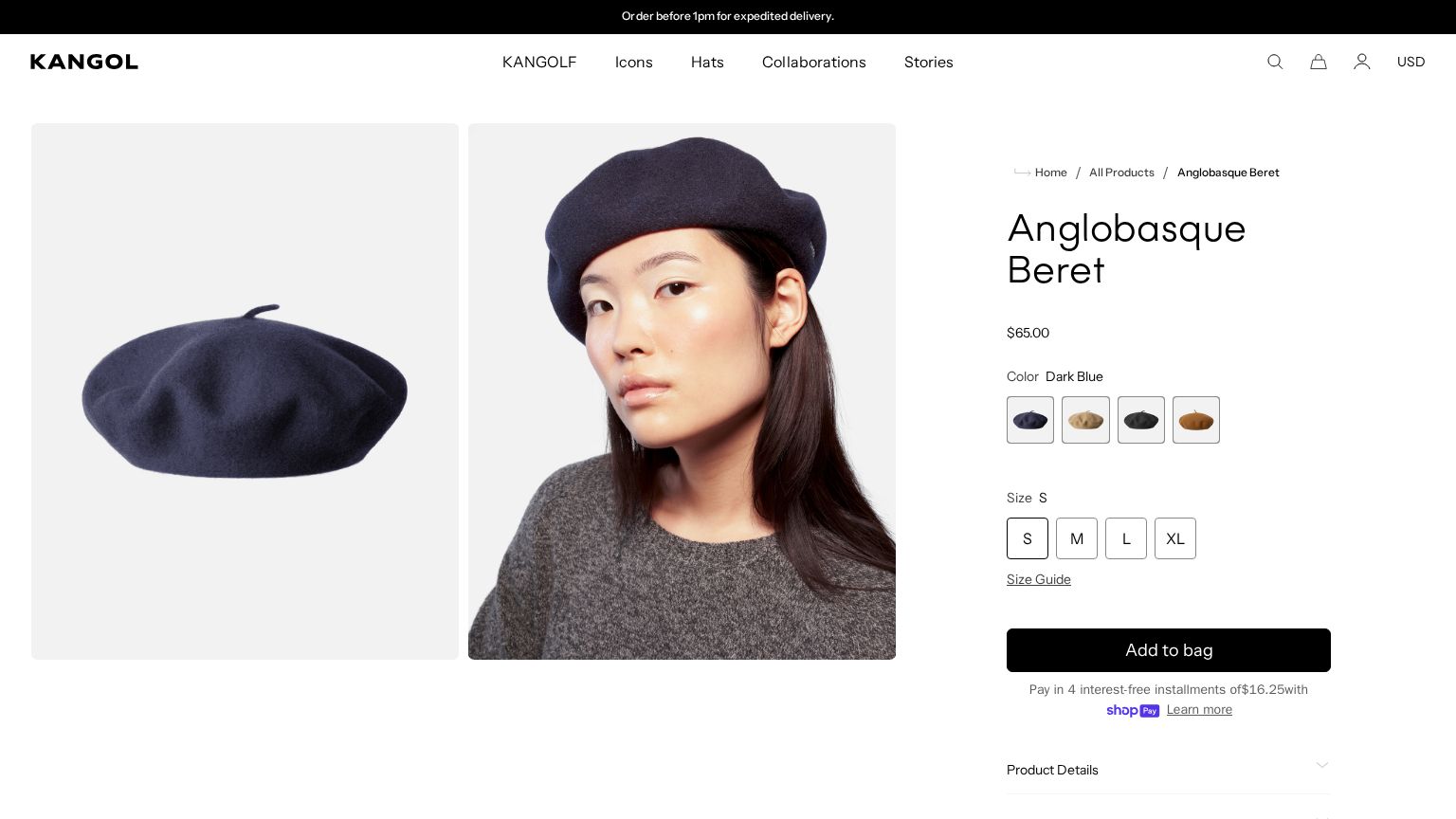 click on "Skip to content
My Bag
( 0 )
Your cart is empty.
Explore new hats
Loading...
Subtotal
$0.00 USD
Taxes, shipping, and discounts are calculated at checkout
Checkout
View My Bag
Size and fit
Close
Size
cm
Inches
S
6 ¾ - 6 ⅞
54-55
21" - 21 ½"
M
7 - 7 ⅛
56-57
22" - 22 ½"
L
7 ¼ - 7 ⅜
58-59
22 ¾" - 23"
XL
7 ½ - 7 ⅝
60-61
XXL" at bounding box center (728, 1801) 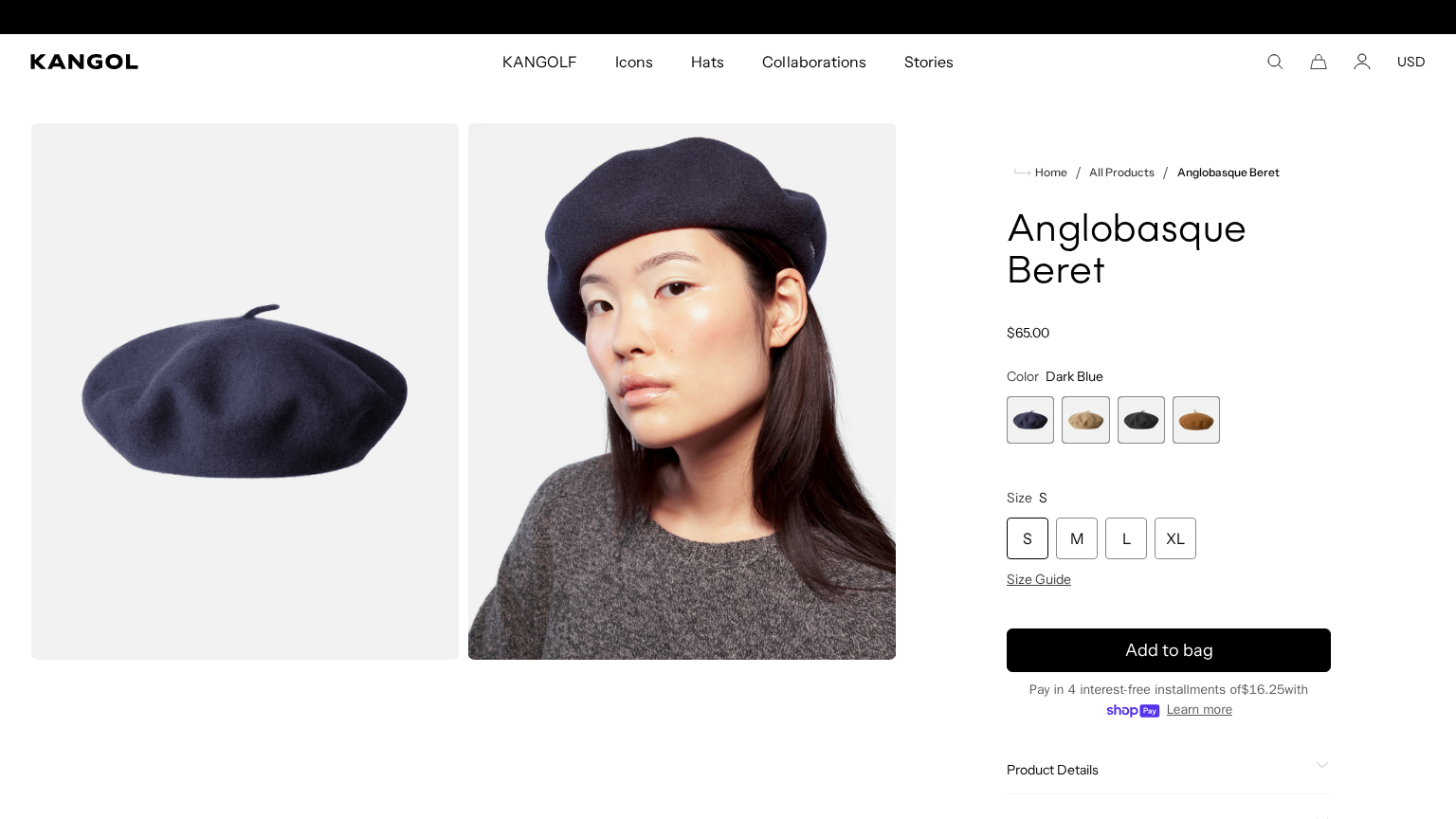 scroll, scrollTop: 0, scrollLeft: 391, axis: horizontal 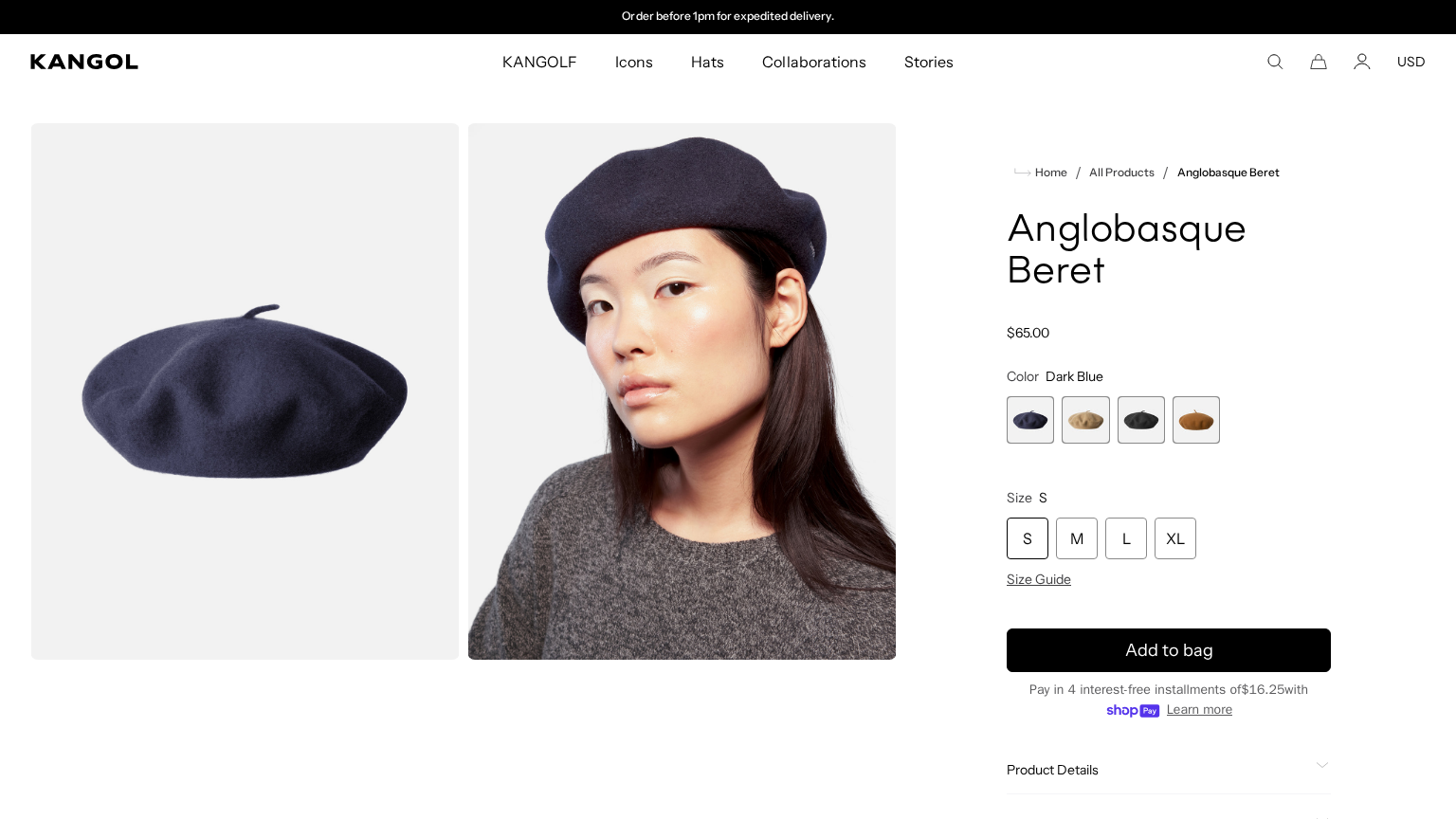 click at bounding box center [245, 391] 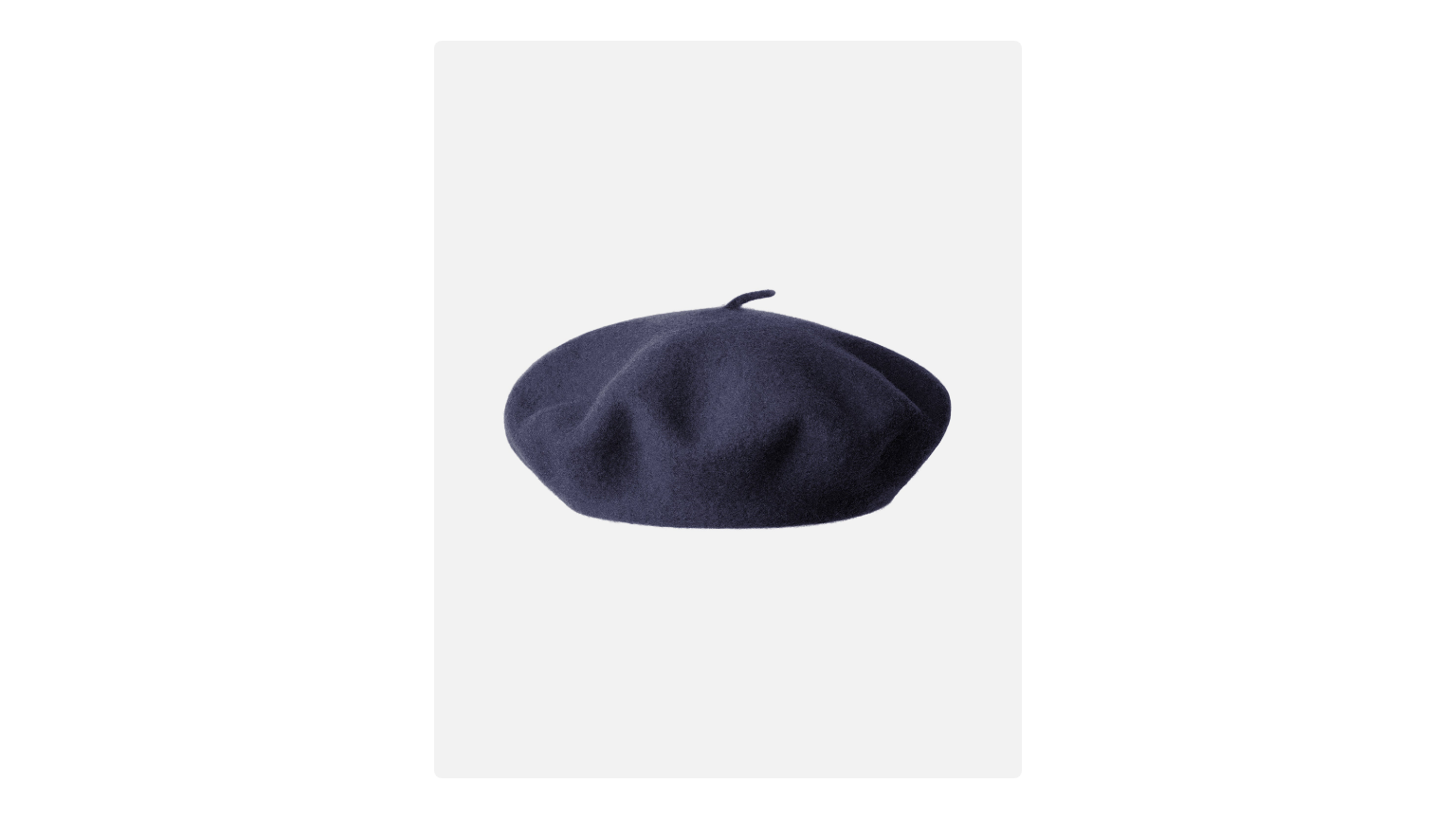 scroll, scrollTop: 0, scrollLeft: 391, axis: horizontal 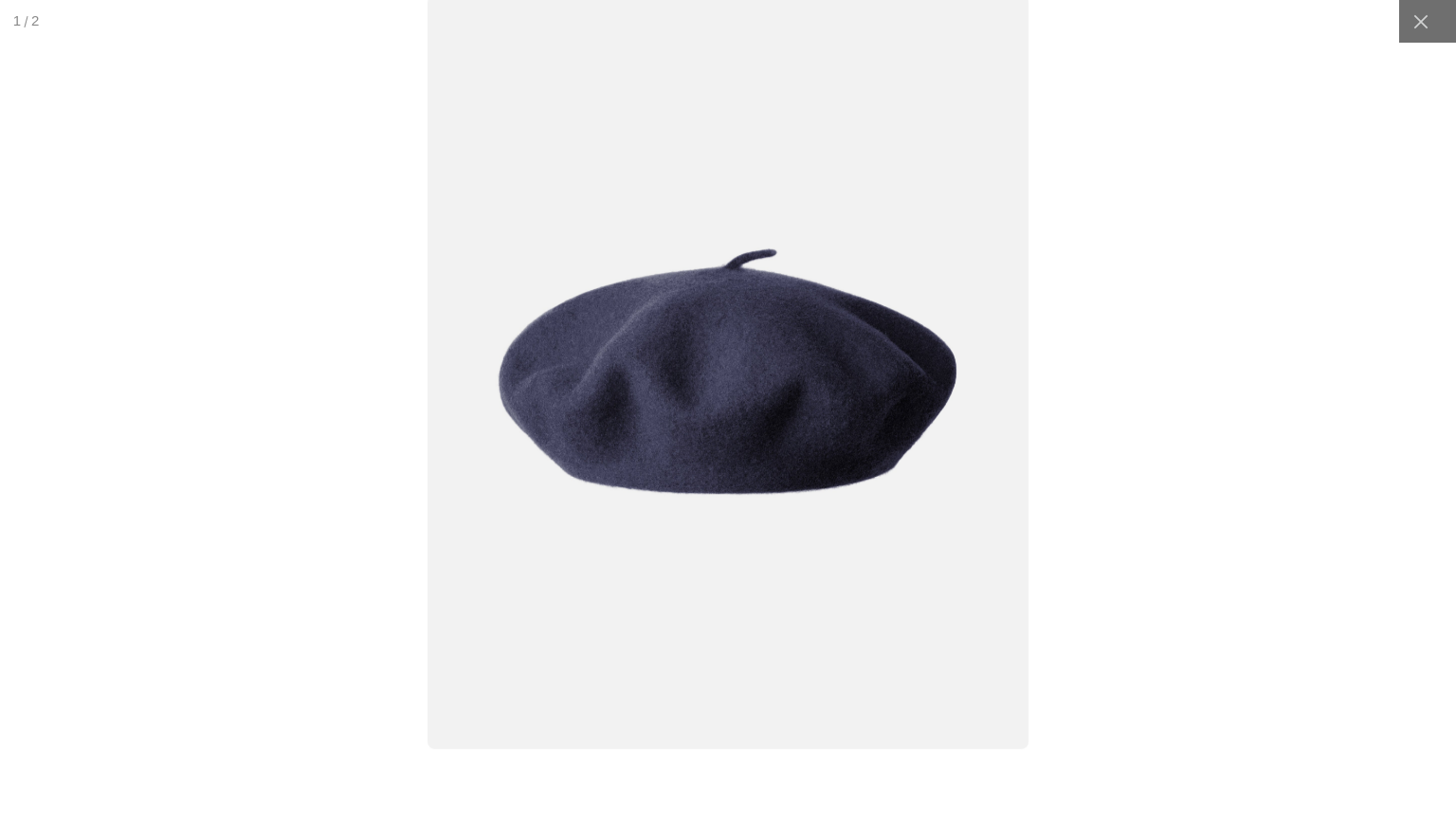 click at bounding box center (728, 372) 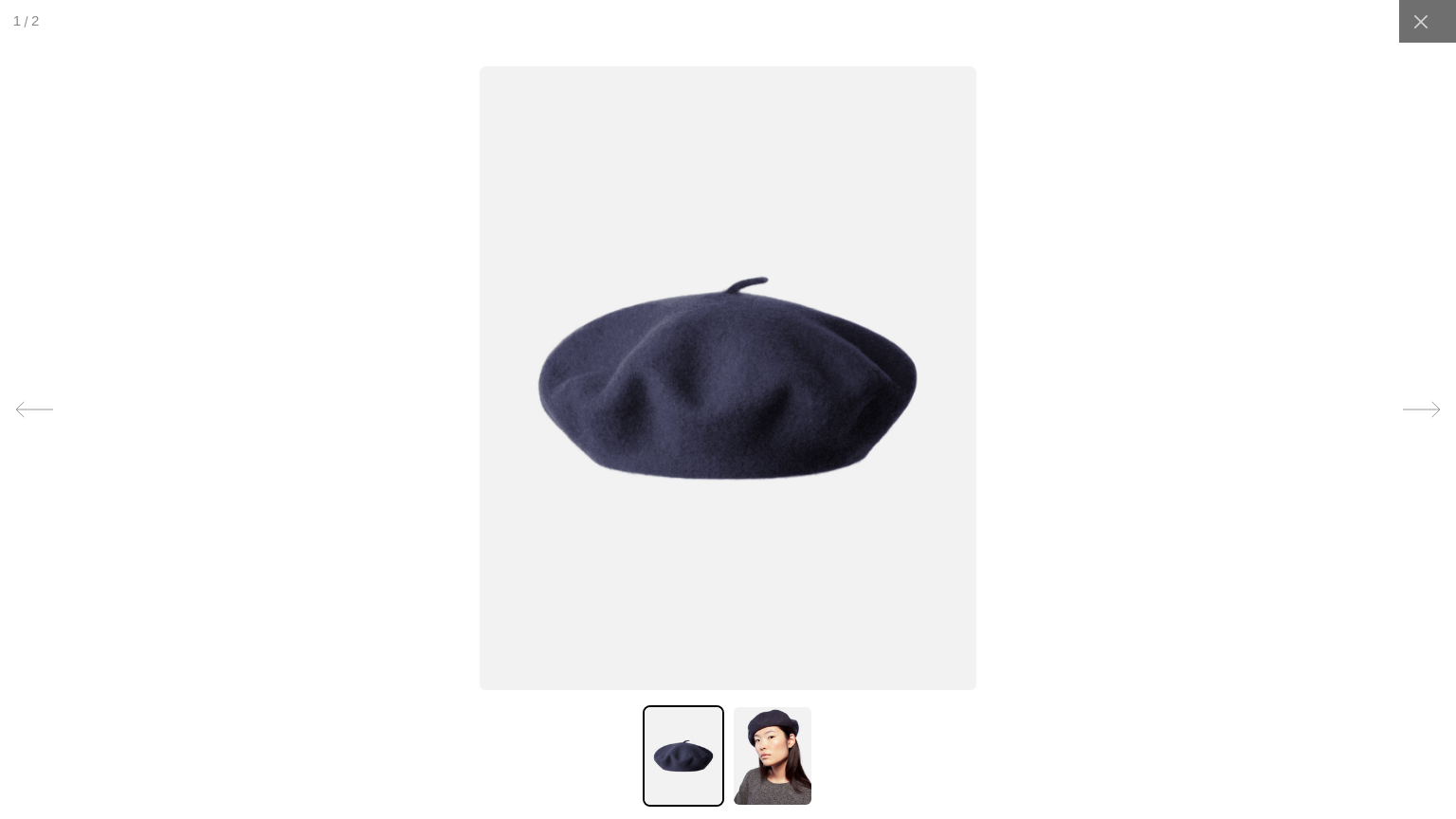 scroll, scrollTop: 0, scrollLeft: 0, axis: both 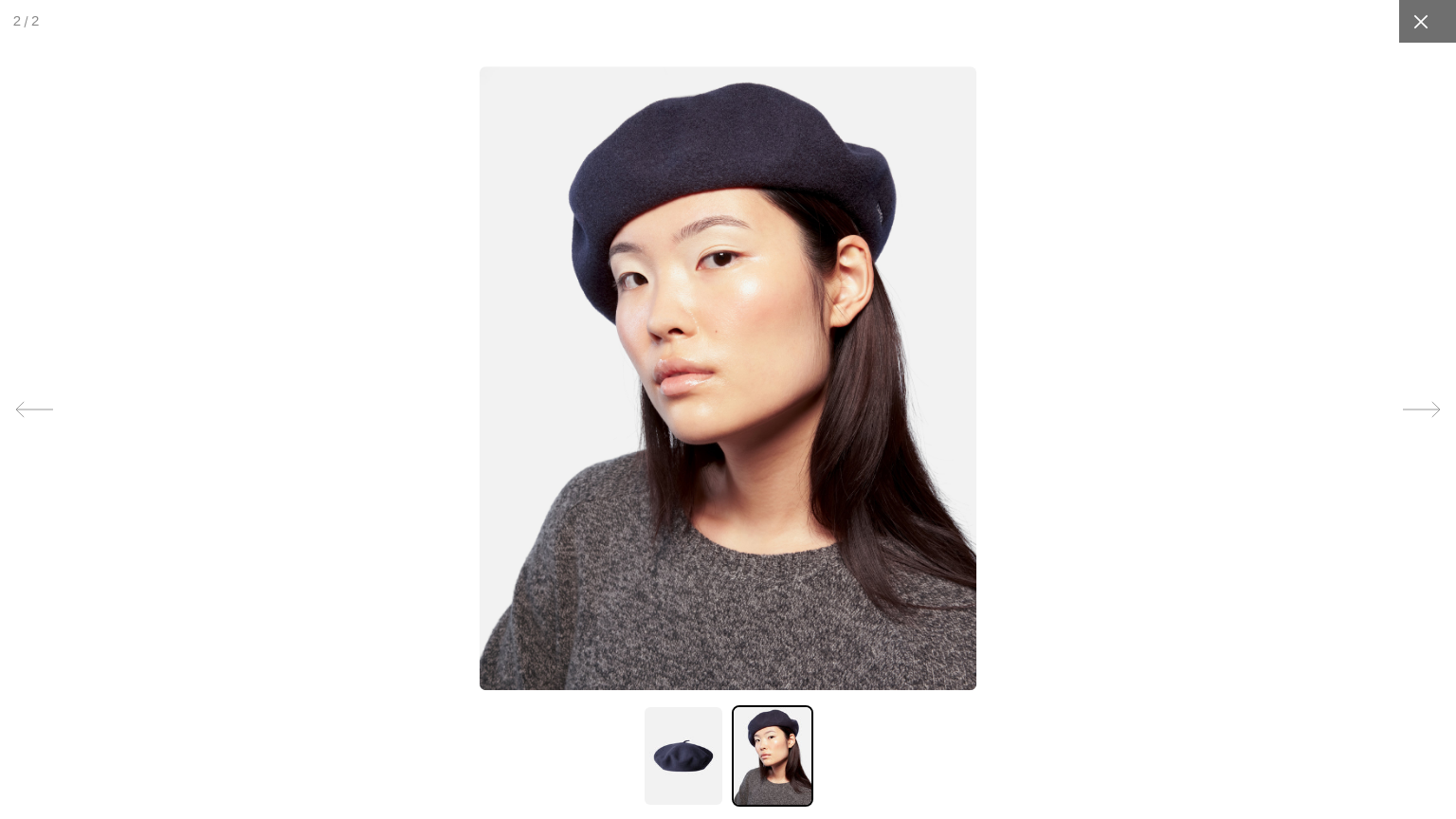 click at bounding box center (1420, 21) 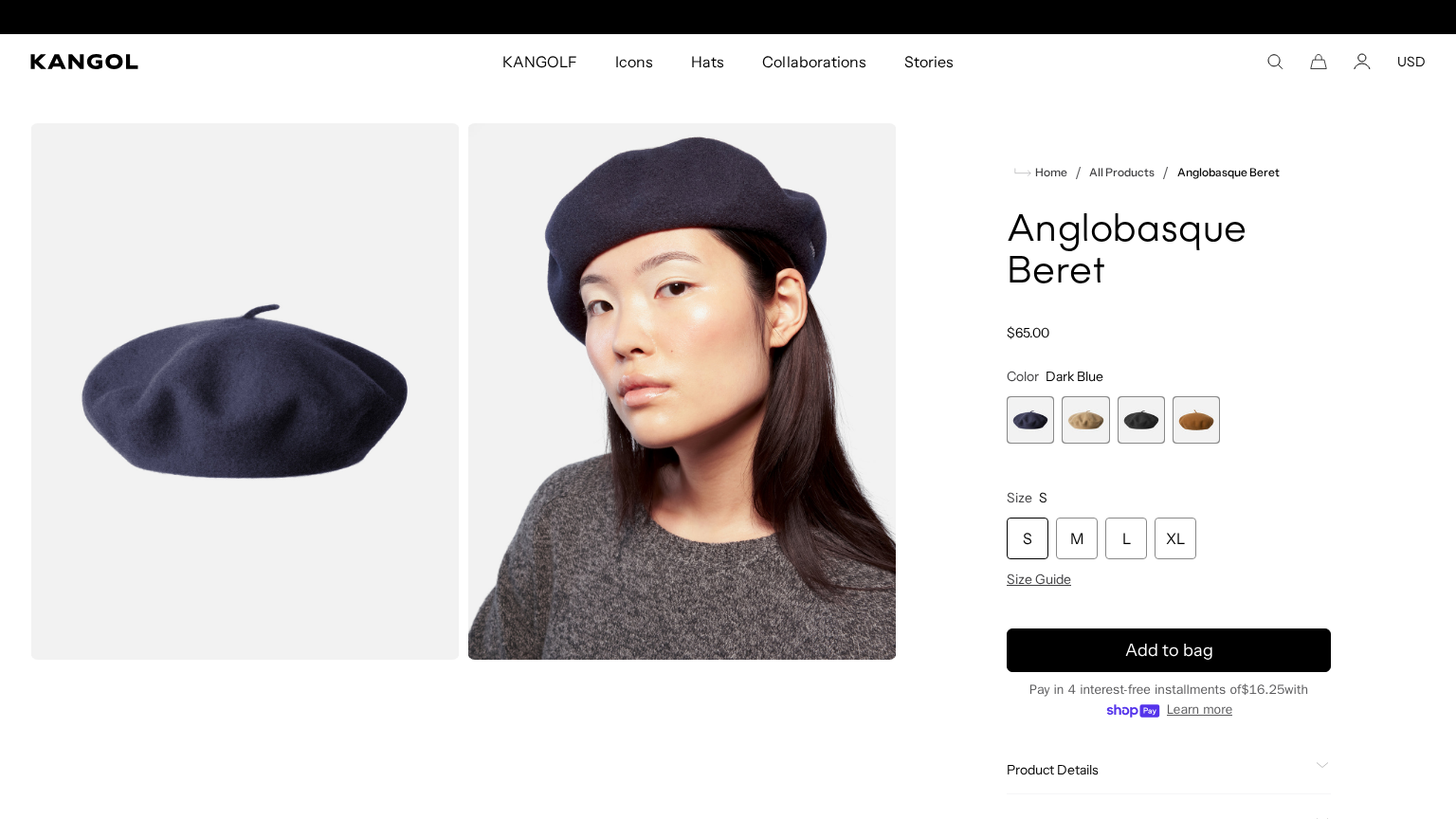 scroll, scrollTop: 0, scrollLeft: 391, axis: horizontal 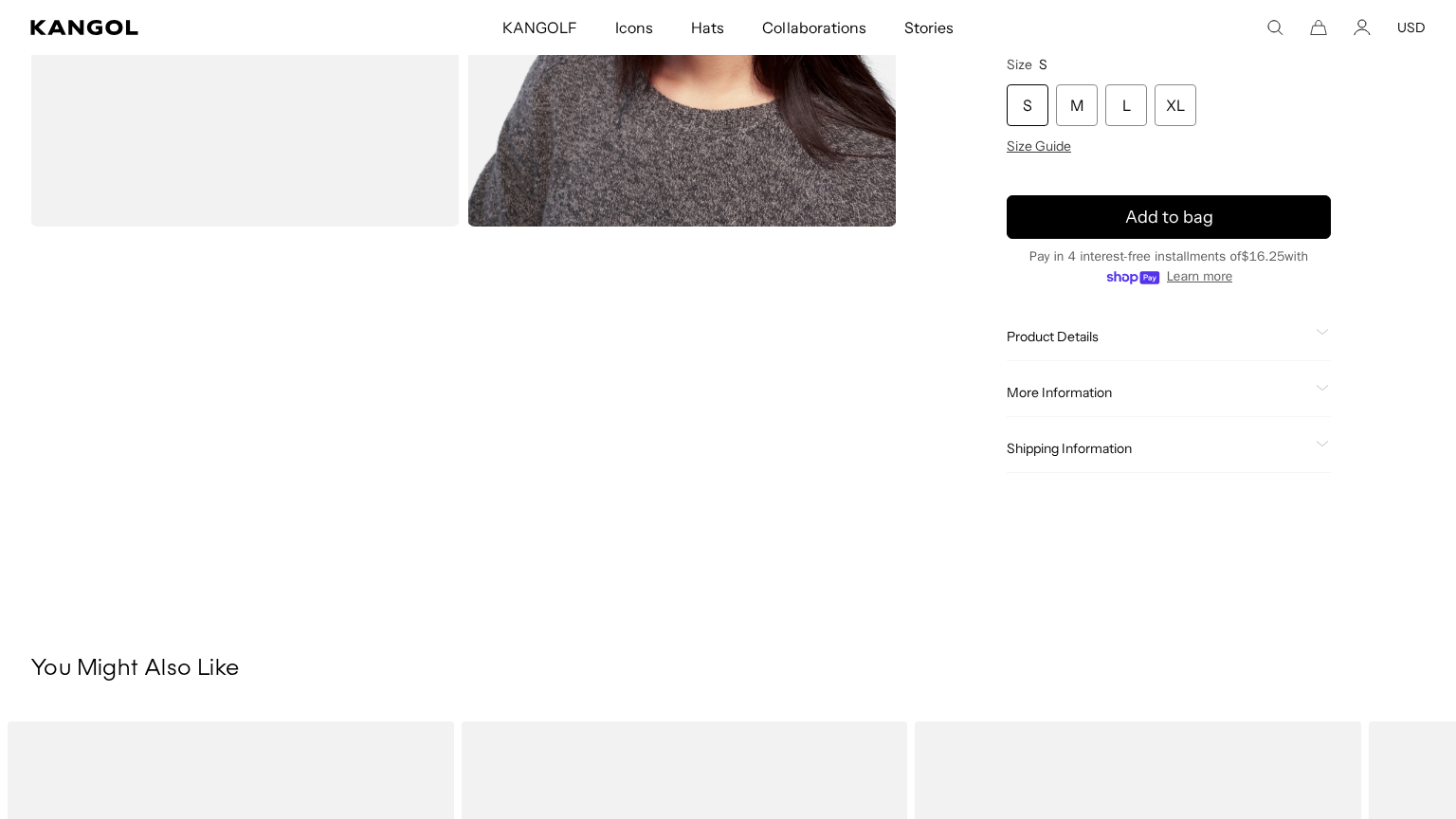 click on "Product Details
A stiffened woven sweatband & the 10" crown gives the Anglobasque Beret a more structured close-fitting silhouette than other berets. It also has a satin lining for a luxurious finish." 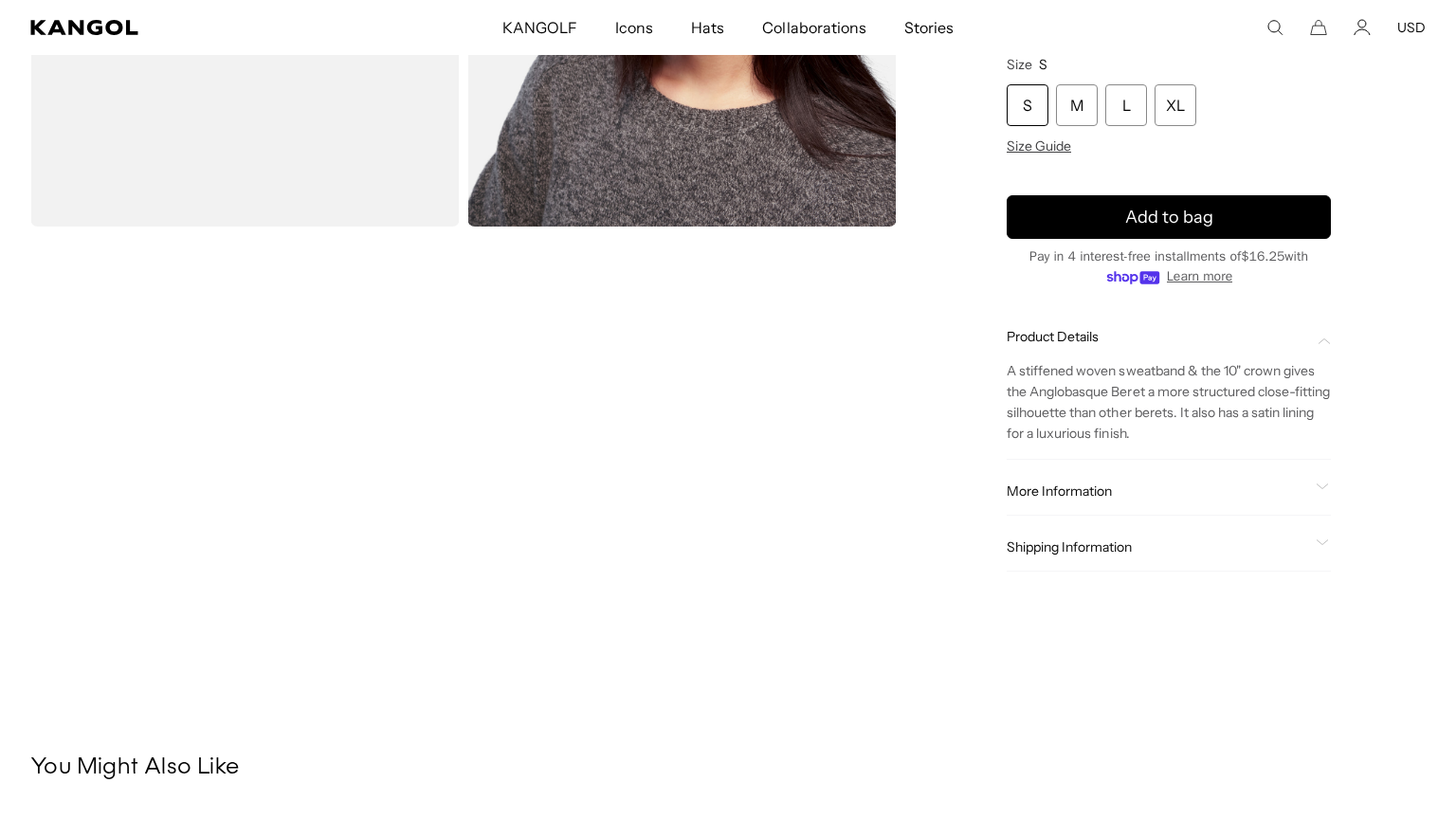 scroll, scrollTop: 0, scrollLeft: 391, axis: horizontal 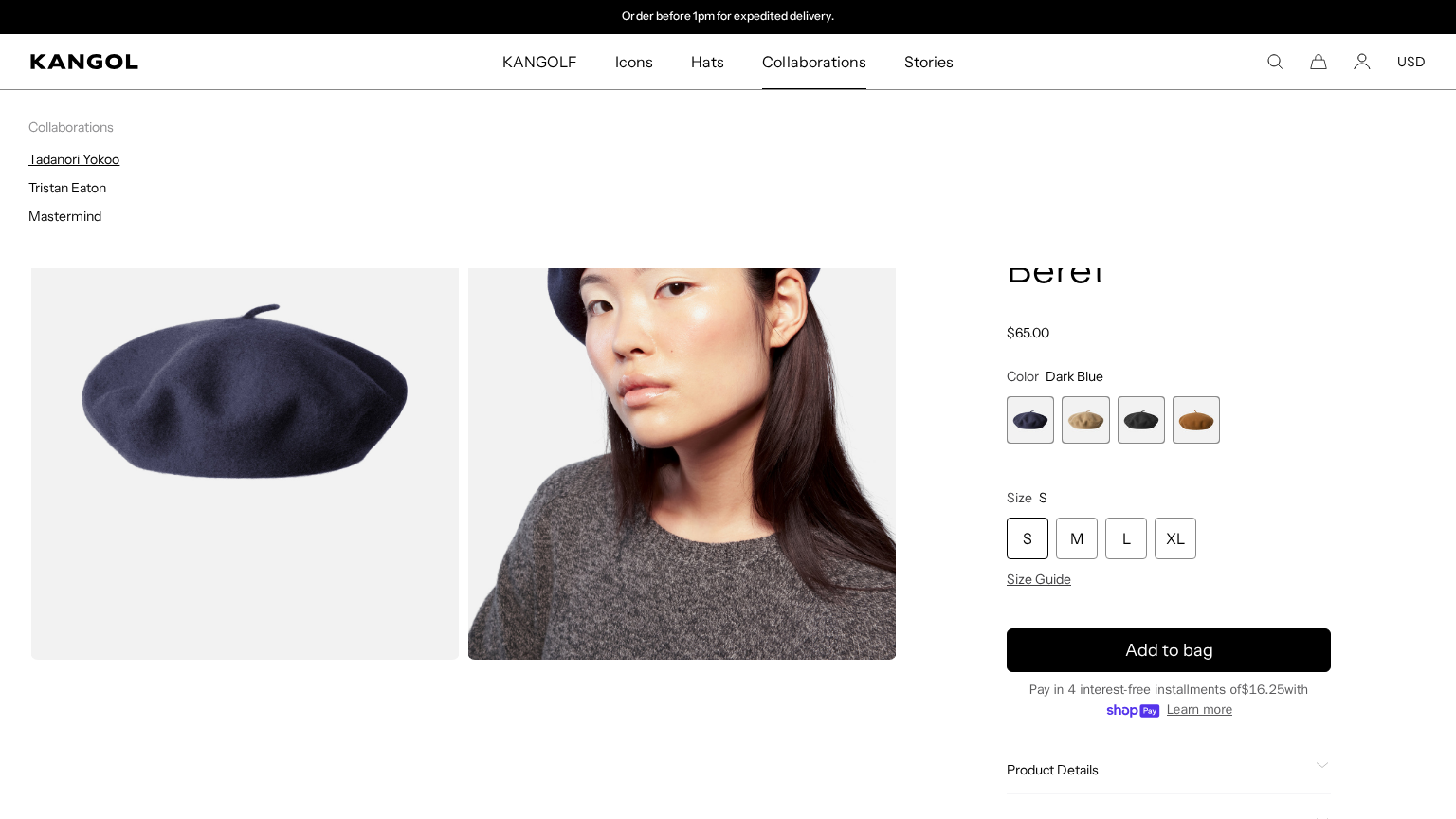 click on "Tadanori Yokoo" at bounding box center [74, 159] 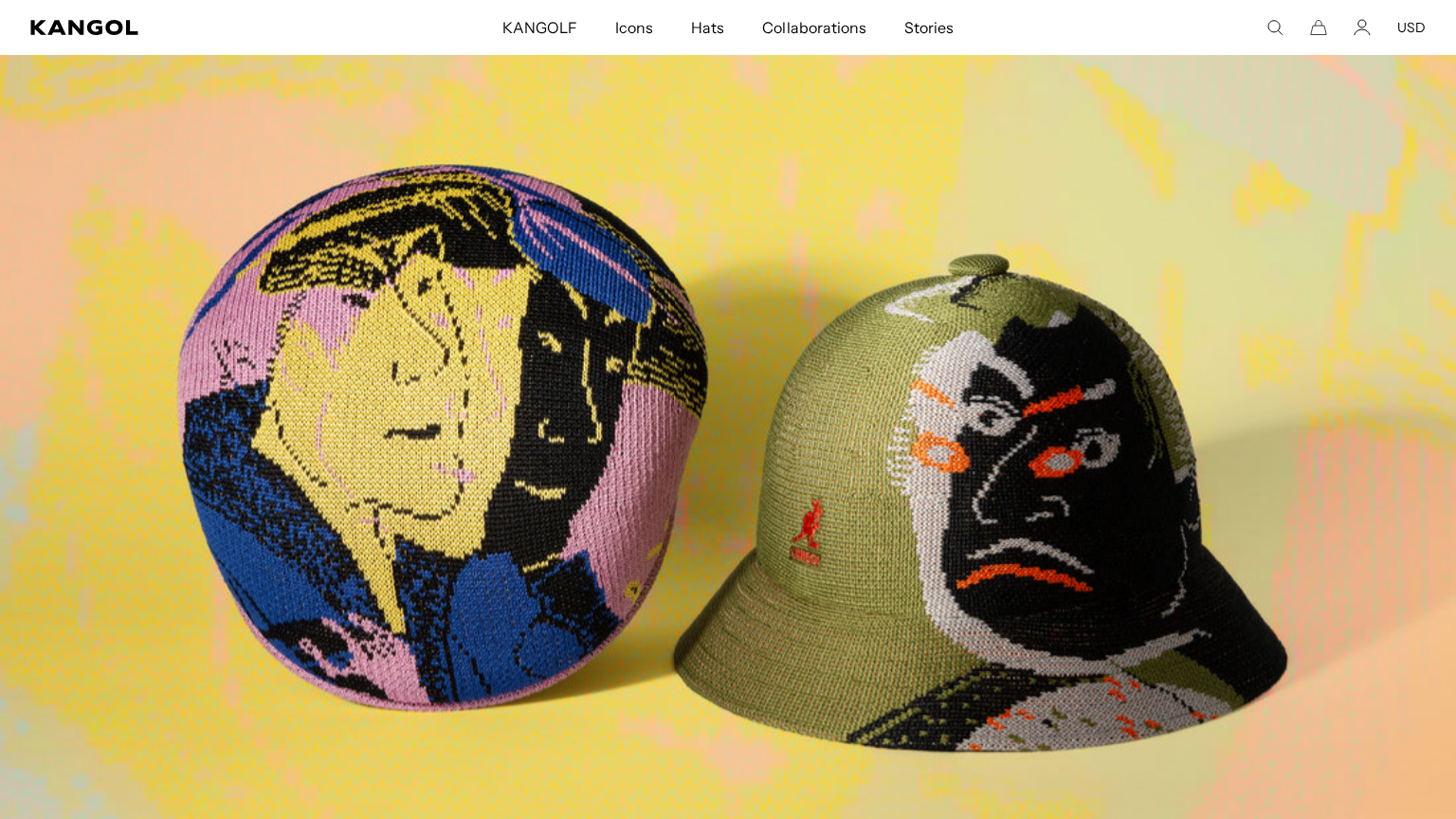 scroll, scrollTop: 0, scrollLeft: 0, axis: both 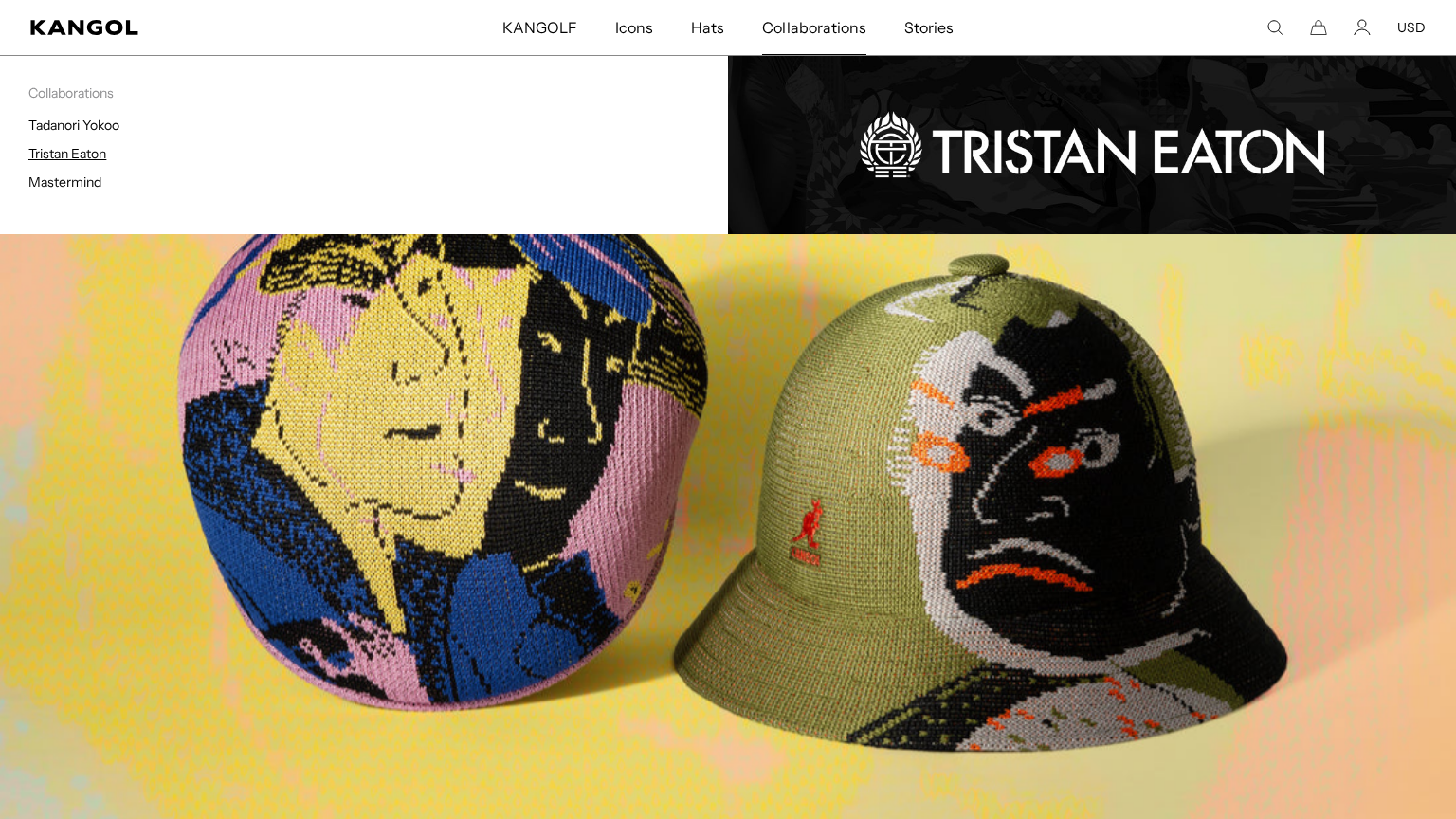 click on "Tristan Eaton" at bounding box center [67, 154] 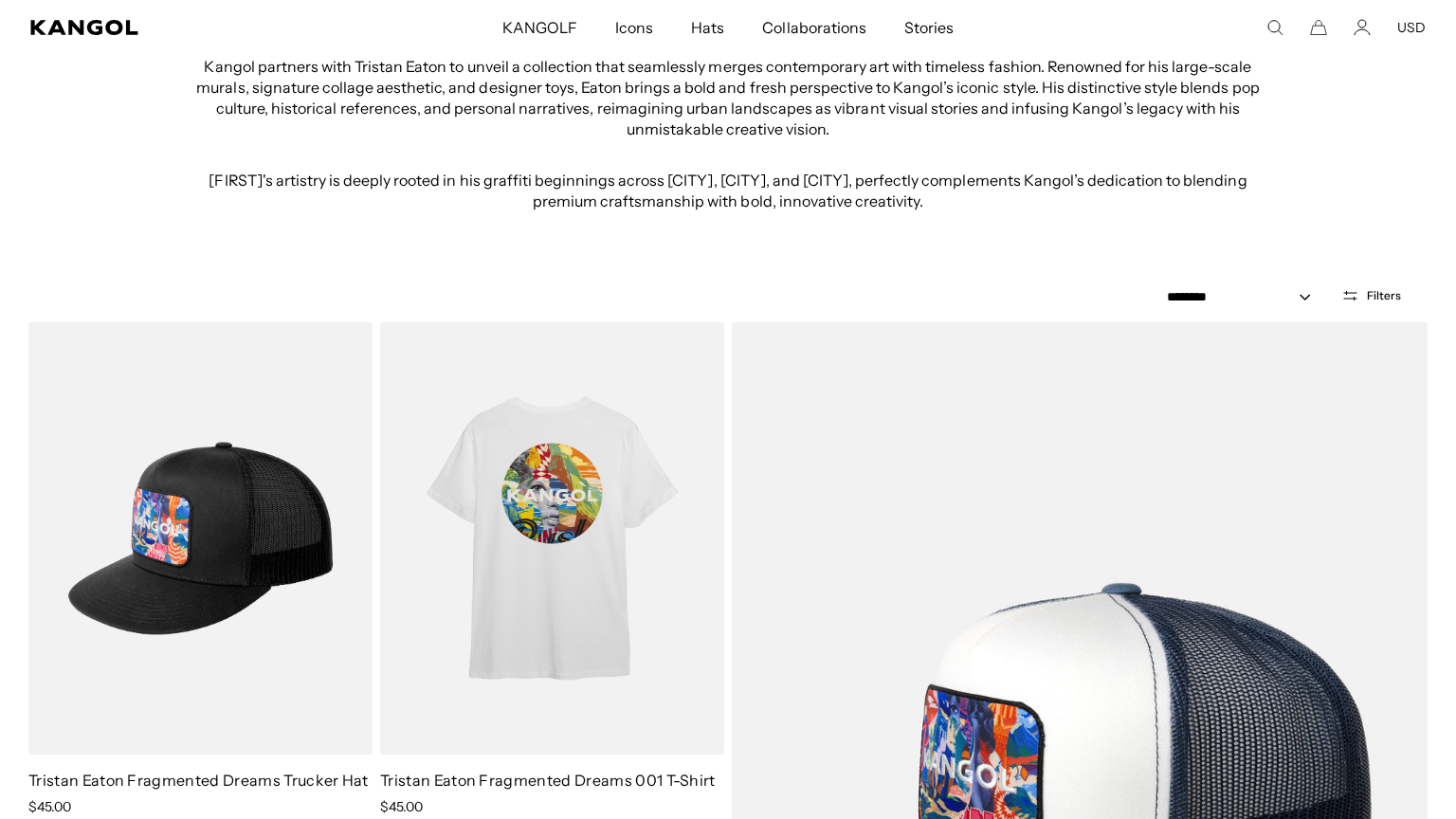 scroll, scrollTop: 1112, scrollLeft: 0, axis: vertical 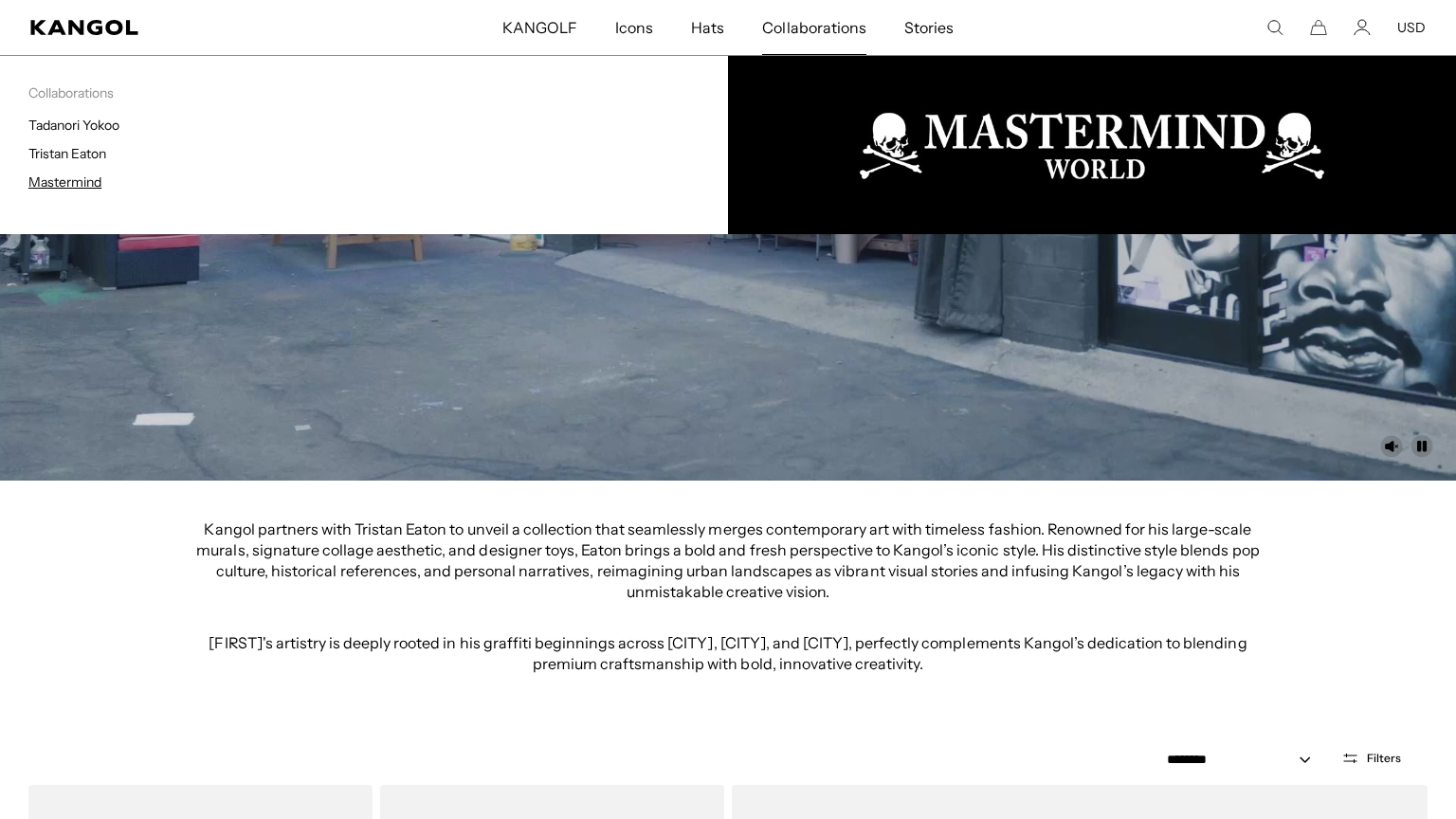 click on "Mastermind" at bounding box center [64, 182] 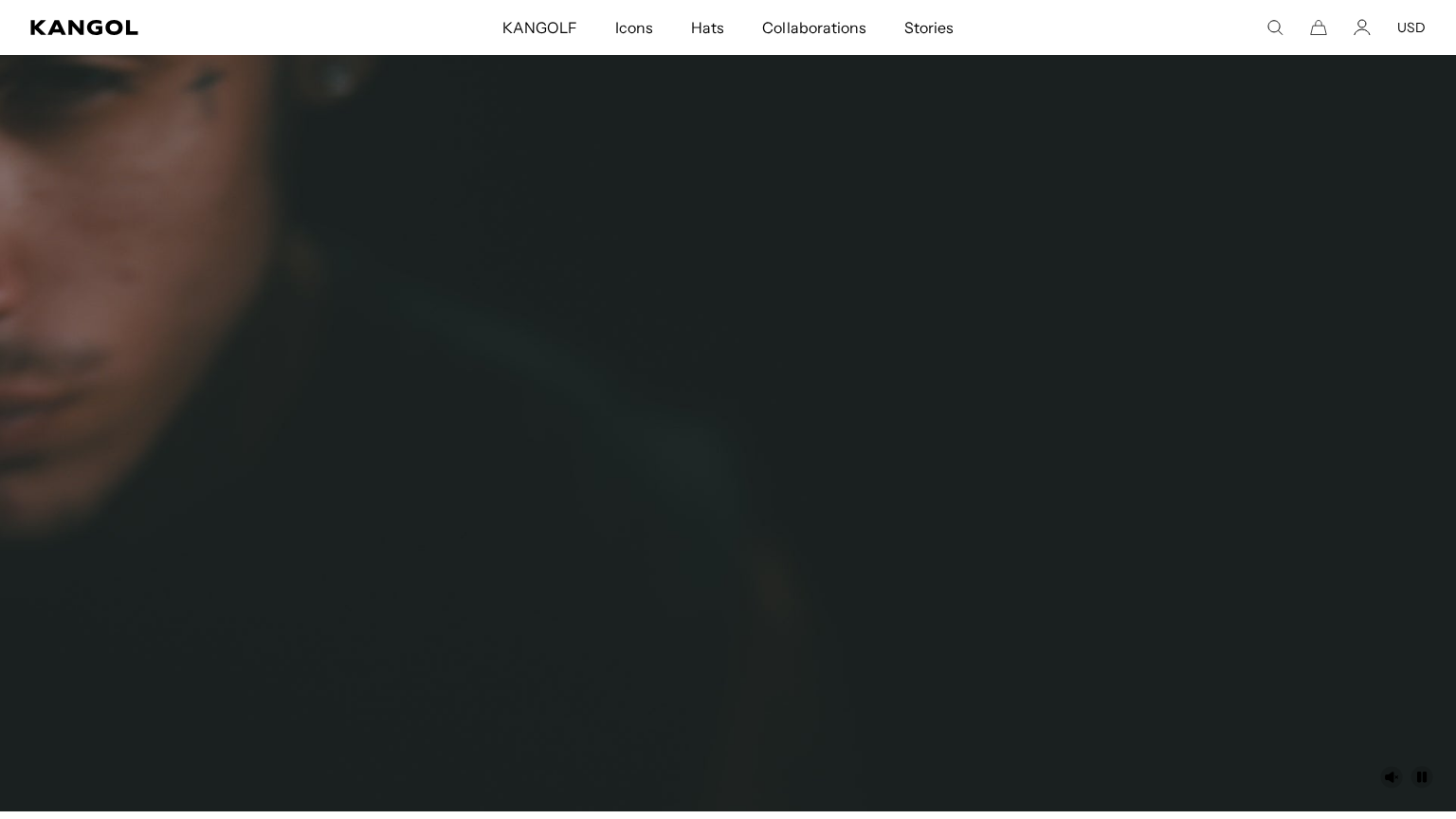 scroll, scrollTop: 386, scrollLeft: 0, axis: vertical 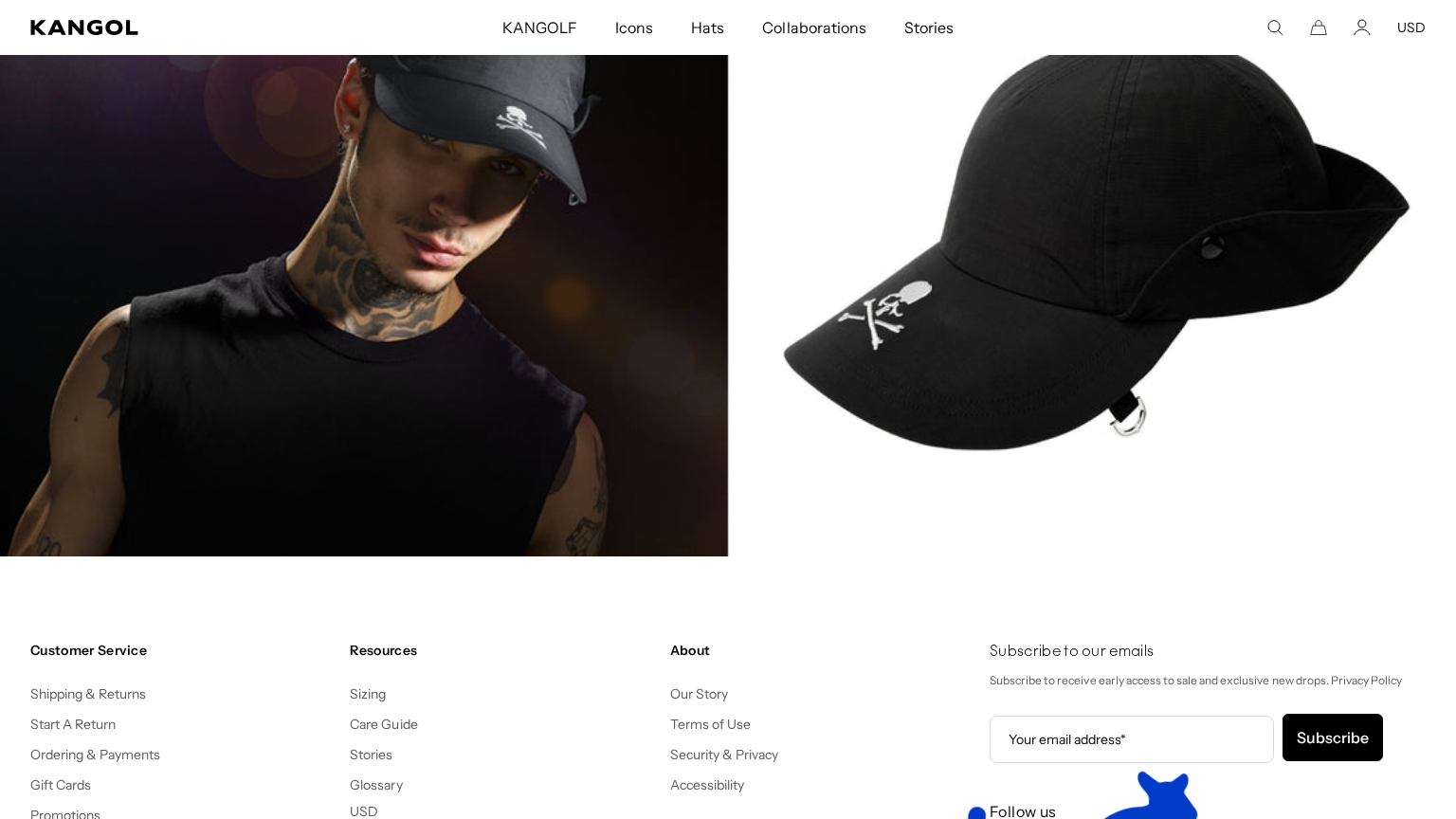 click at bounding box center (728, 242) 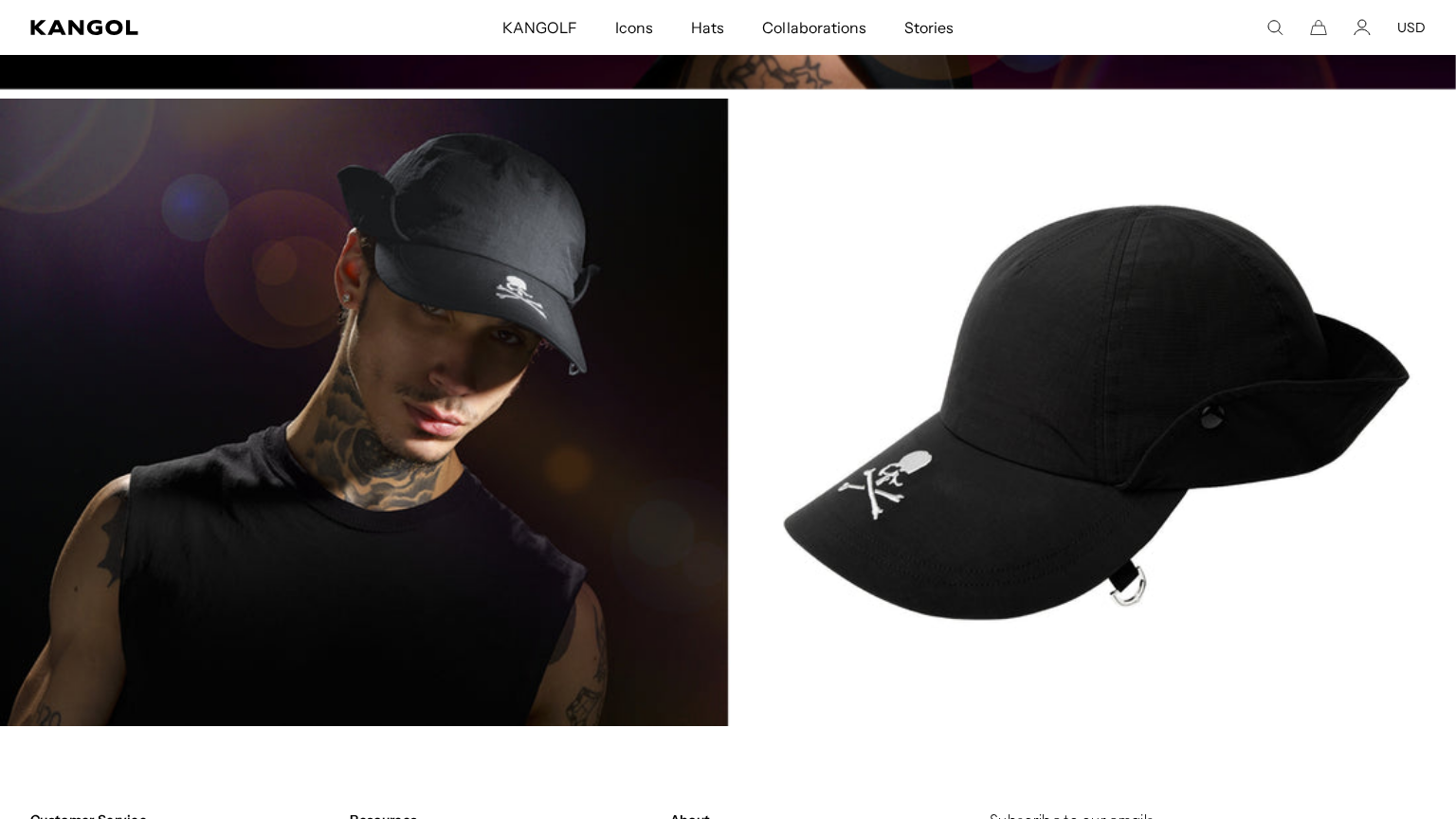 click at bounding box center [728, 411] 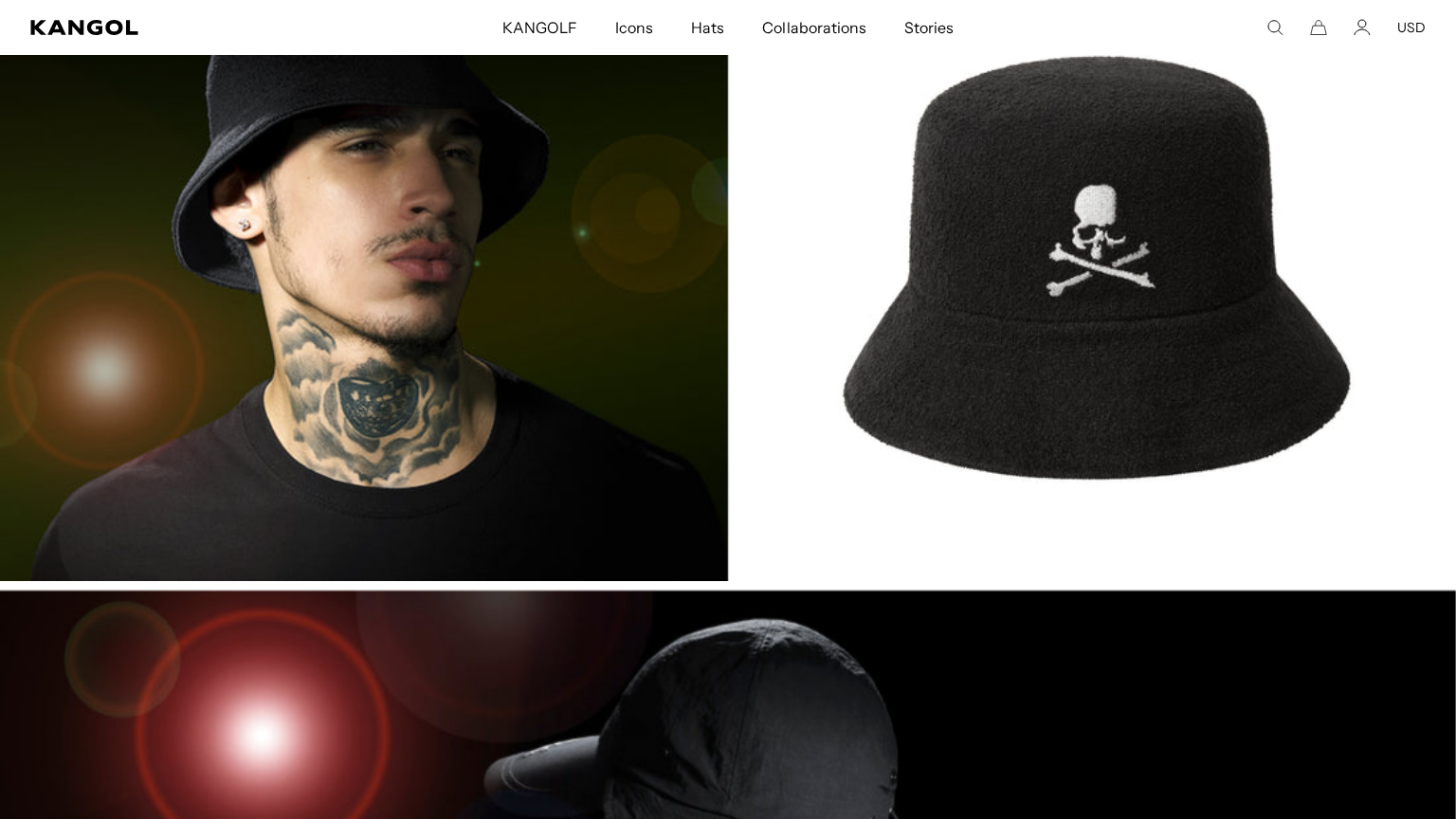 scroll, scrollTop: 0, scrollLeft: 0, axis: both 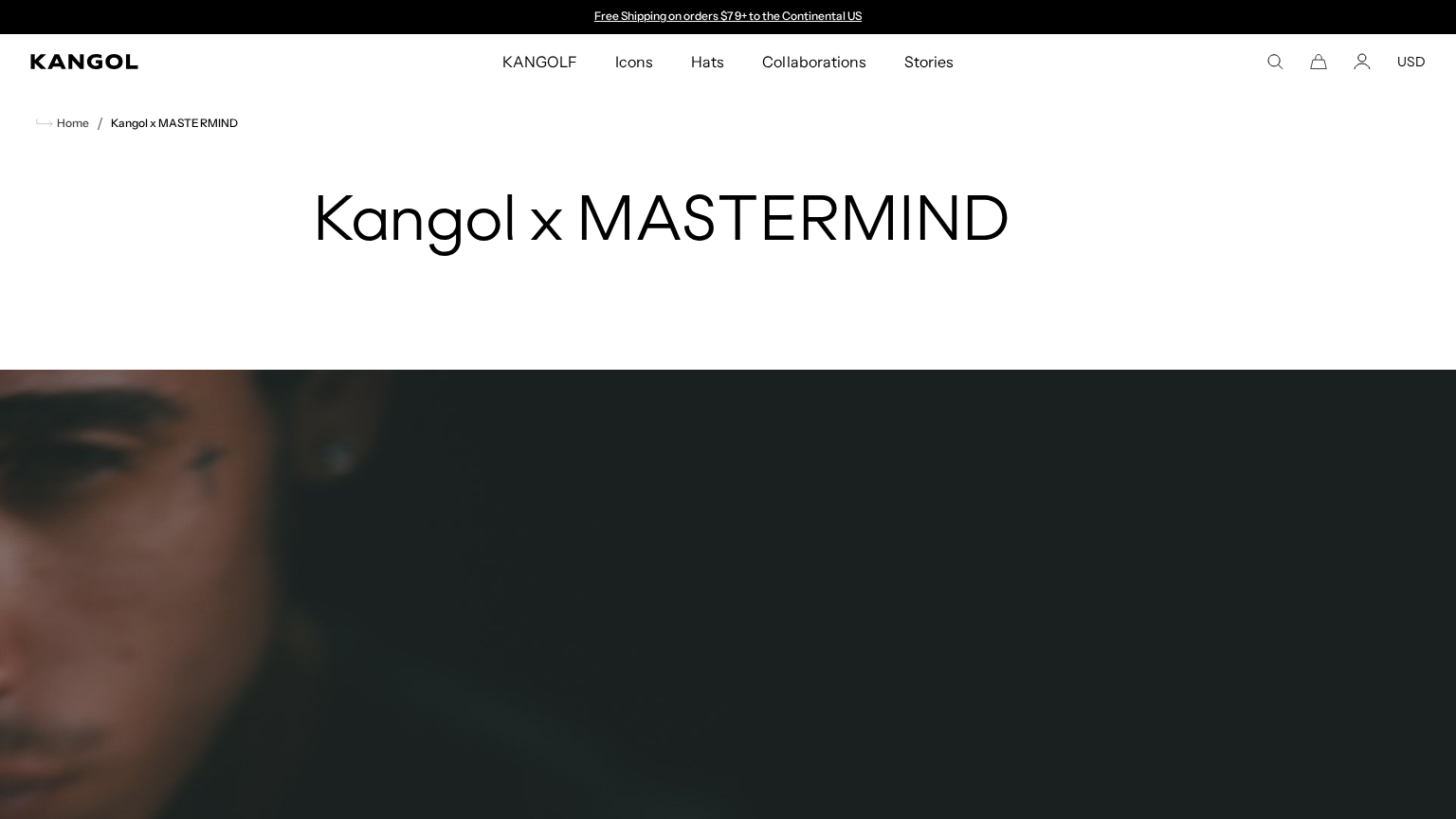 click on "KANGOLF
KANGOLF
Shop the KANGOLF Collection
Golf Accessories
All Golf
Icons
Icons" at bounding box center [728, 62] 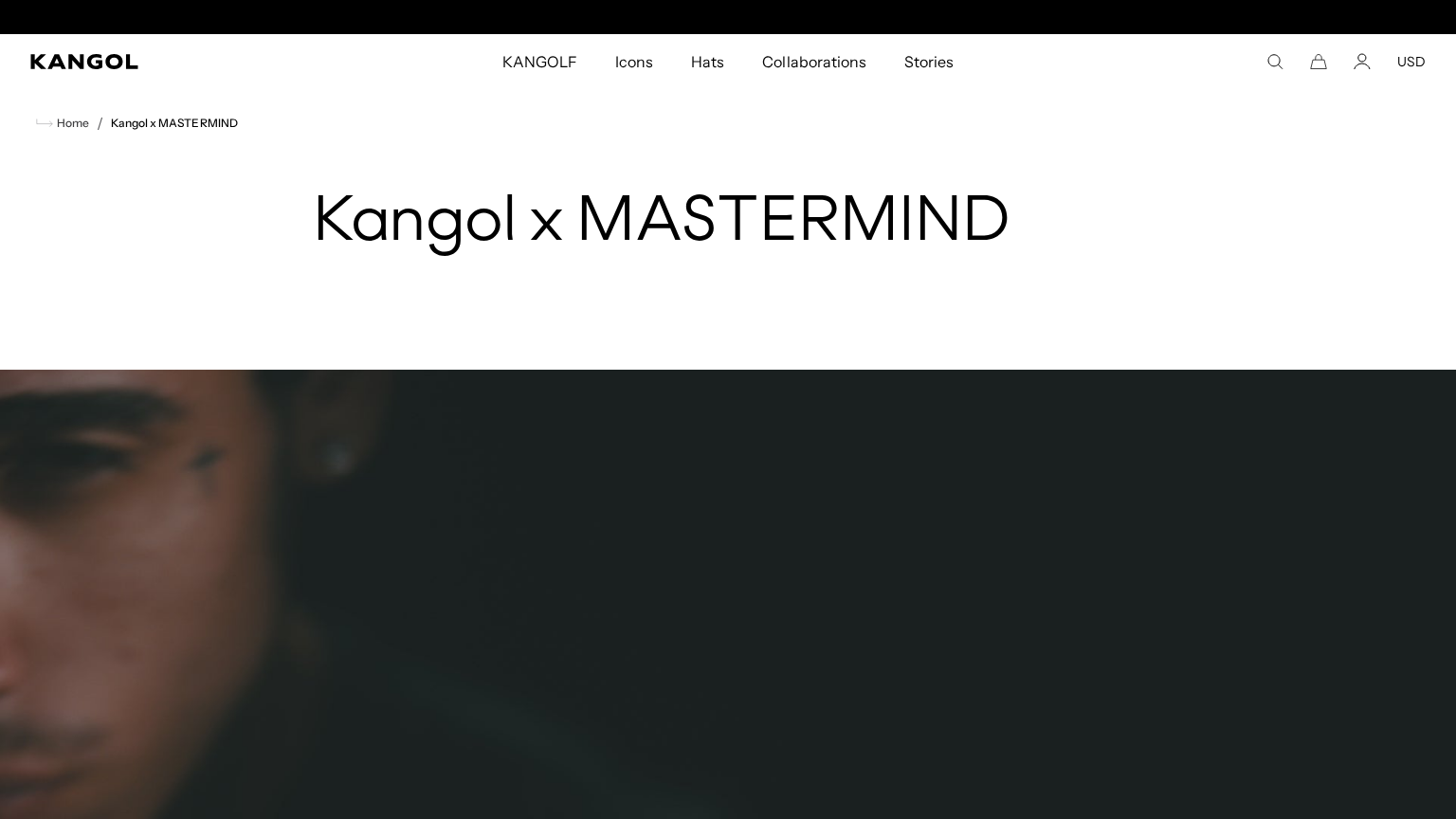 scroll, scrollTop: 0, scrollLeft: 391, axis: horizontal 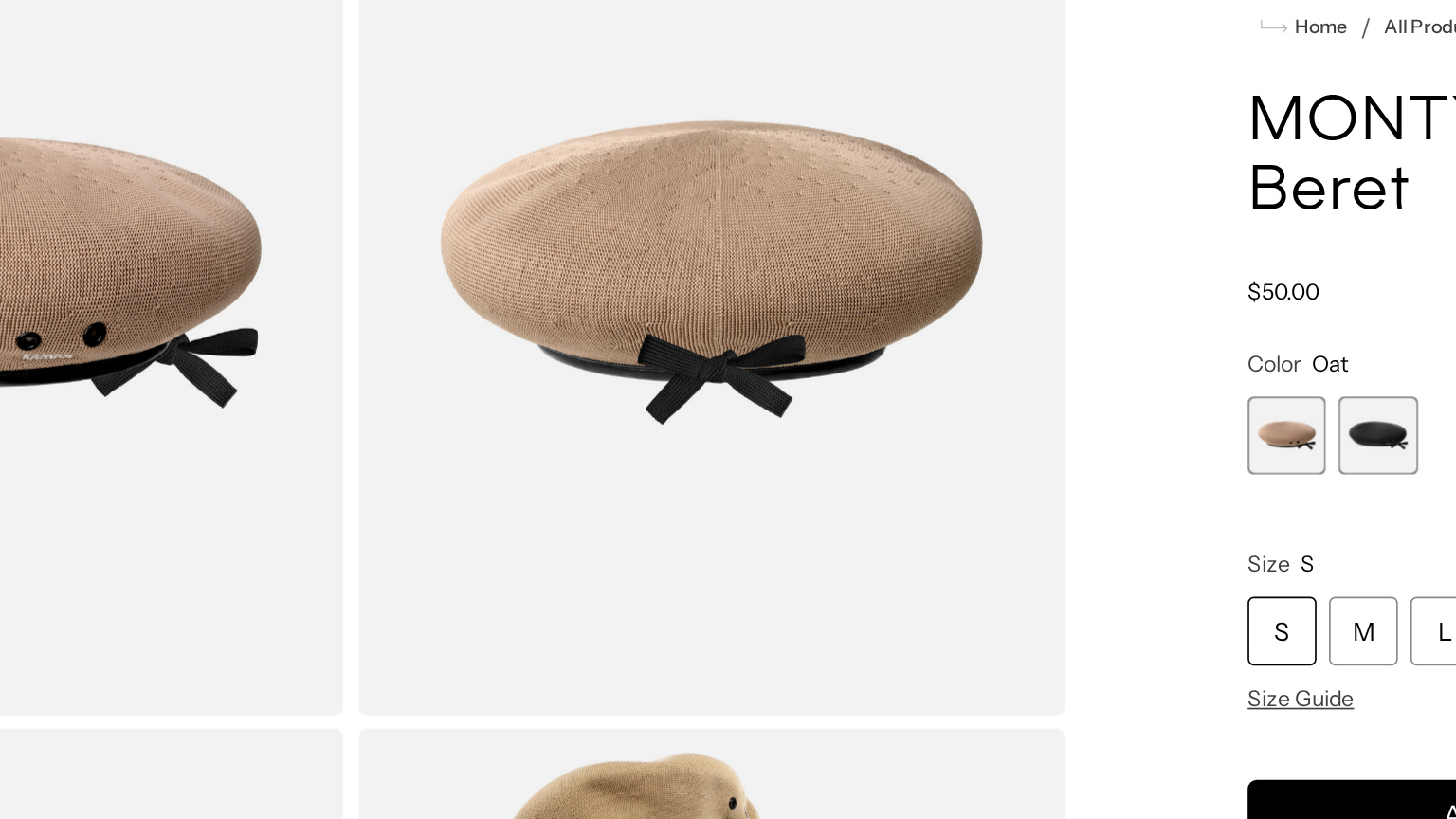 click at bounding box center (1085, 365) 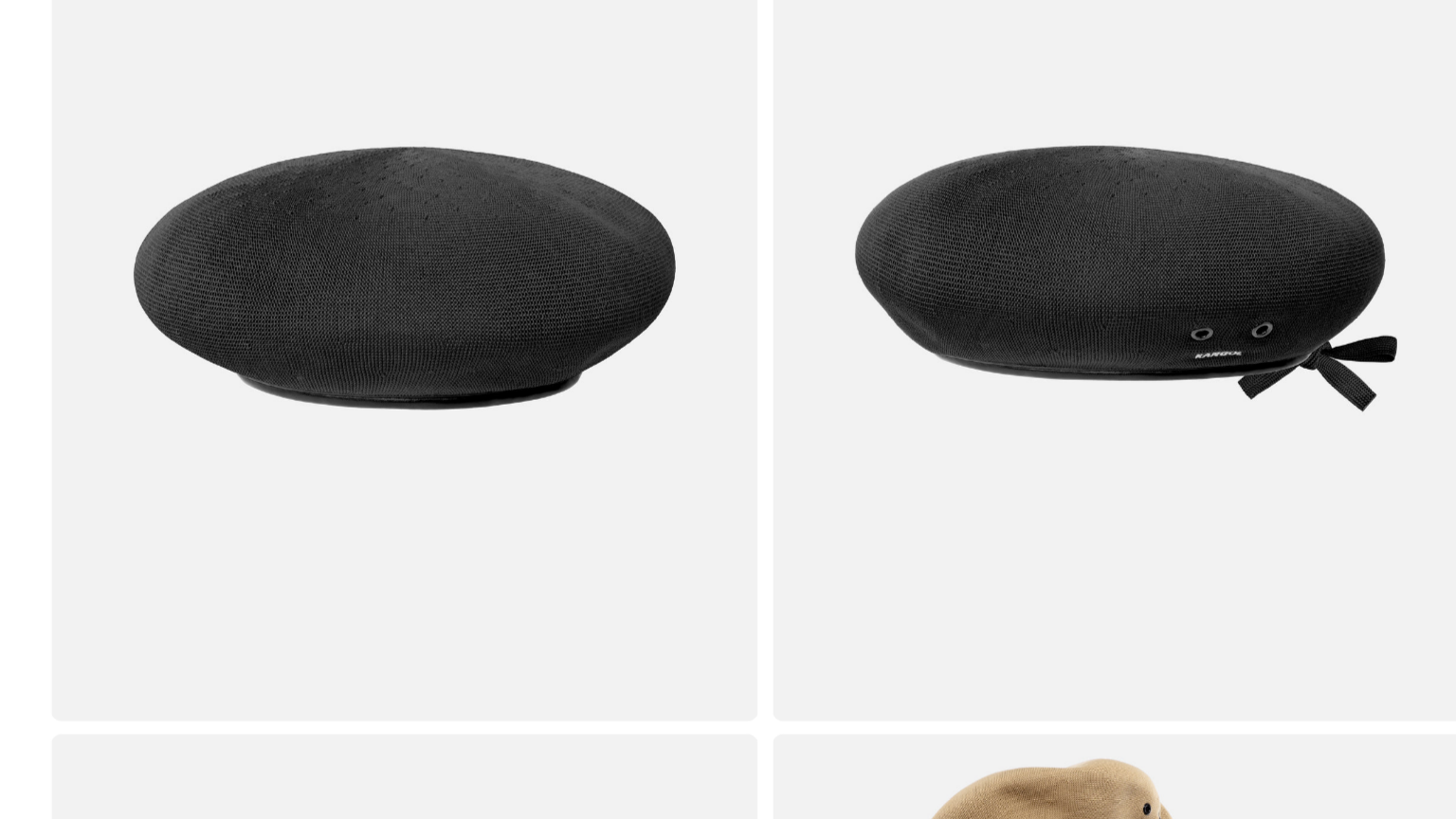 scroll, scrollTop: 125, scrollLeft: 0, axis: vertical 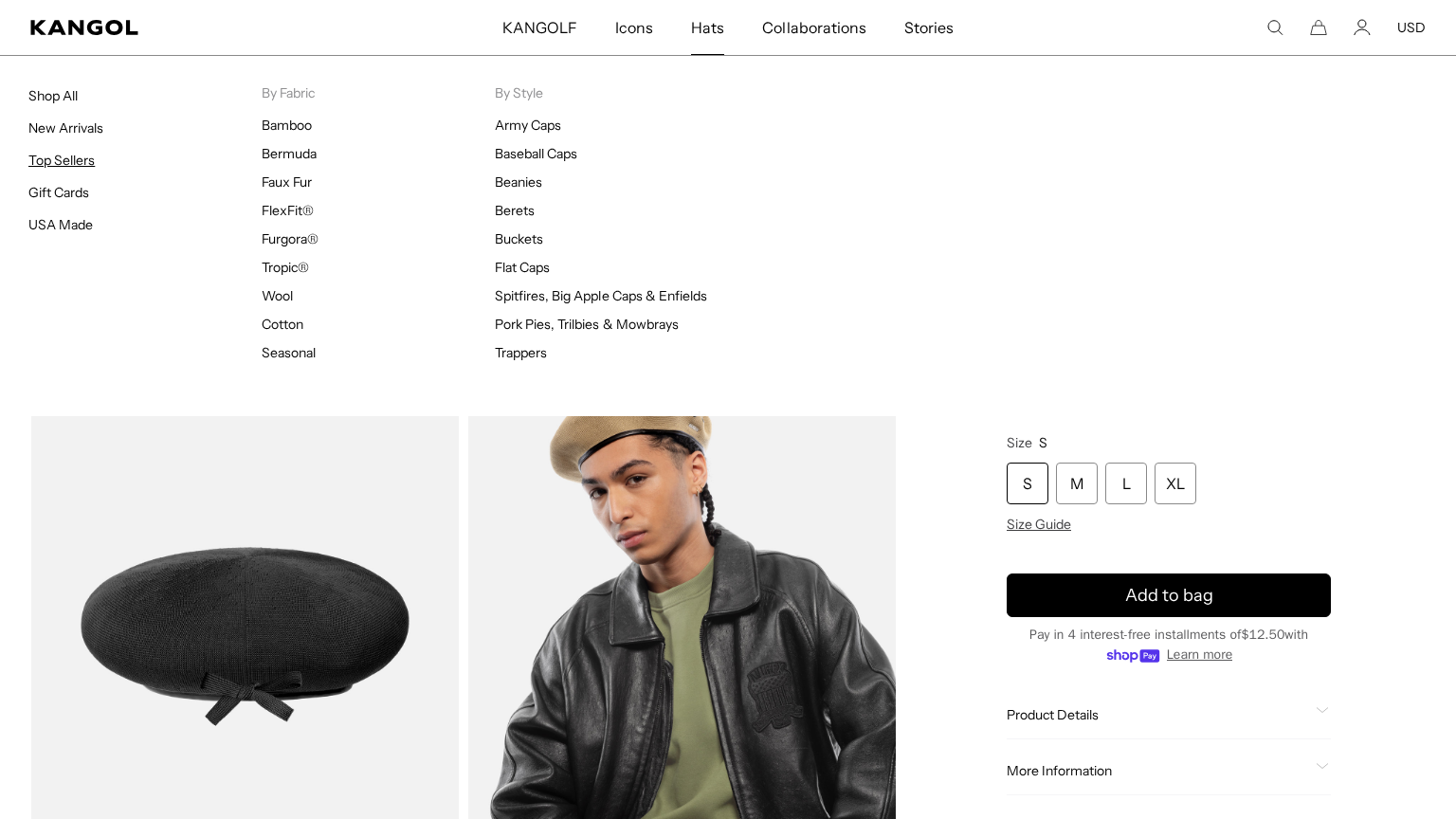 click on "Top Sellers" at bounding box center [62, 160] 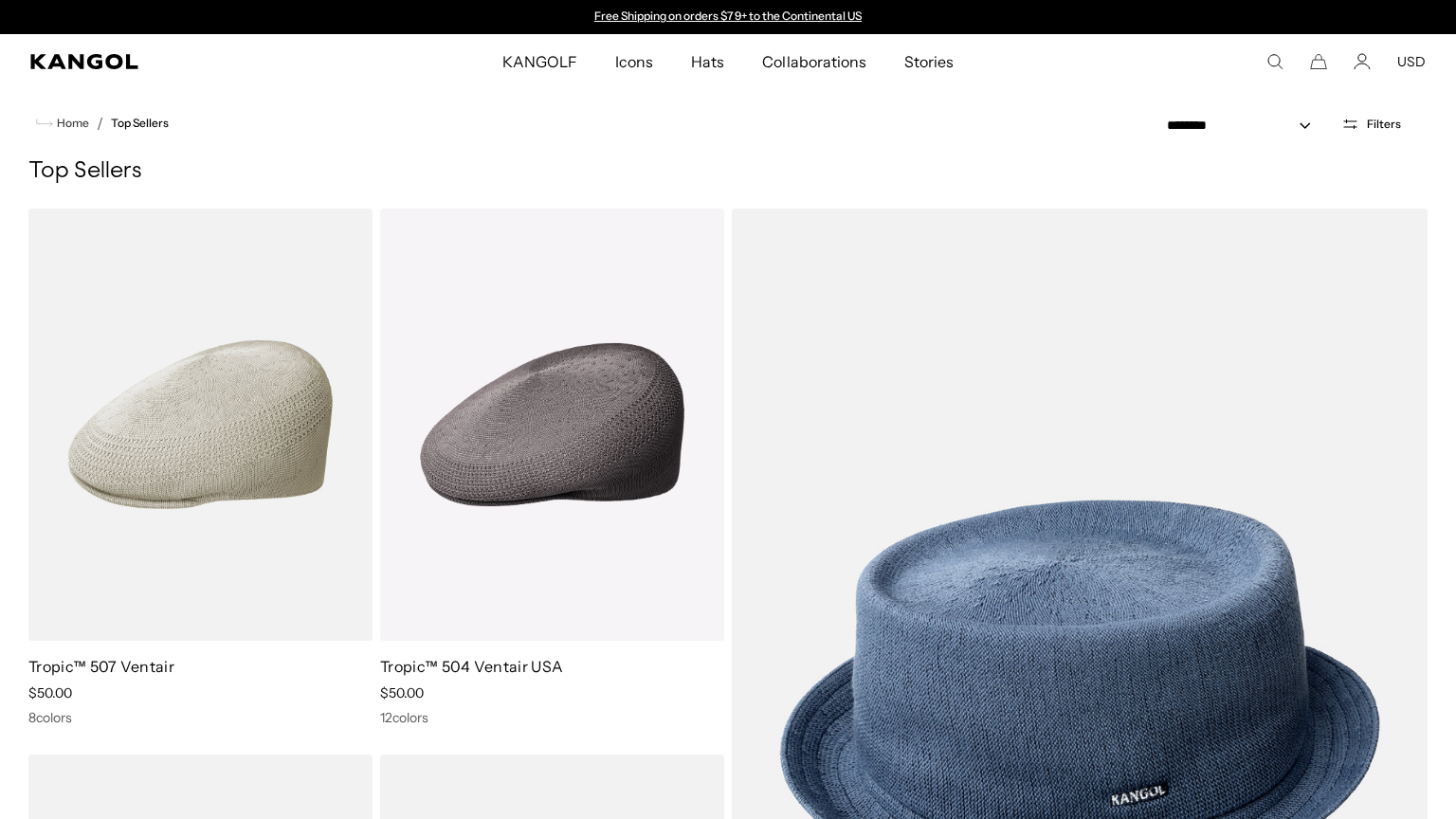scroll, scrollTop: 0, scrollLeft: 0, axis: both 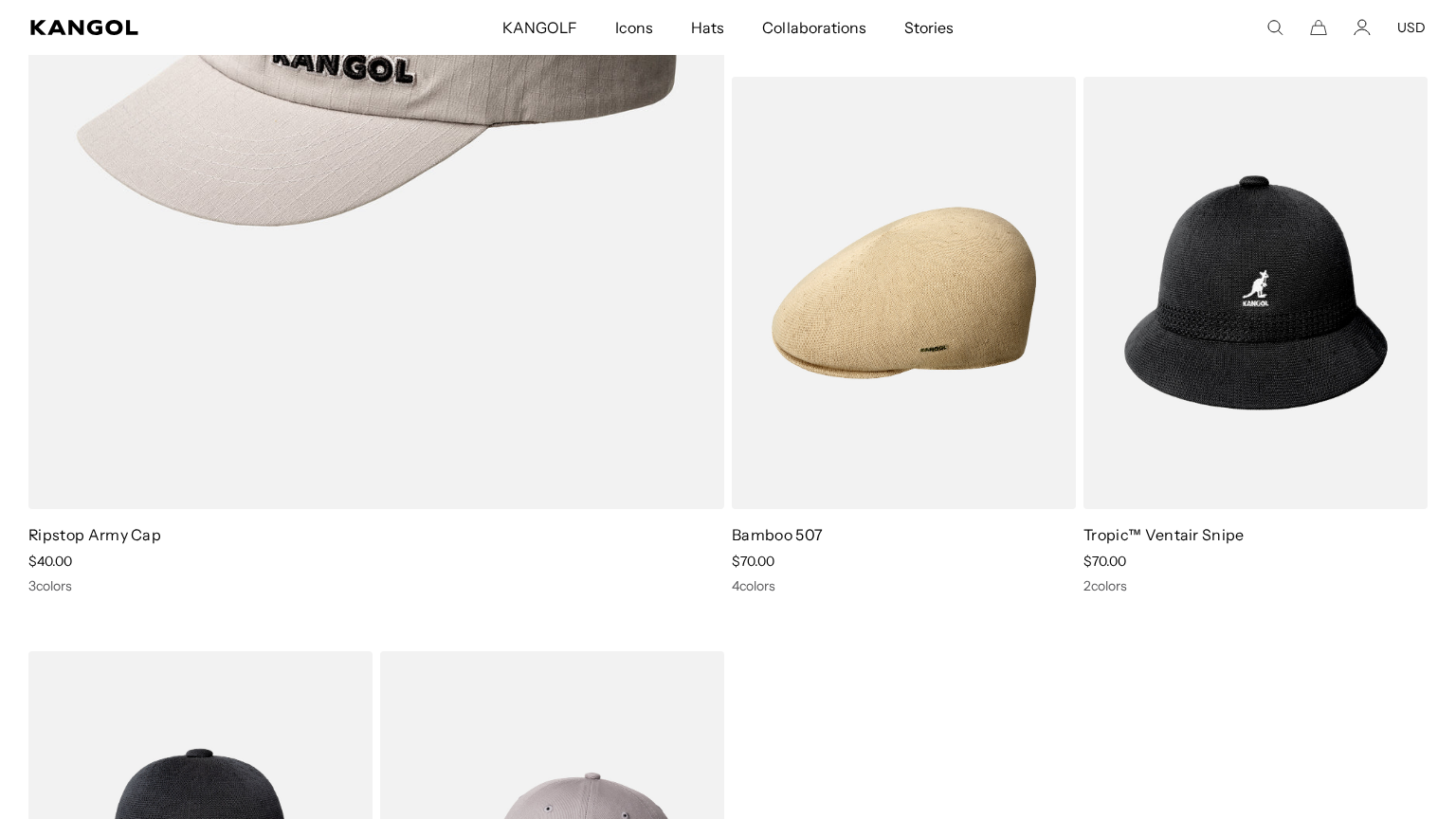 click at bounding box center (1080, 1139) 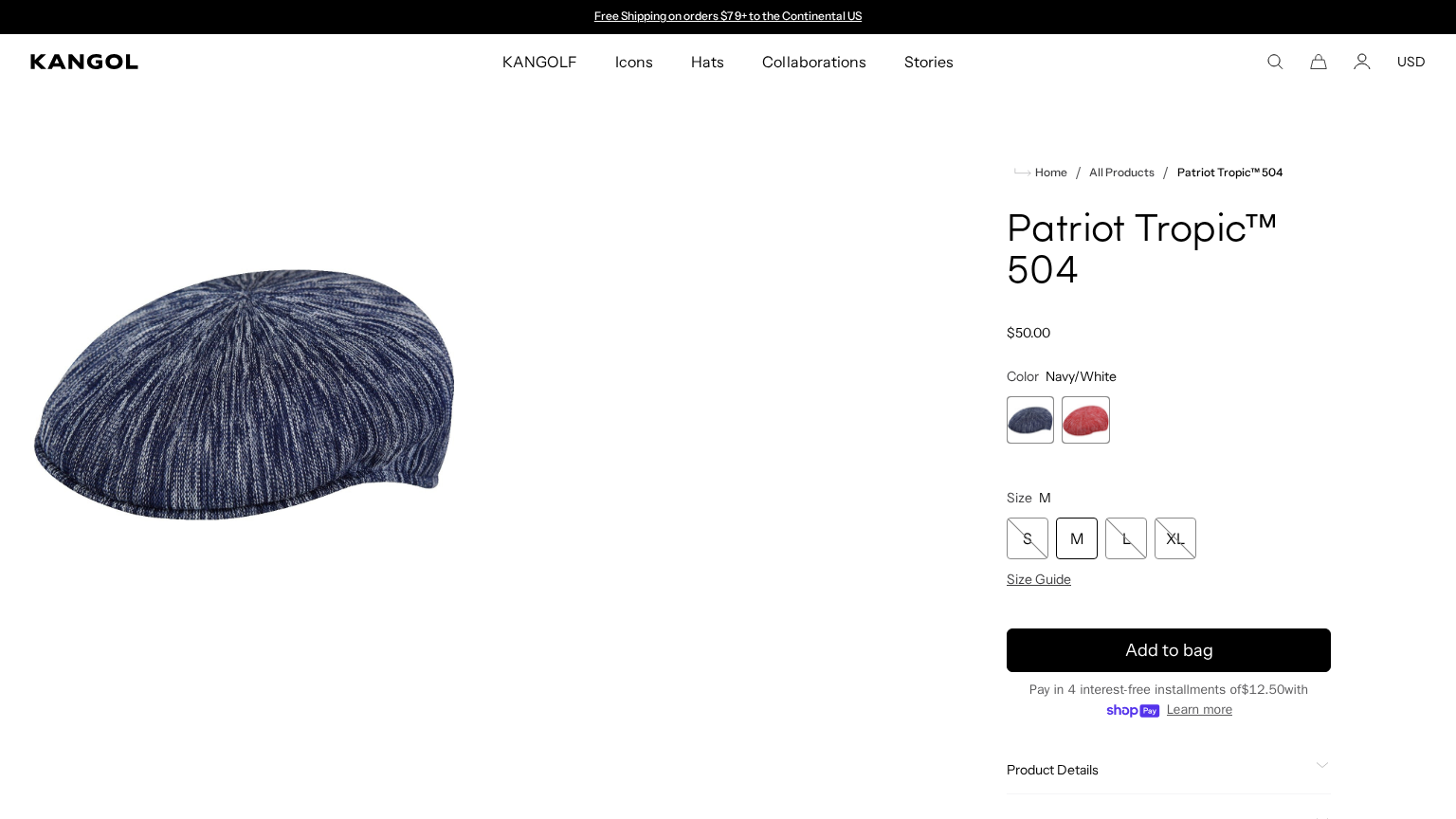 scroll, scrollTop: 0, scrollLeft: 0, axis: both 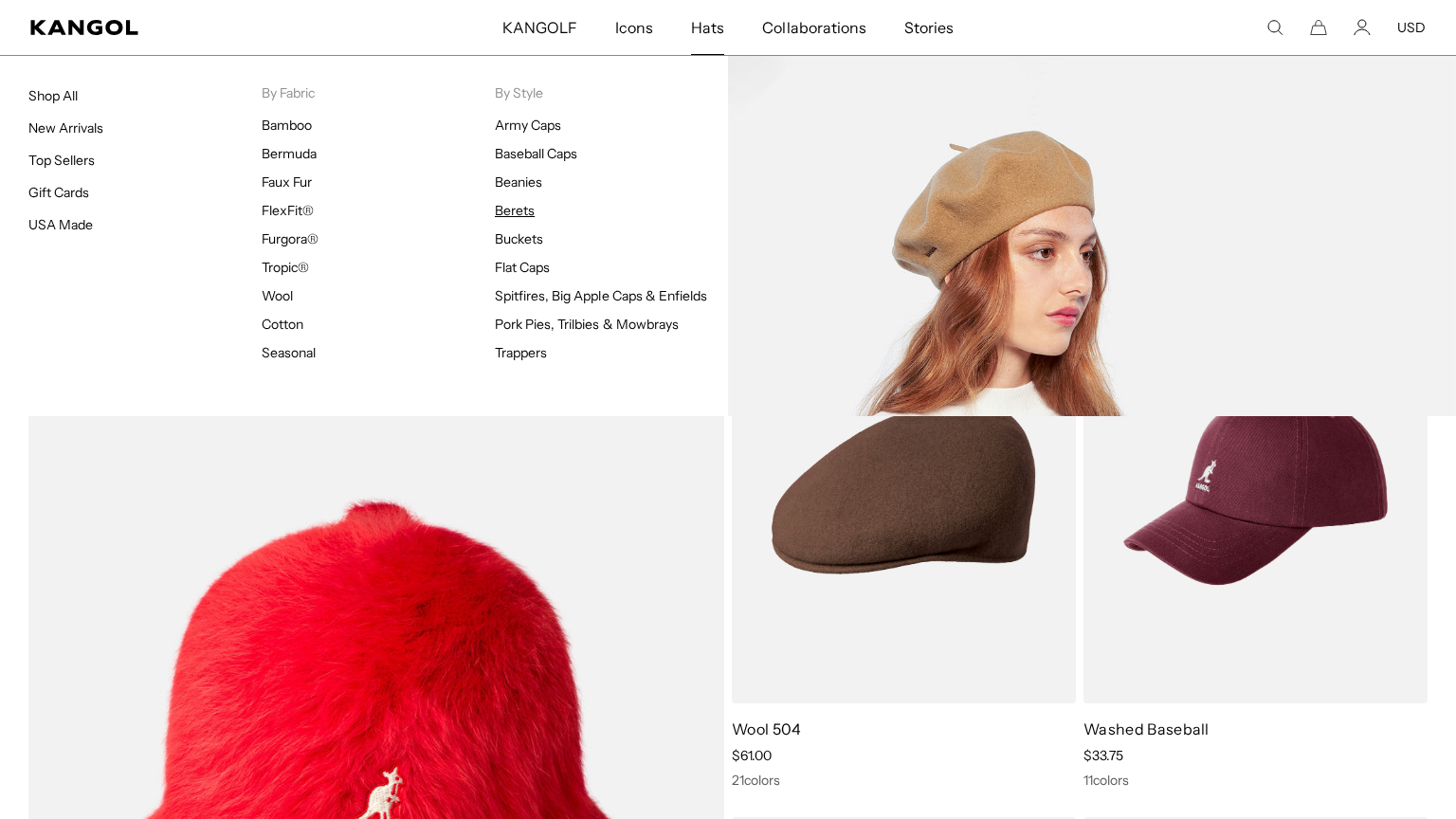 click on "Berets" at bounding box center (515, 210) 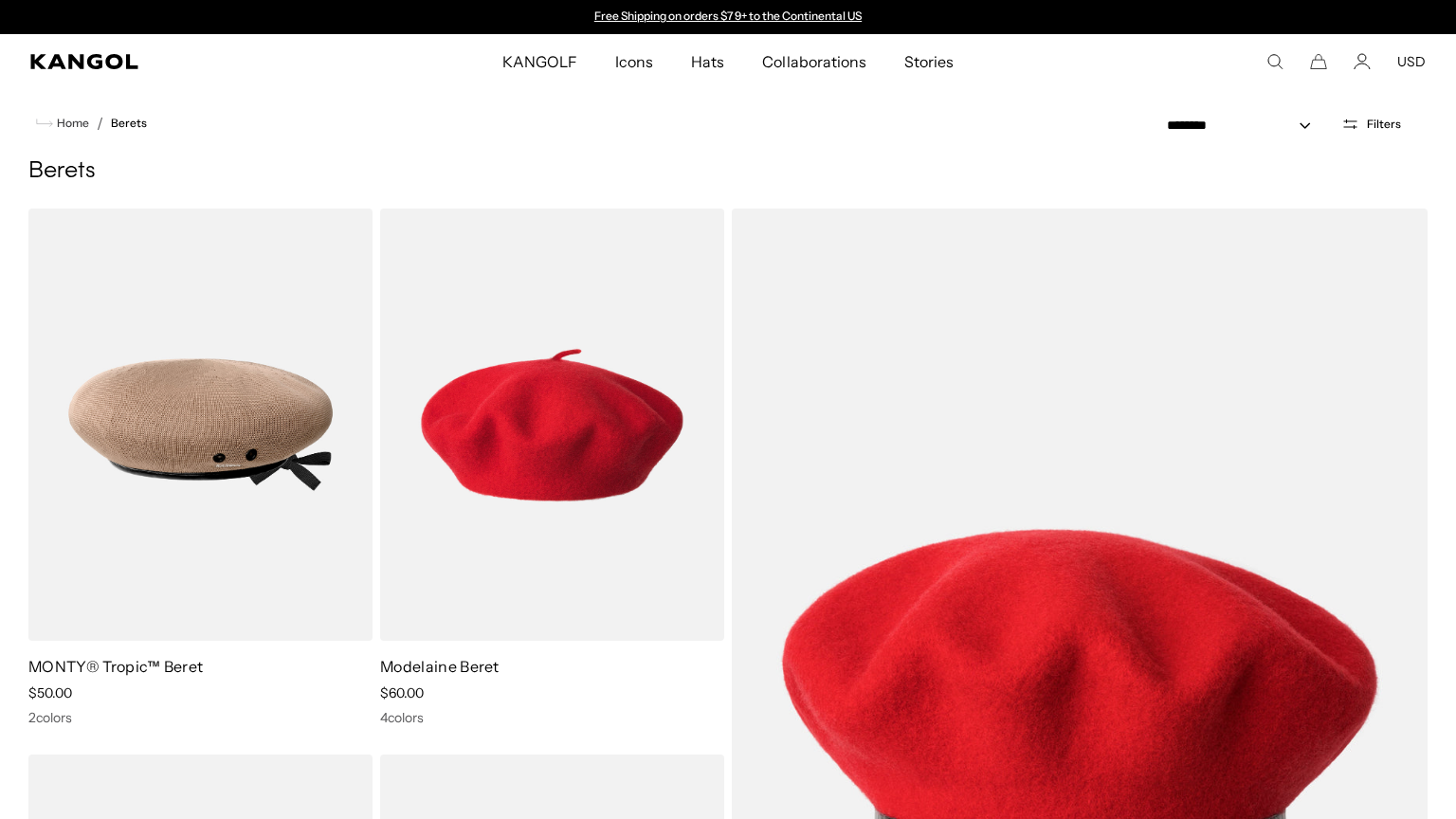 scroll, scrollTop: 0, scrollLeft: 0, axis: both 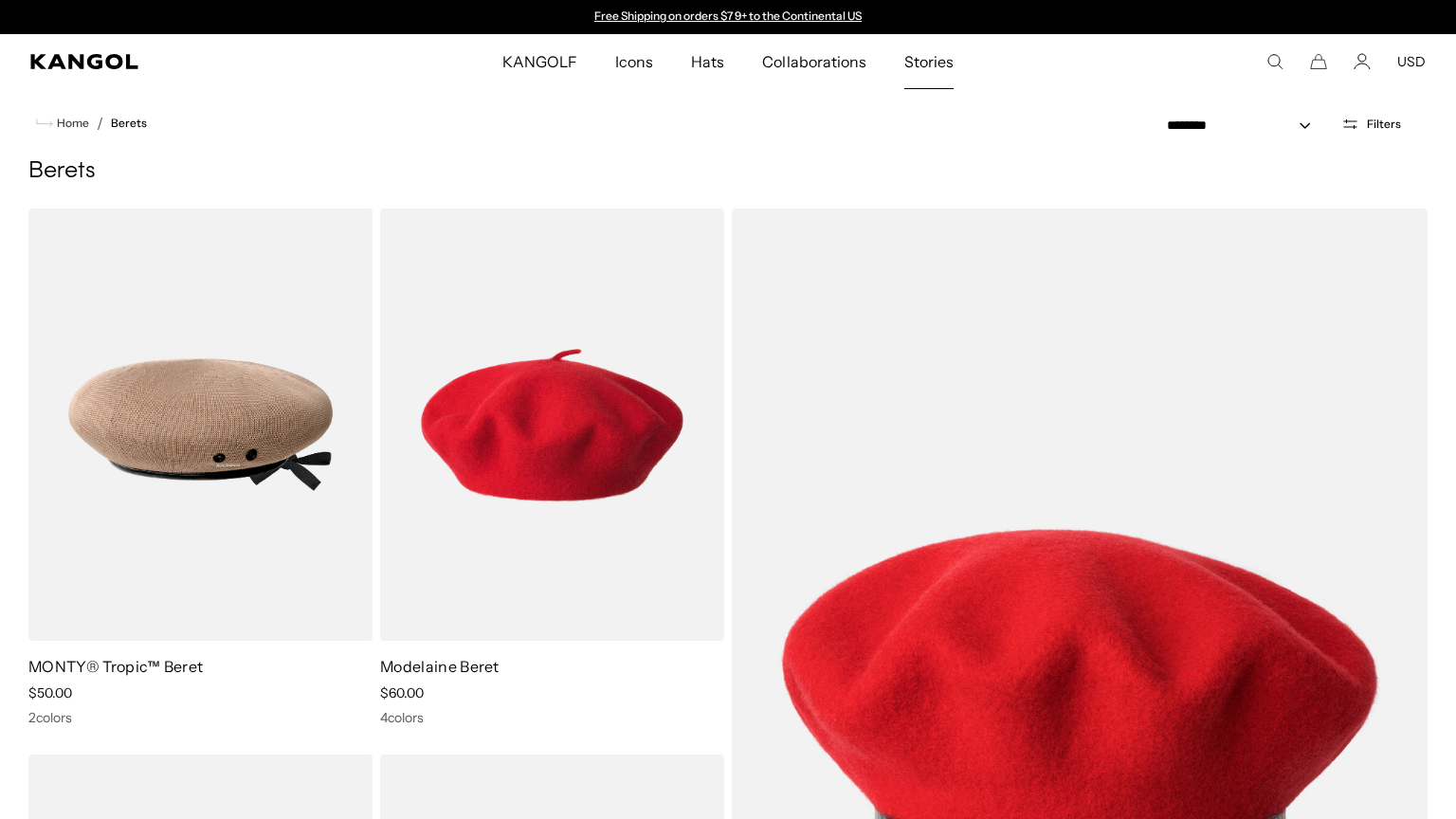 click on "Stories" at bounding box center (929, 62) 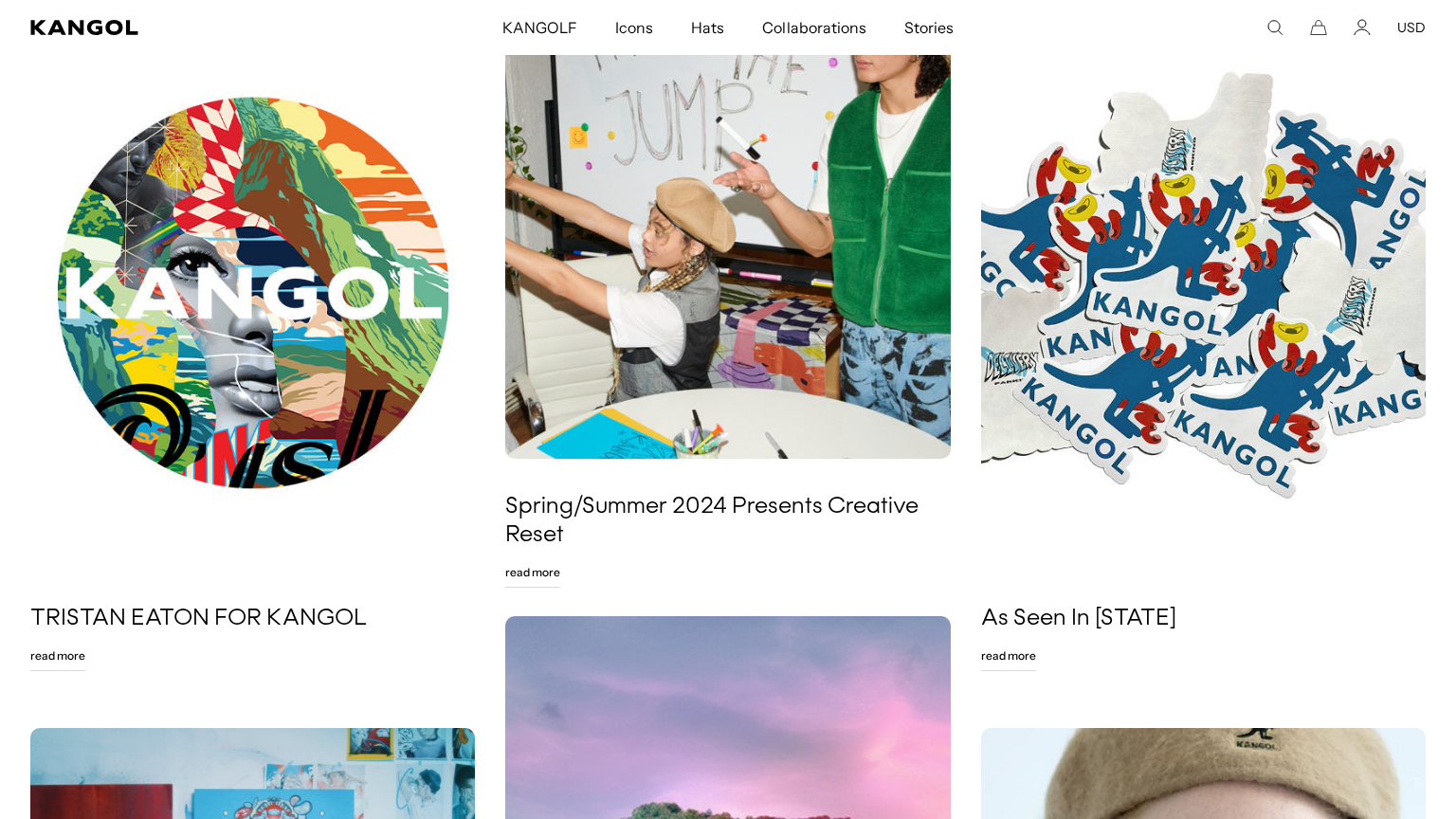 scroll, scrollTop: 190, scrollLeft: 0, axis: vertical 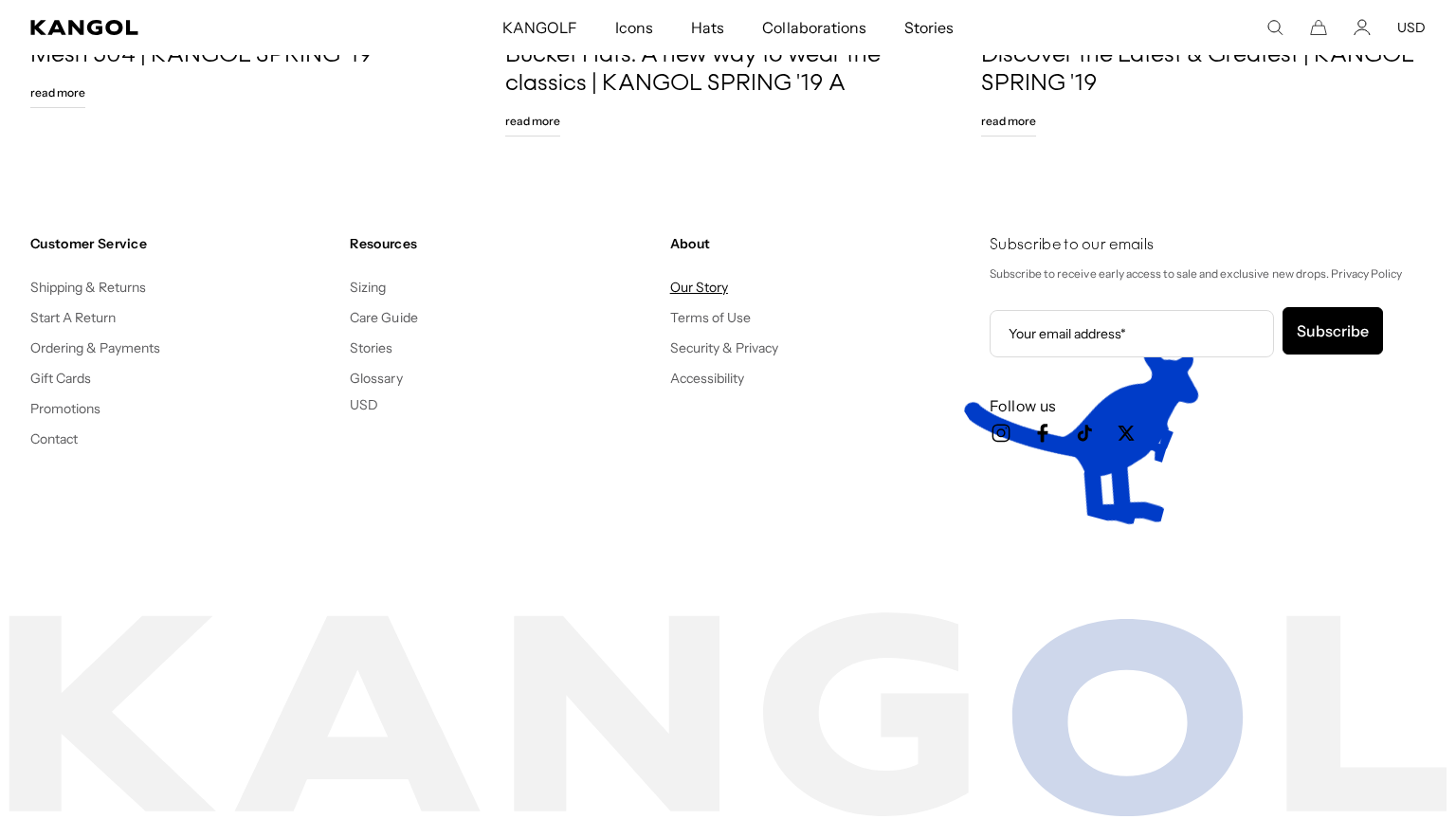 click on "Our Story" at bounding box center (699, 287) 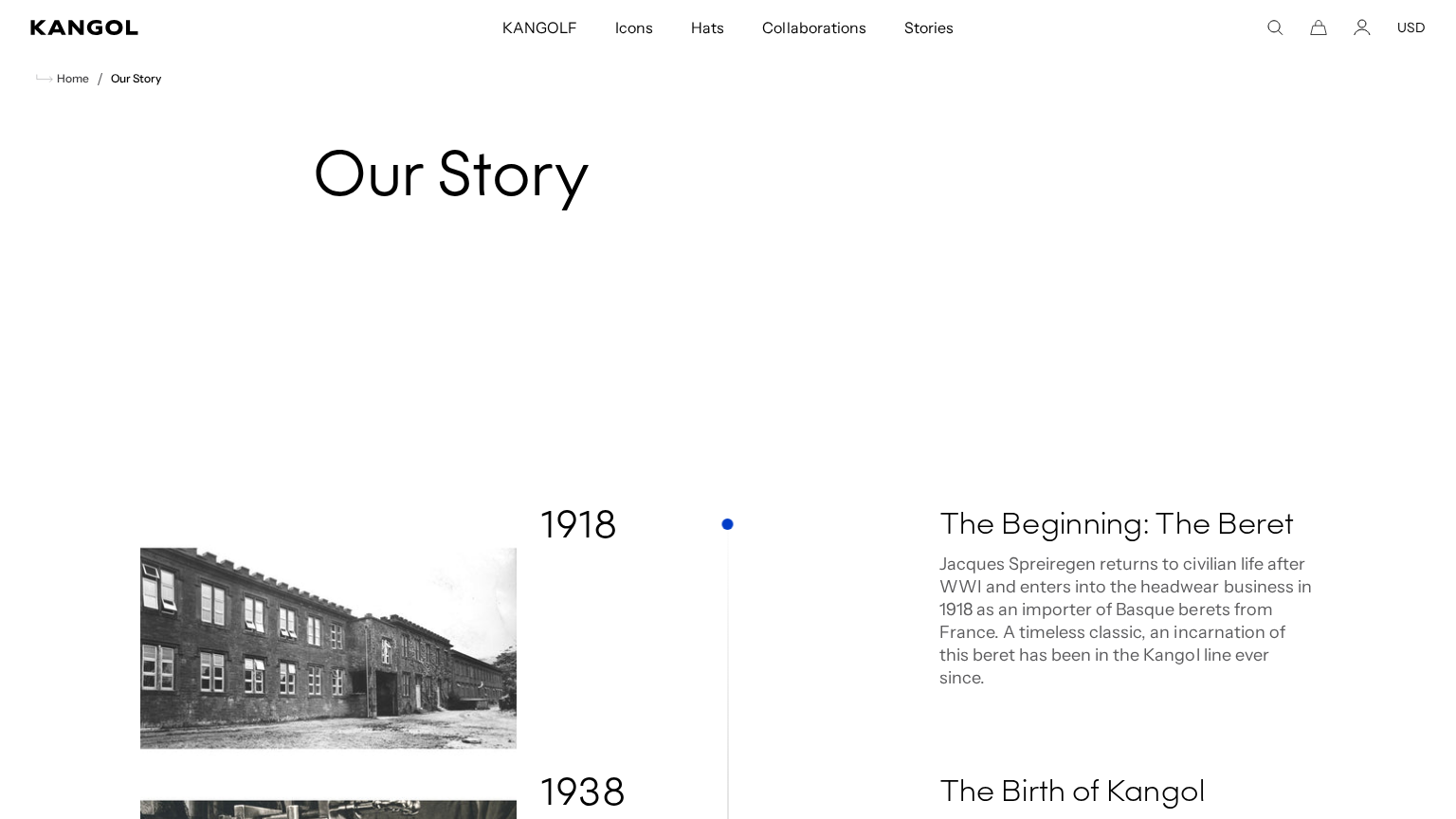 scroll, scrollTop: 52, scrollLeft: 0, axis: vertical 